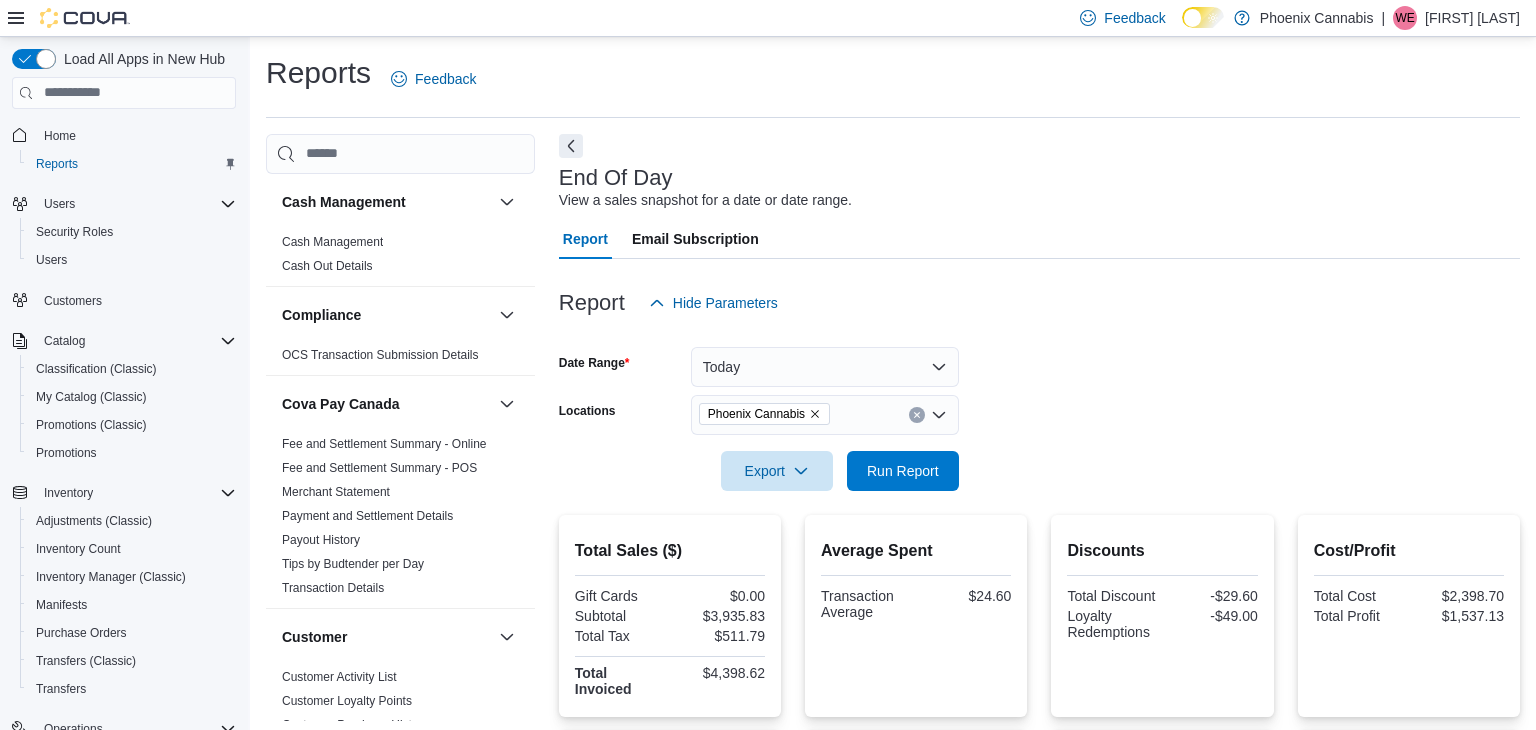 scroll, scrollTop: 0, scrollLeft: 0, axis: both 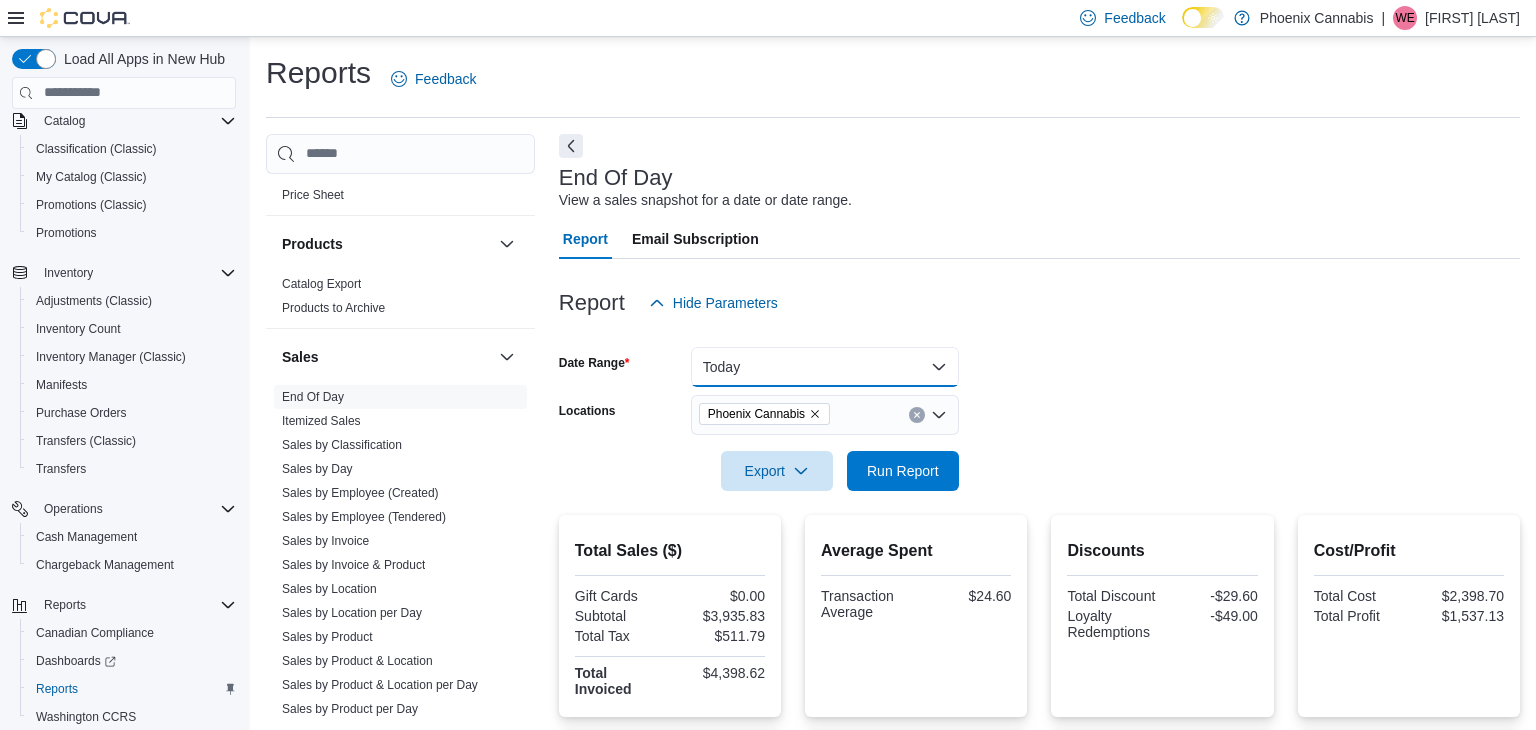 click on "Today" at bounding box center (825, 367) 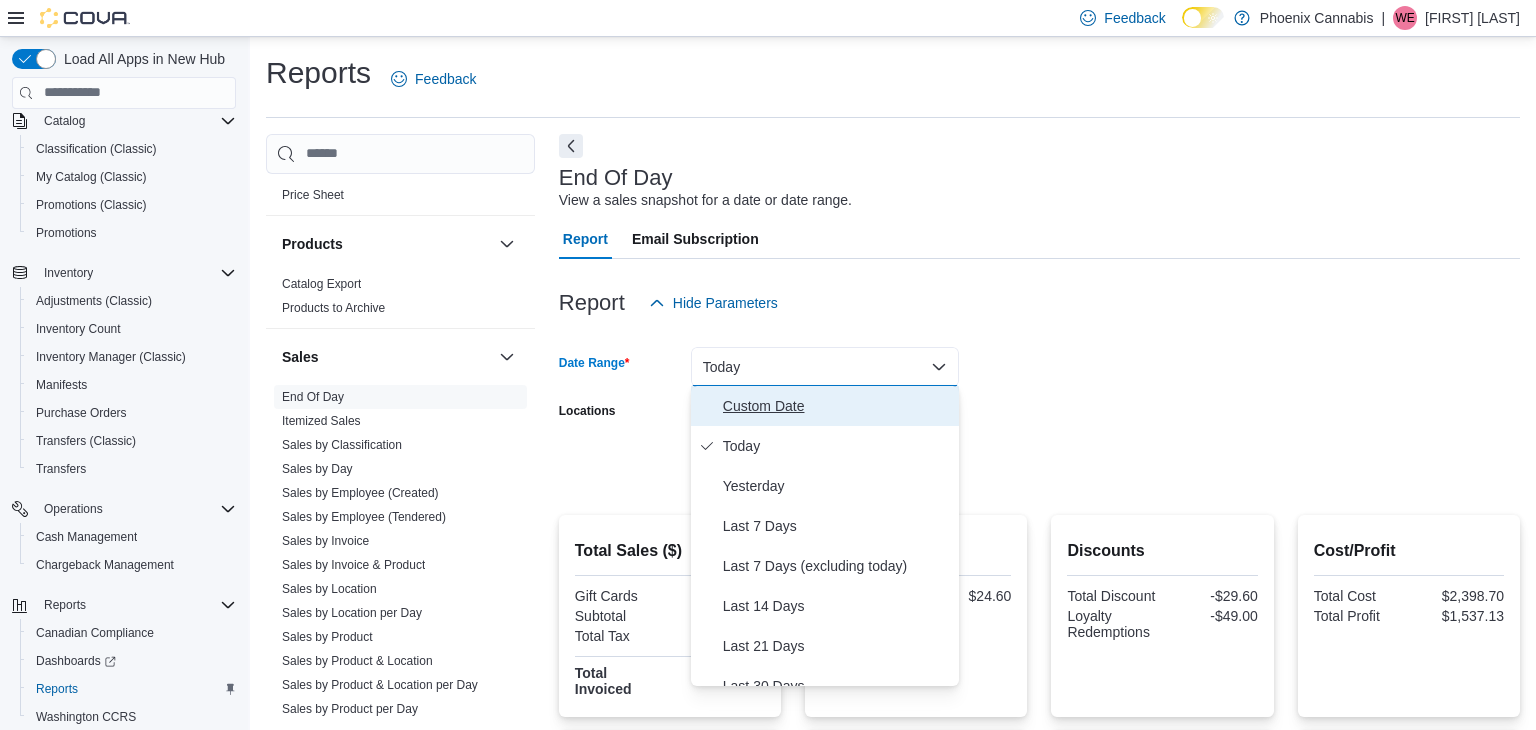 click on "Custom Date" at bounding box center (825, 406) 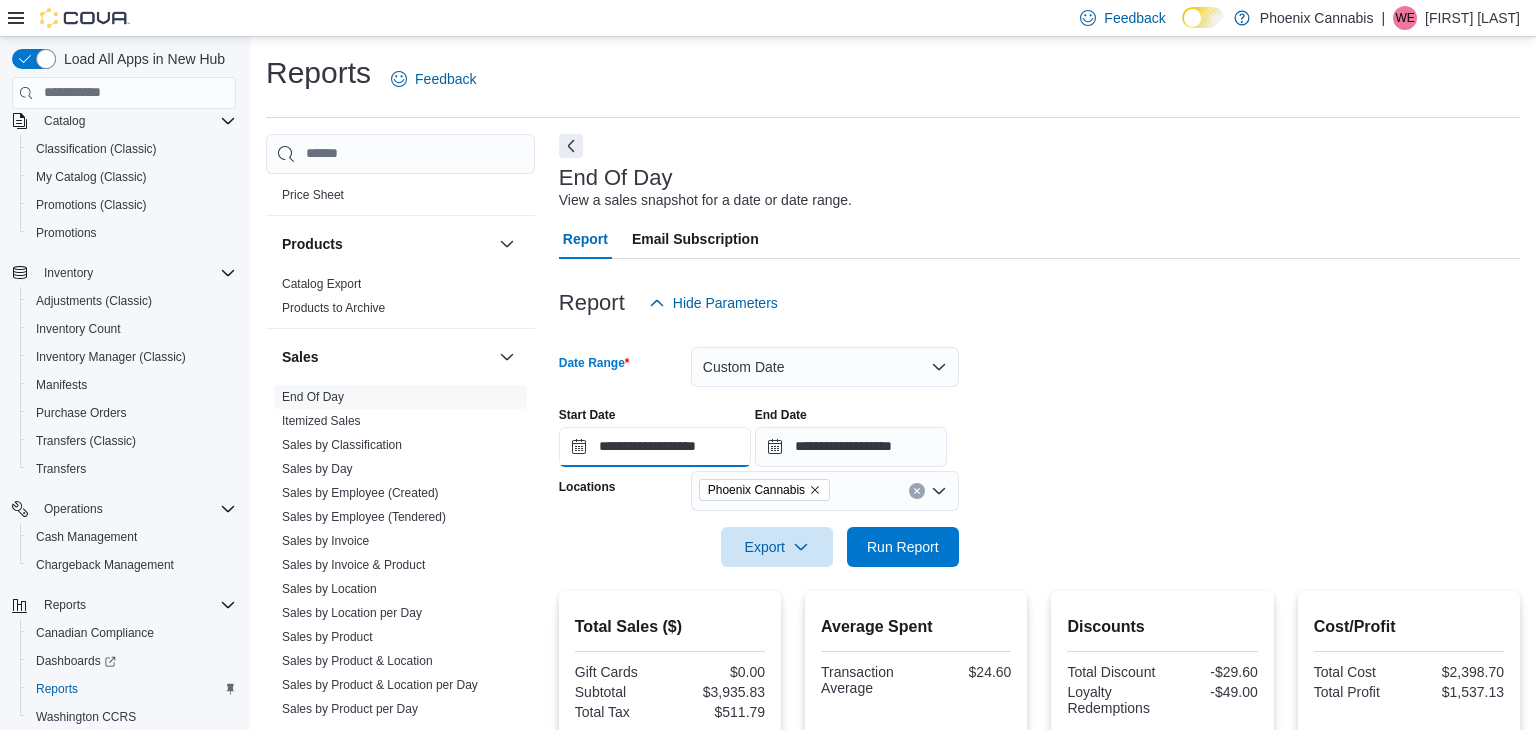 click on "**********" at bounding box center [655, 447] 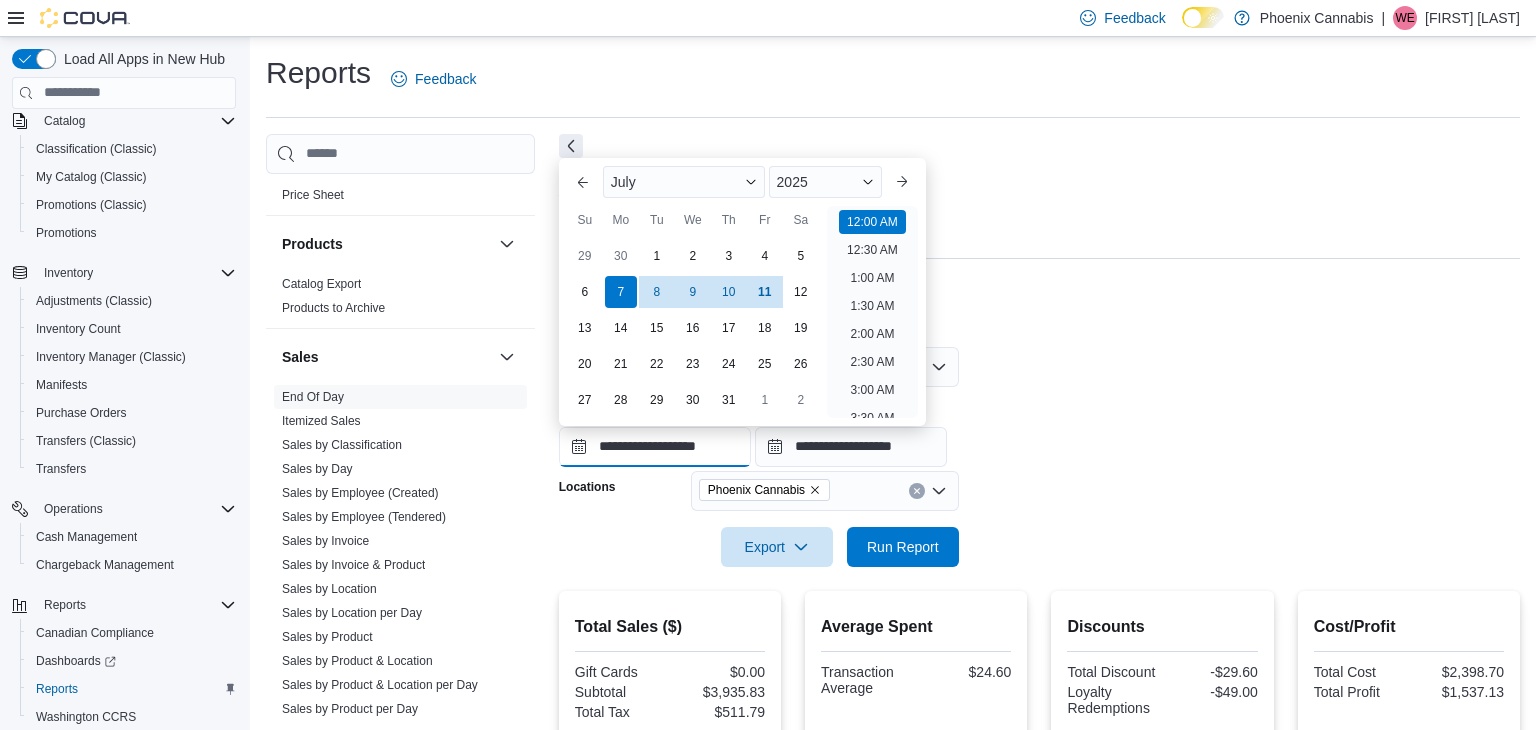 scroll, scrollTop: 62, scrollLeft: 0, axis: vertical 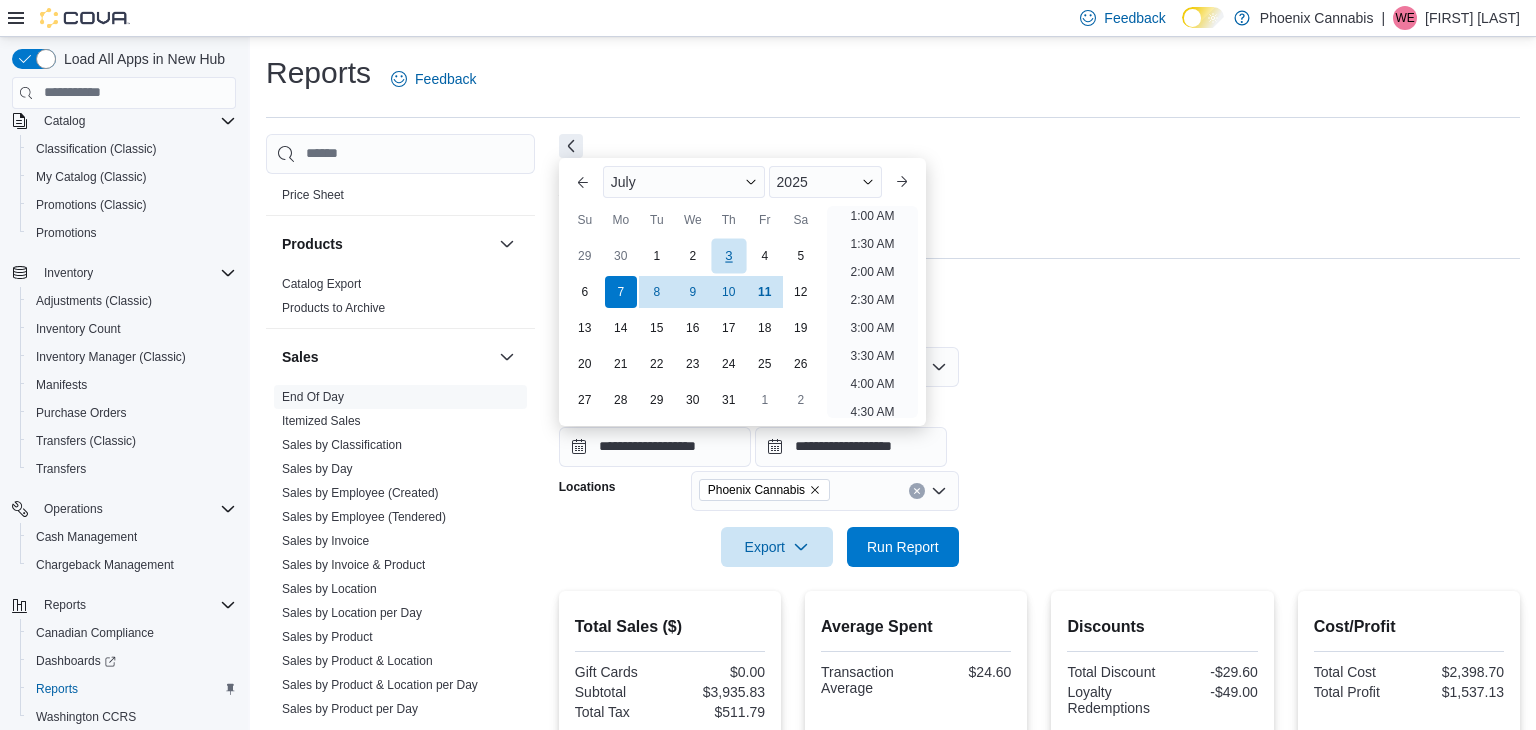 click on "3" at bounding box center [728, 256] 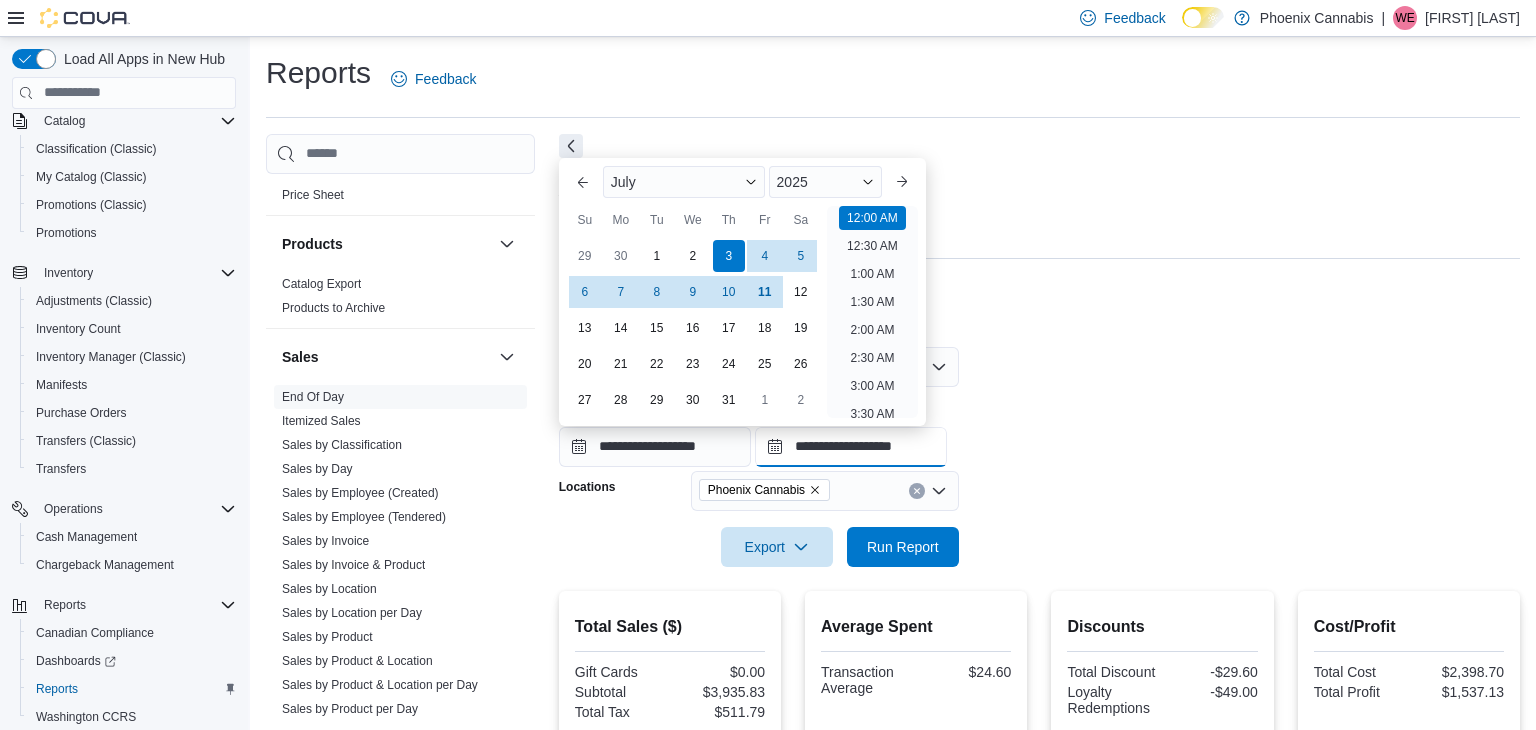 click on "**********" at bounding box center [851, 447] 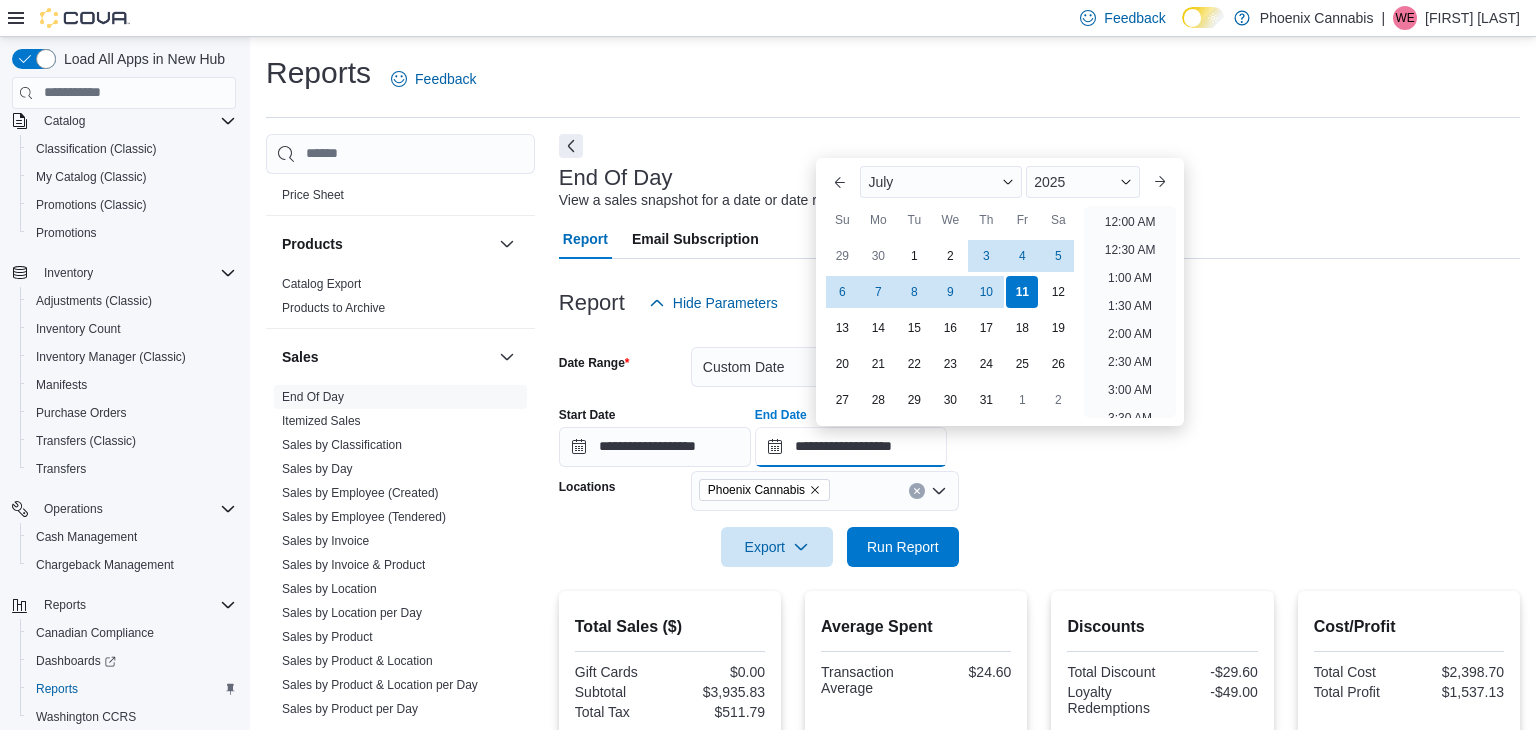 scroll, scrollTop: 1136, scrollLeft: 0, axis: vertical 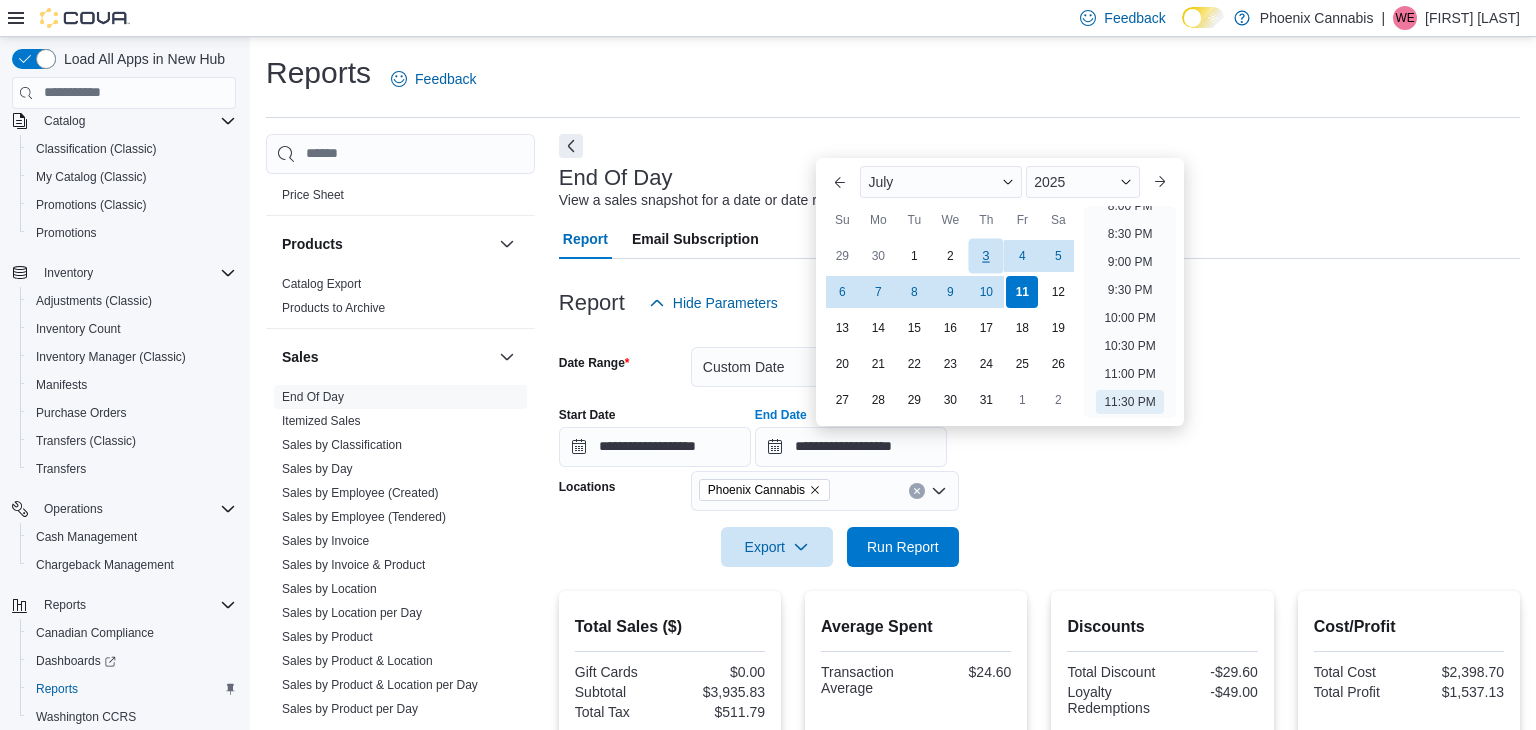 click on "3" at bounding box center (986, 256) 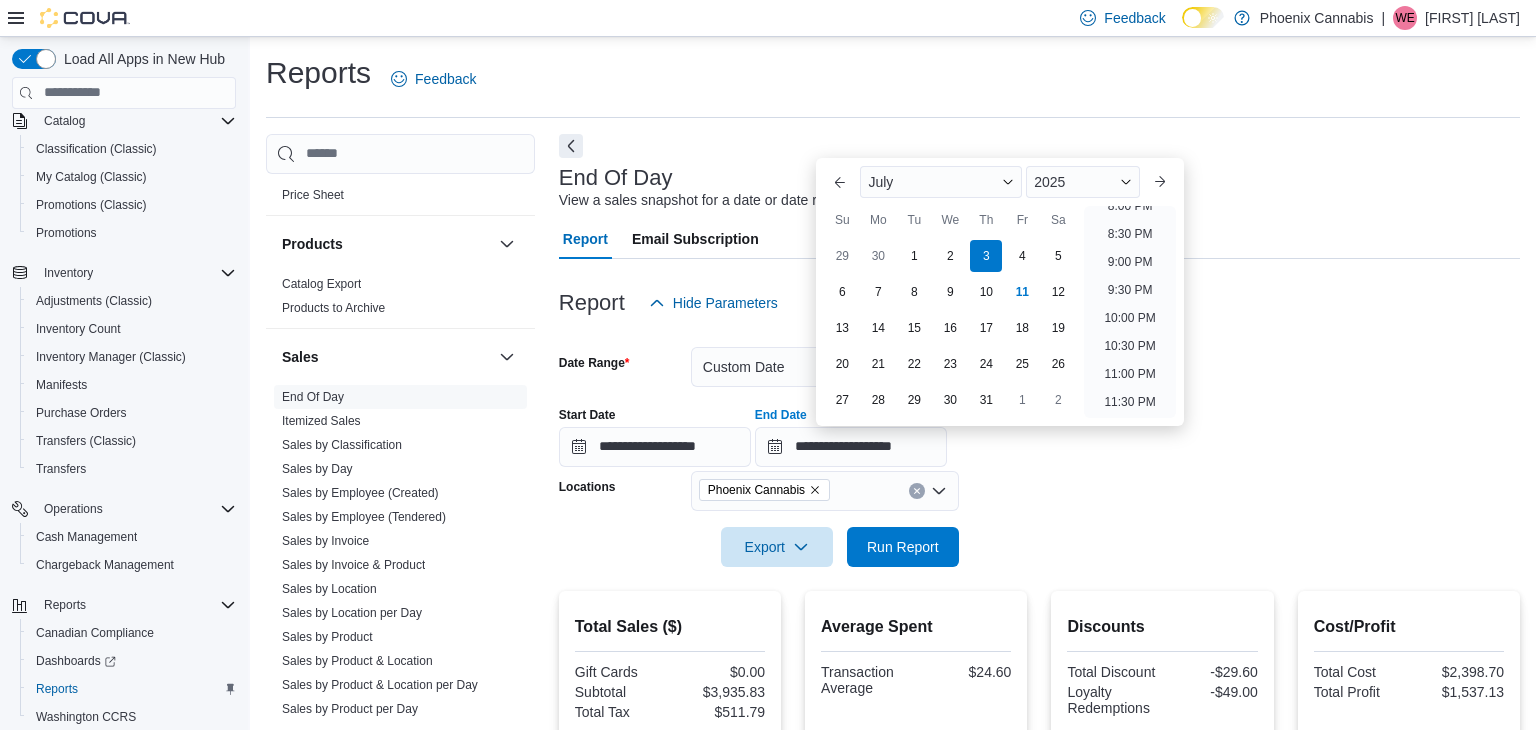 click 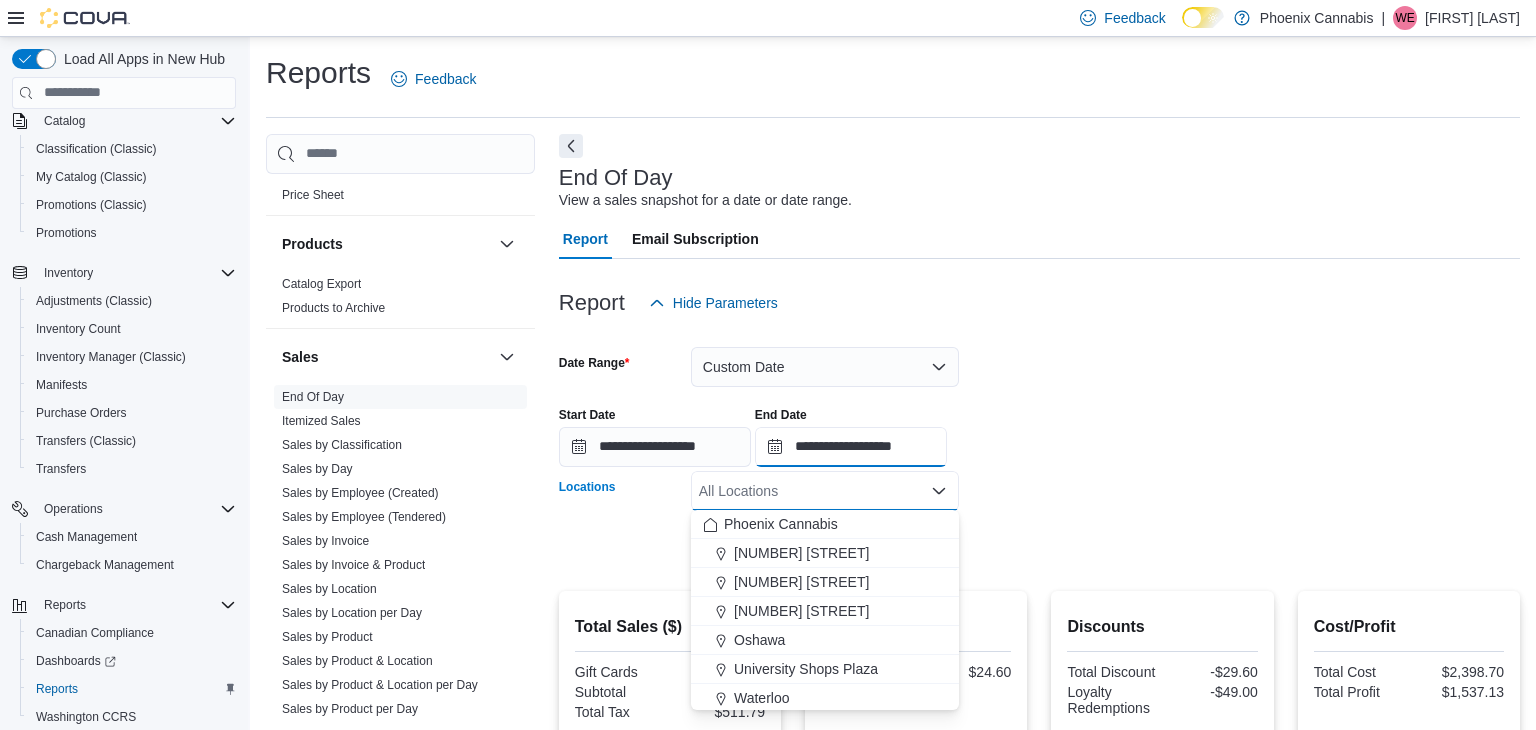 click on "**********" at bounding box center (851, 447) 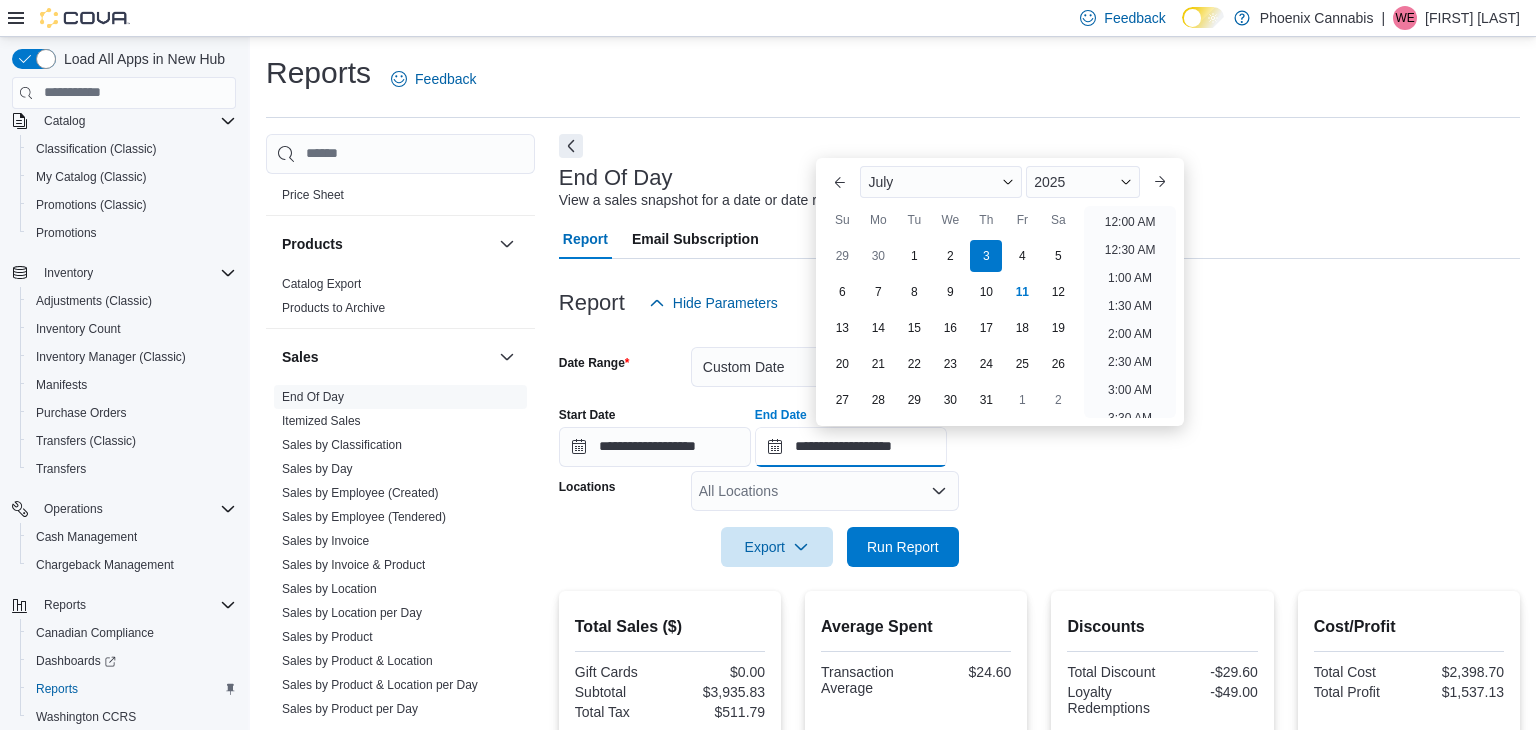 scroll, scrollTop: 1136, scrollLeft: 0, axis: vertical 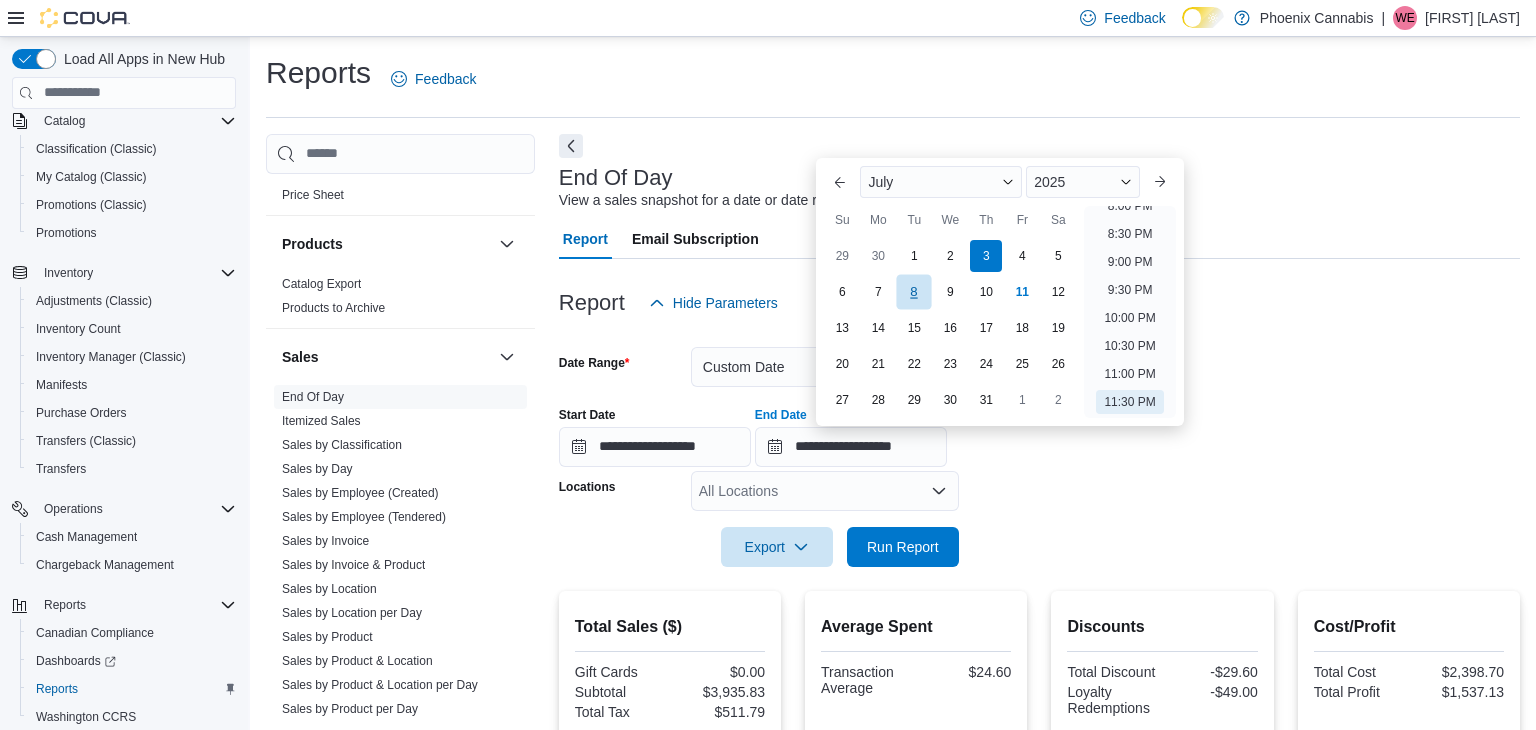click on "8" at bounding box center [914, 292] 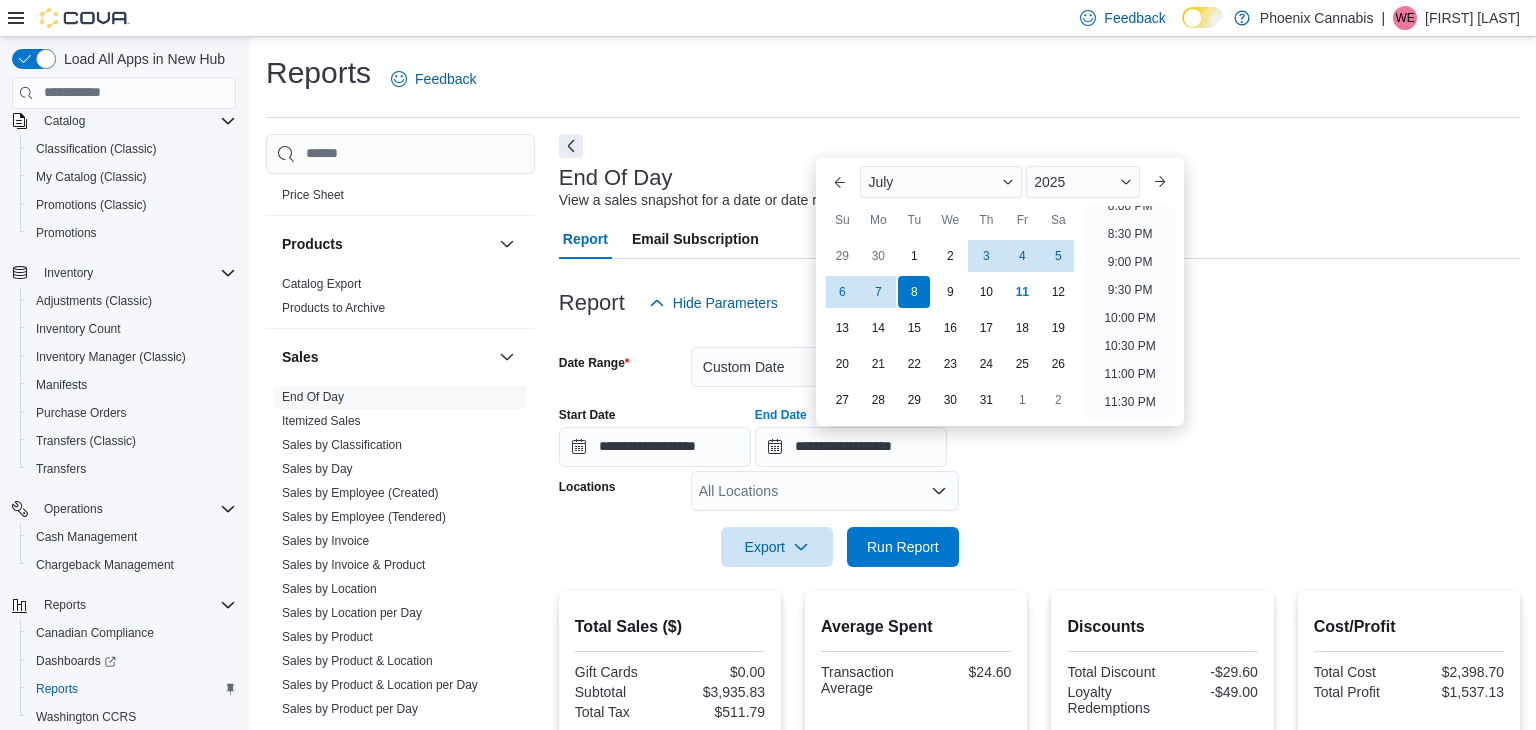 click on "All Locations" at bounding box center (825, 491) 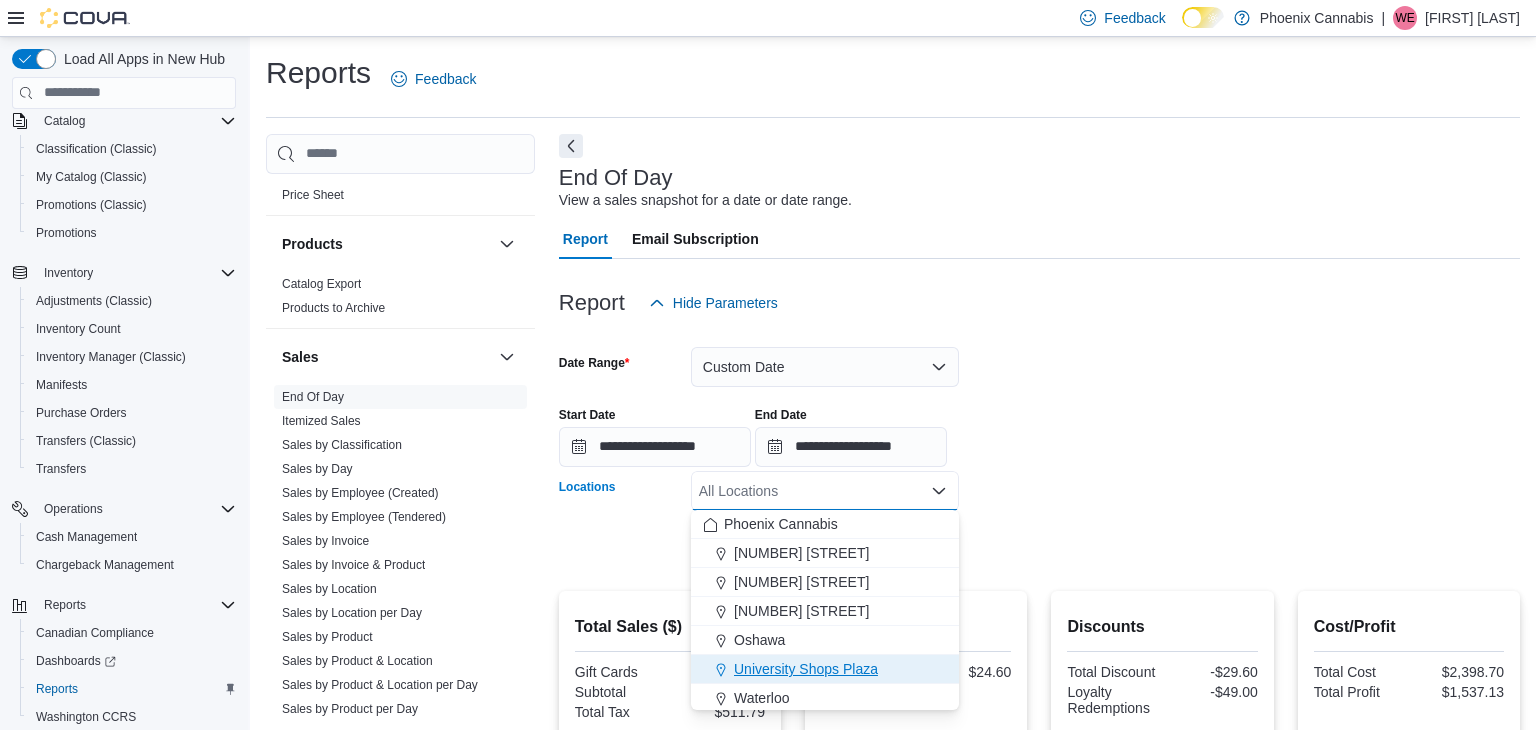 click on "University Shops Plaza" at bounding box center (806, 669) 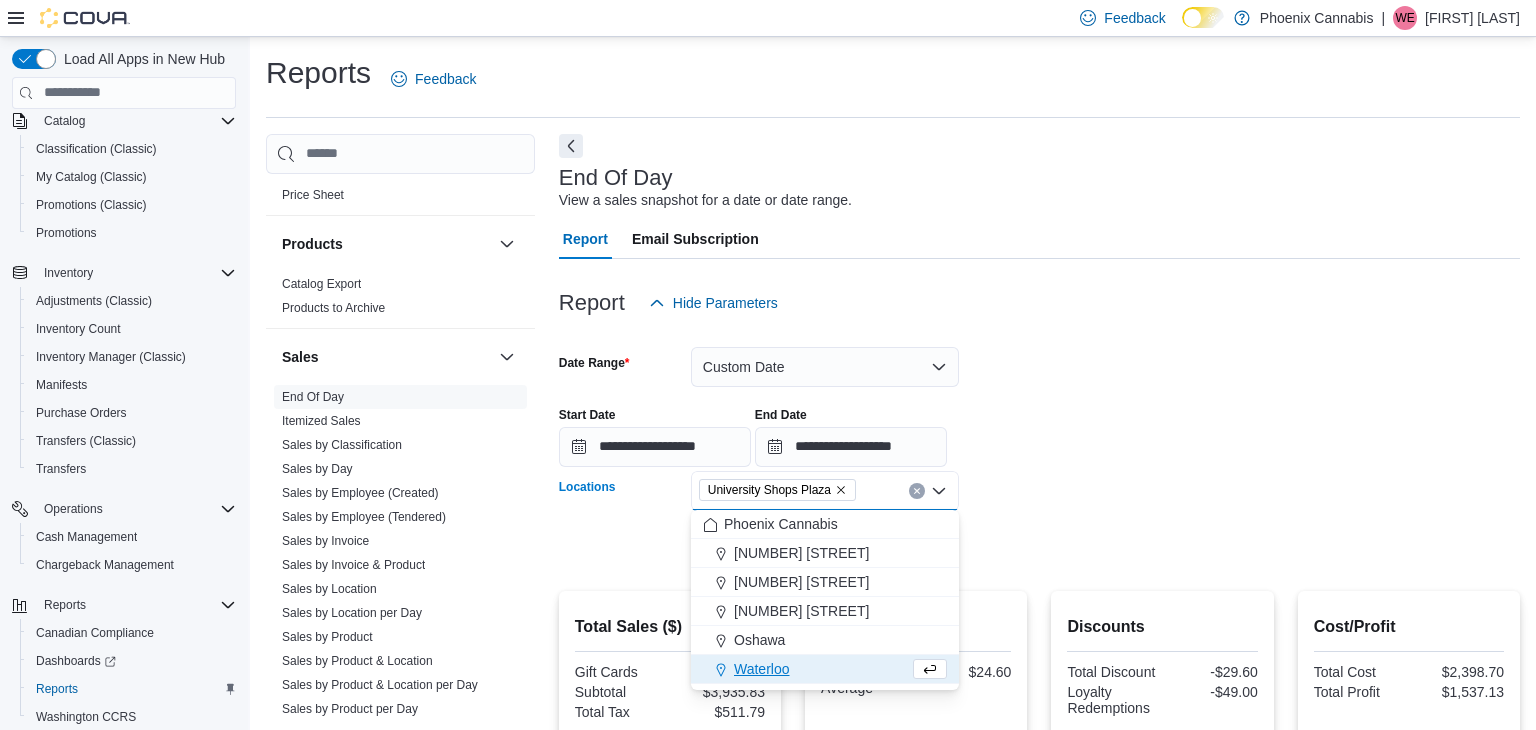 click on "**********" at bounding box center [1039, 445] 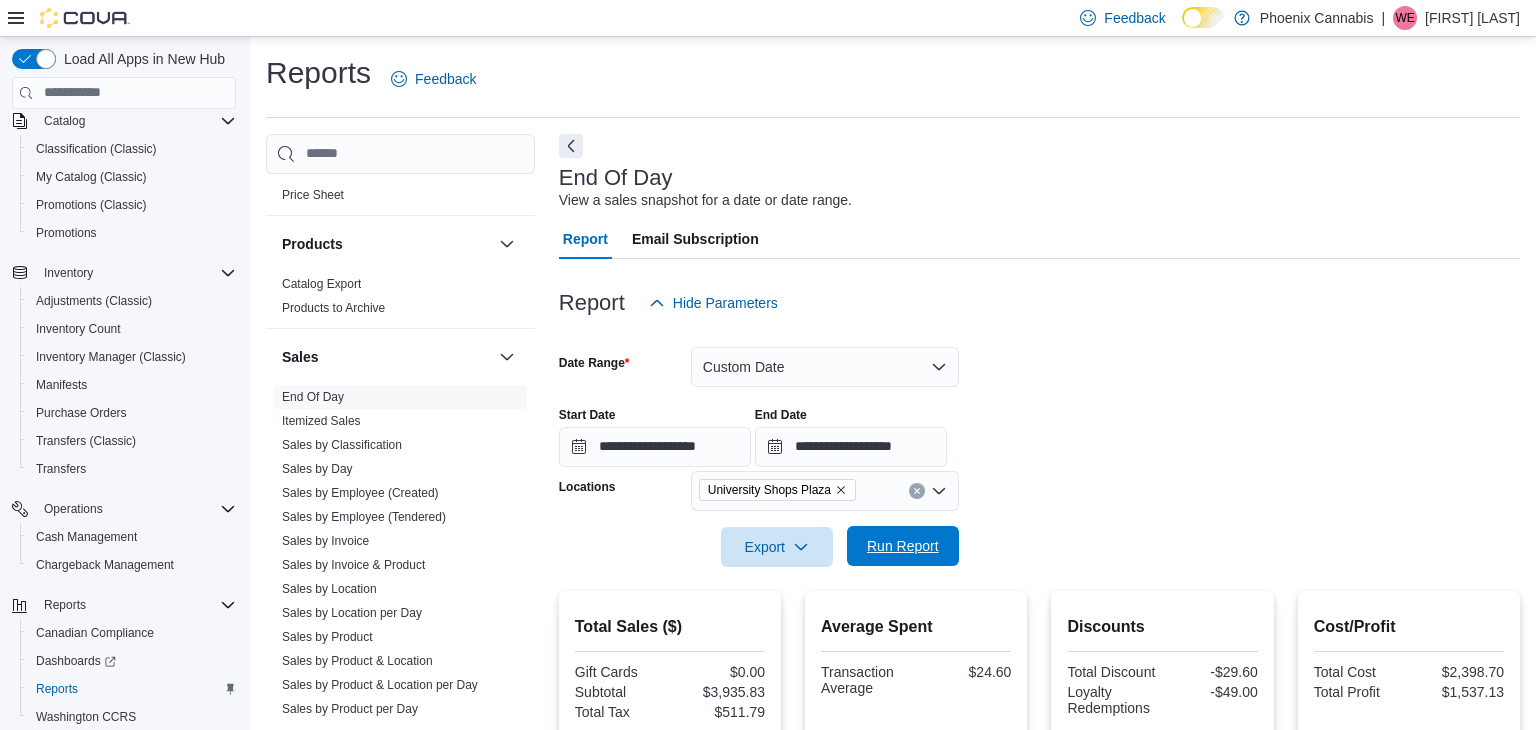 click on "Run Report" at bounding box center (903, 546) 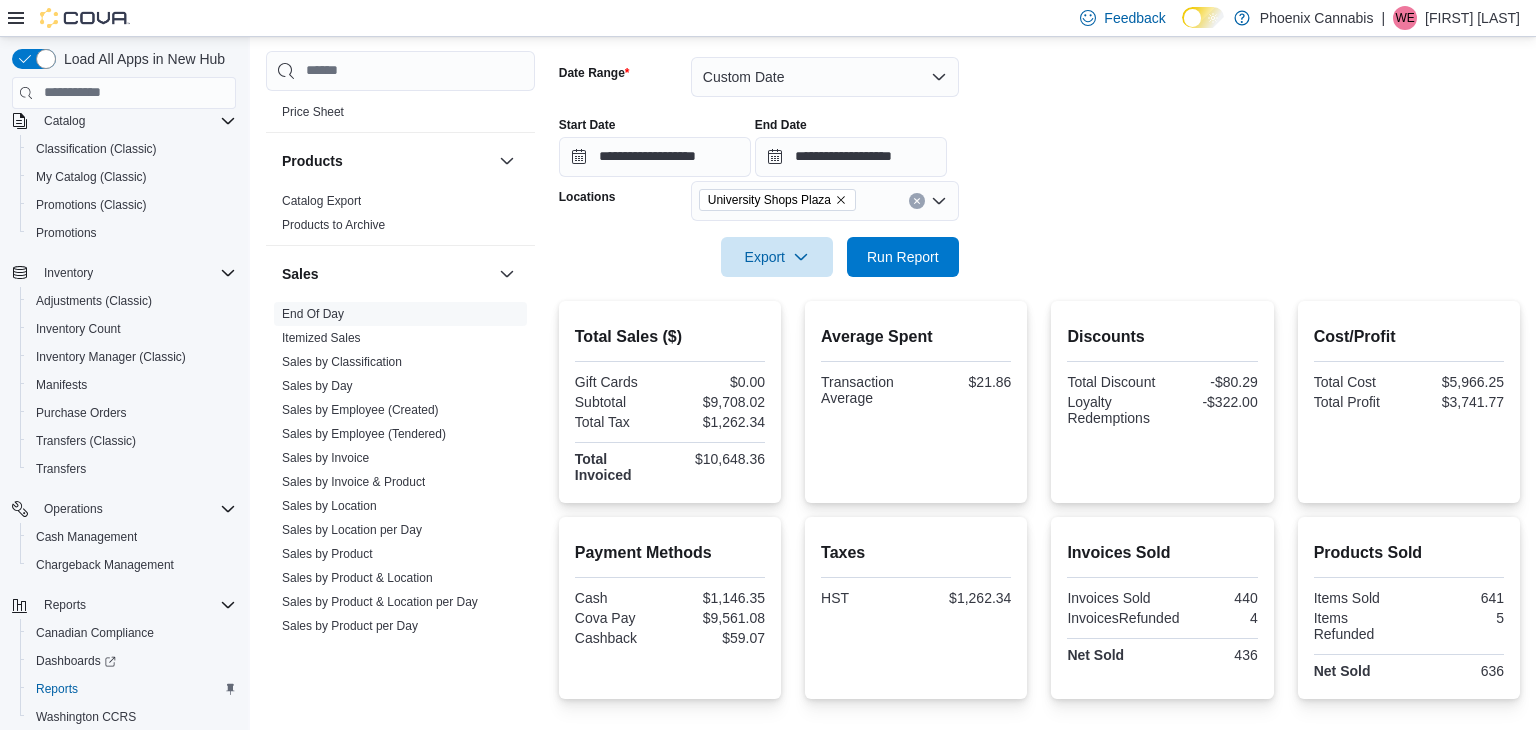 scroll, scrollTop: 289, scrollLeft: 0, axis: vertical 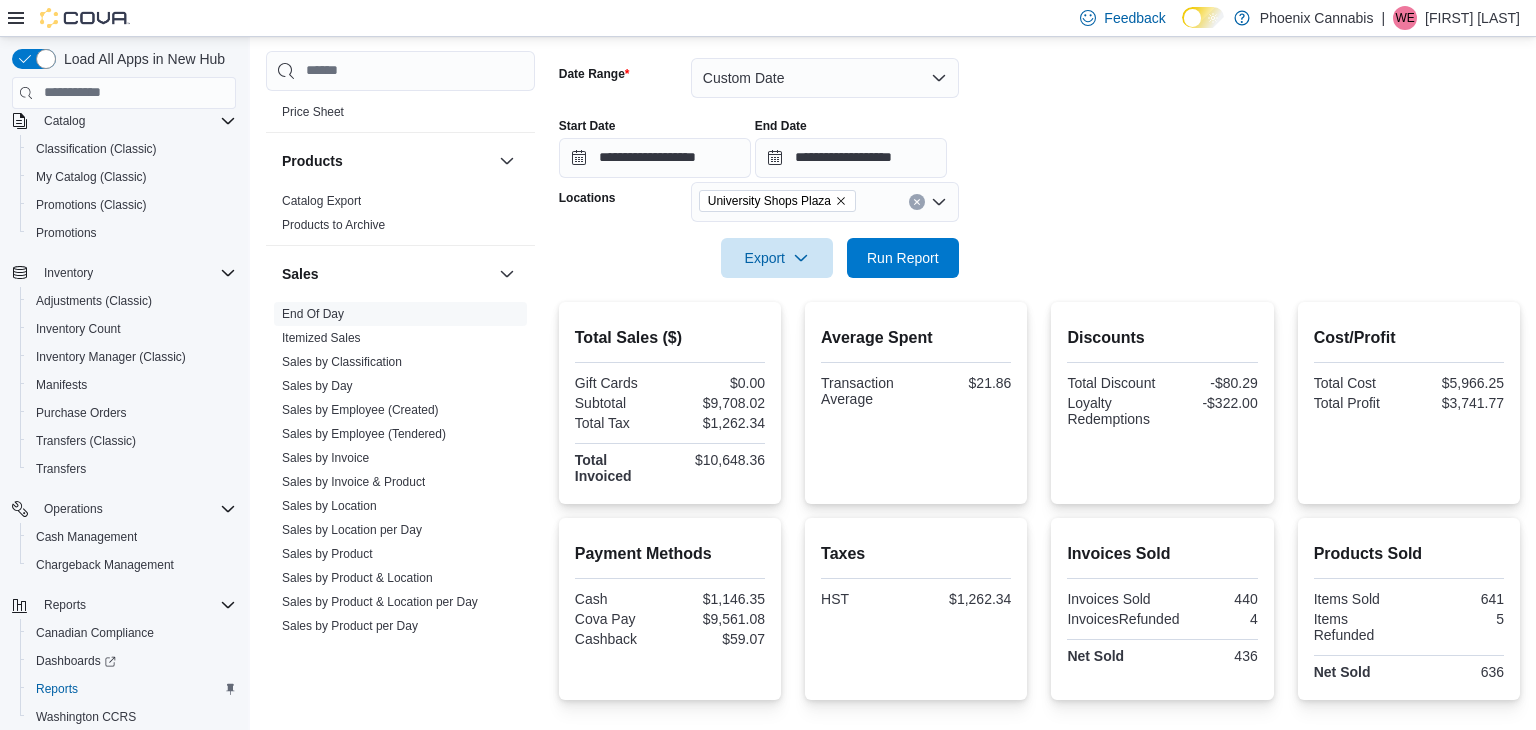click 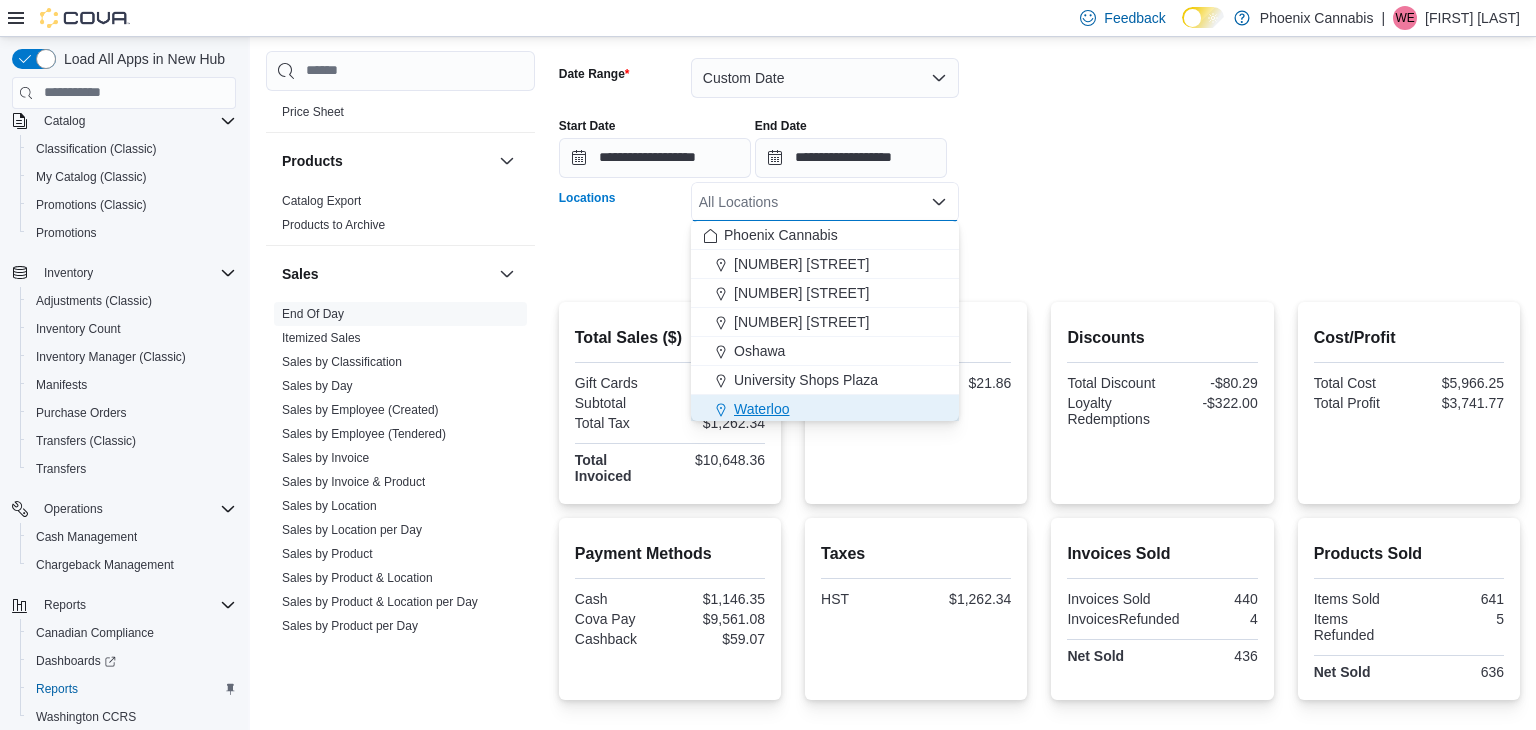 click on "Waterloo" at bounding box center (825, 409) 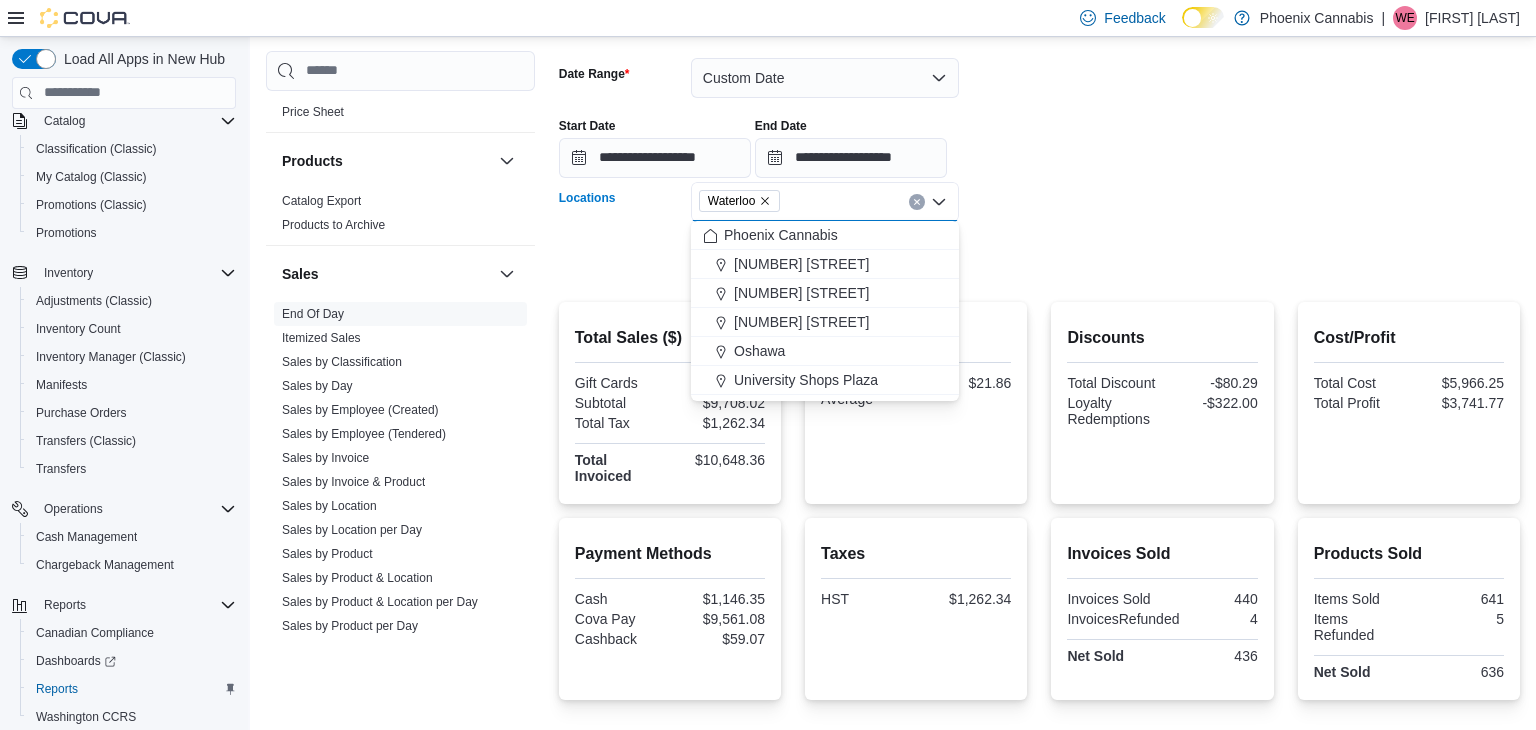 click on "**********" at bounding box center [1039, 156] 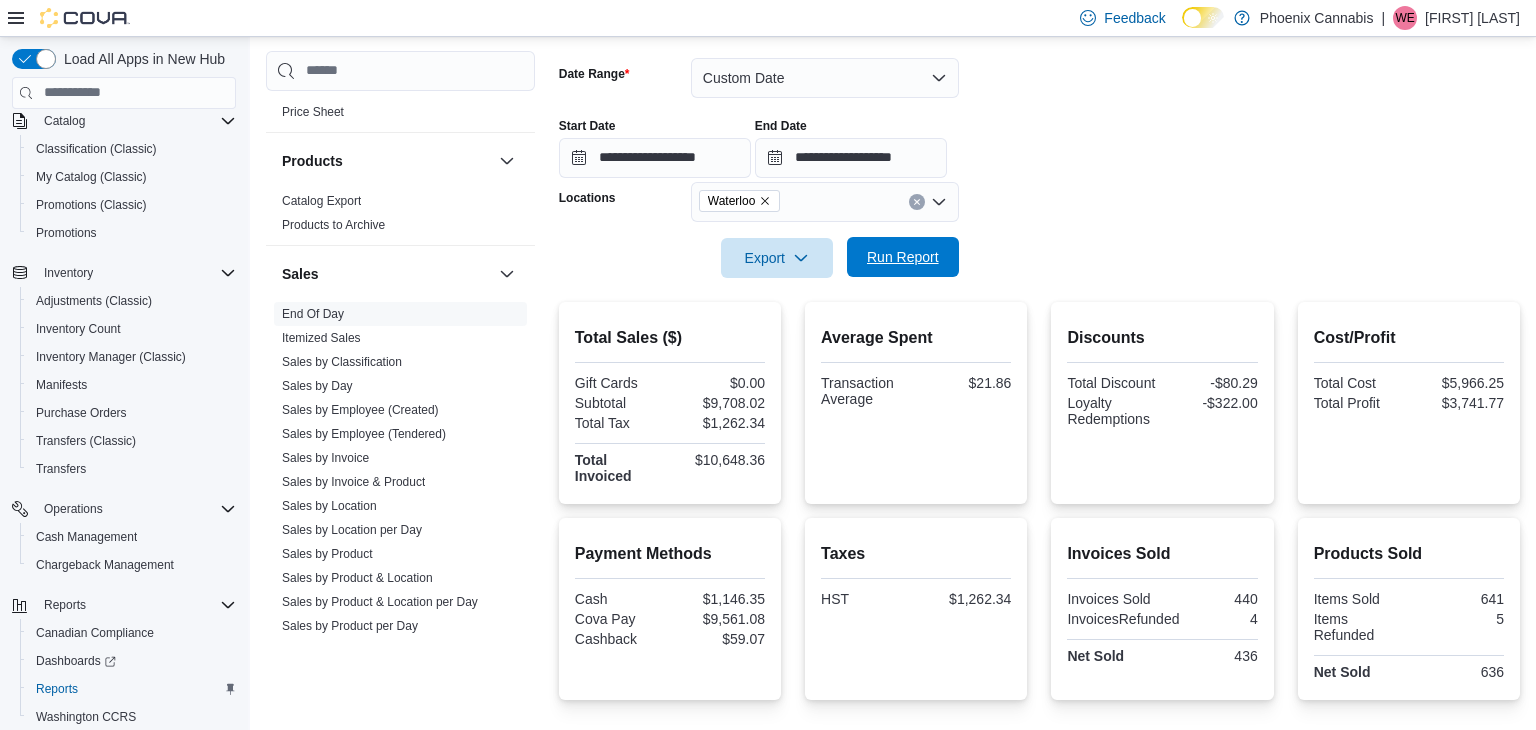 click on "Run Report" at bounding box center (903, 257) 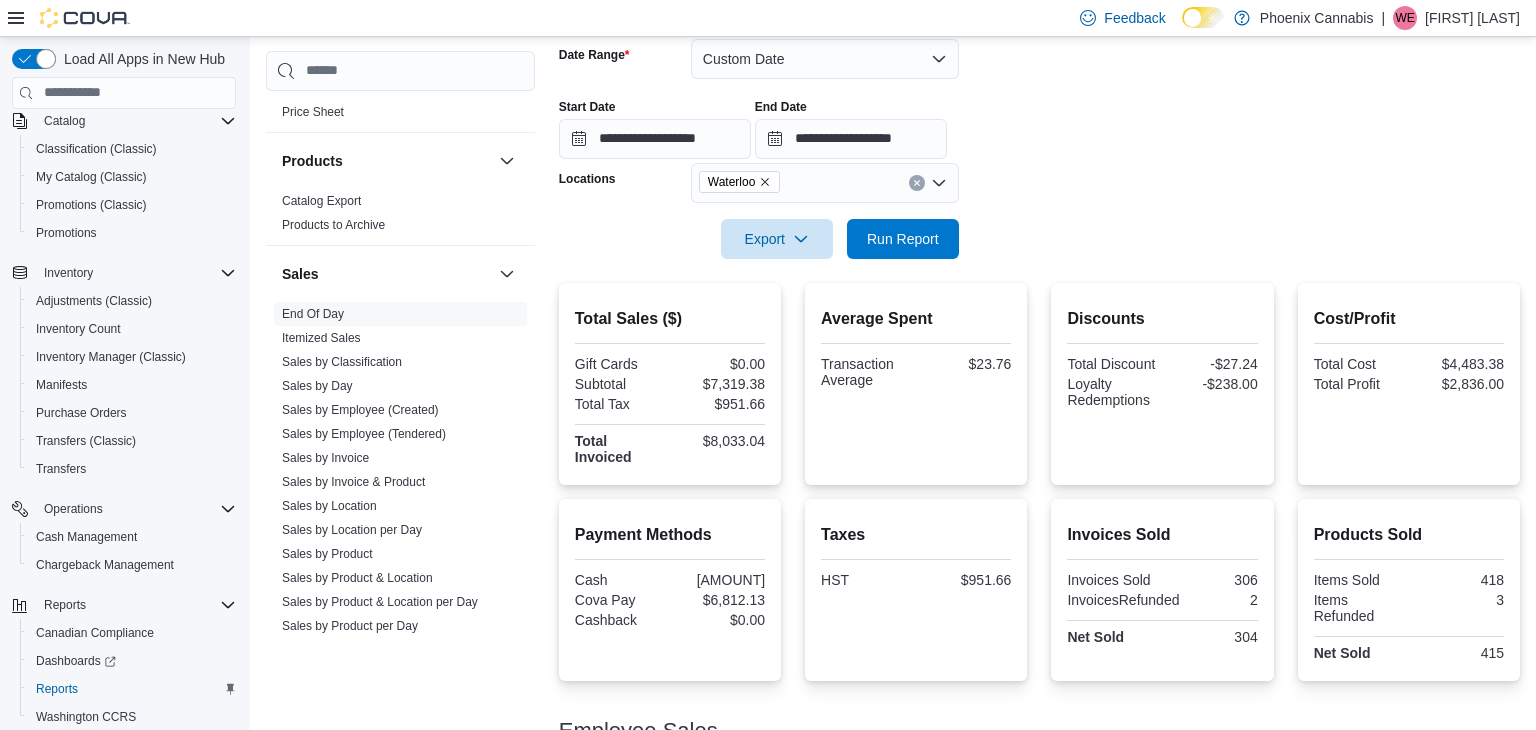 scroll, scrollTop: 348, scrollLeft: 0, axis: vertical 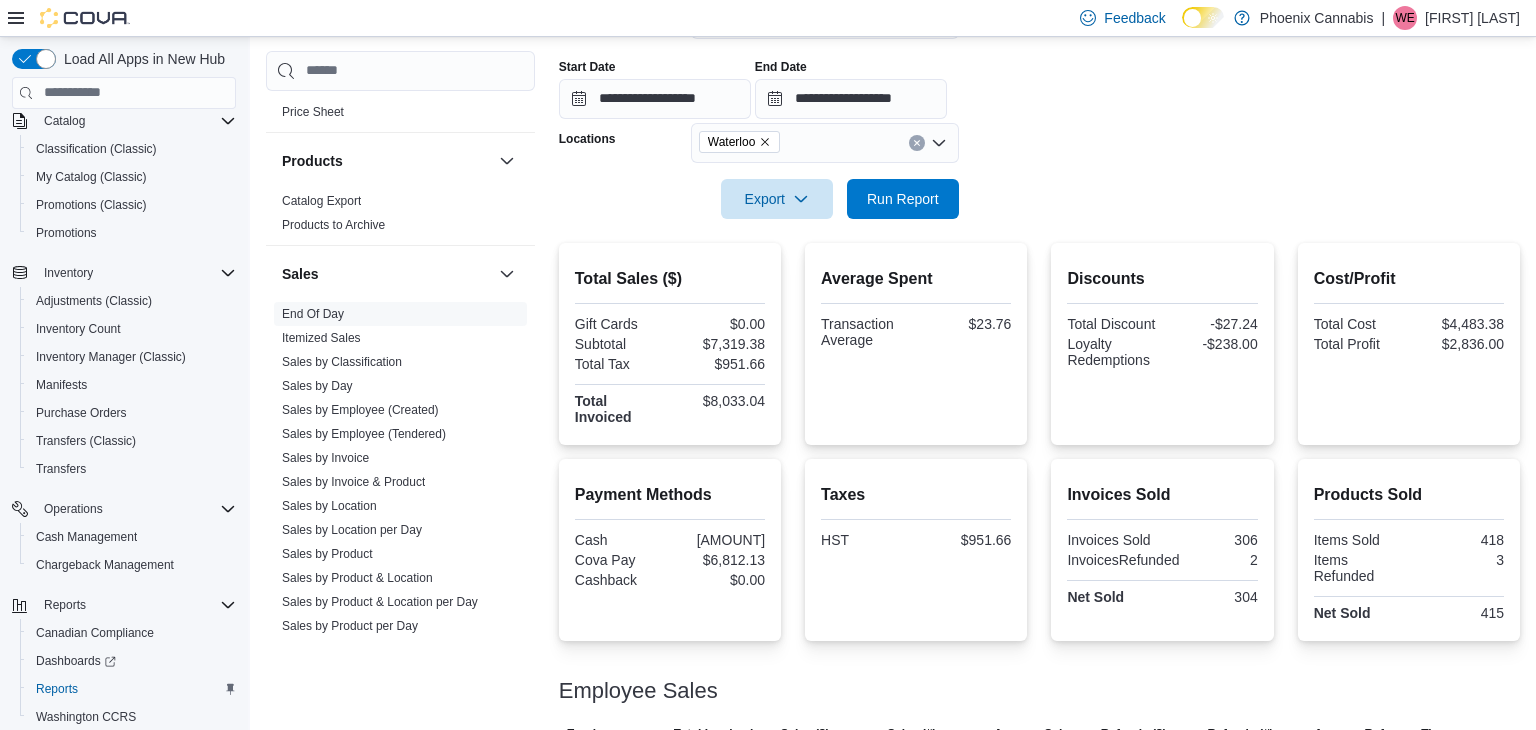 click 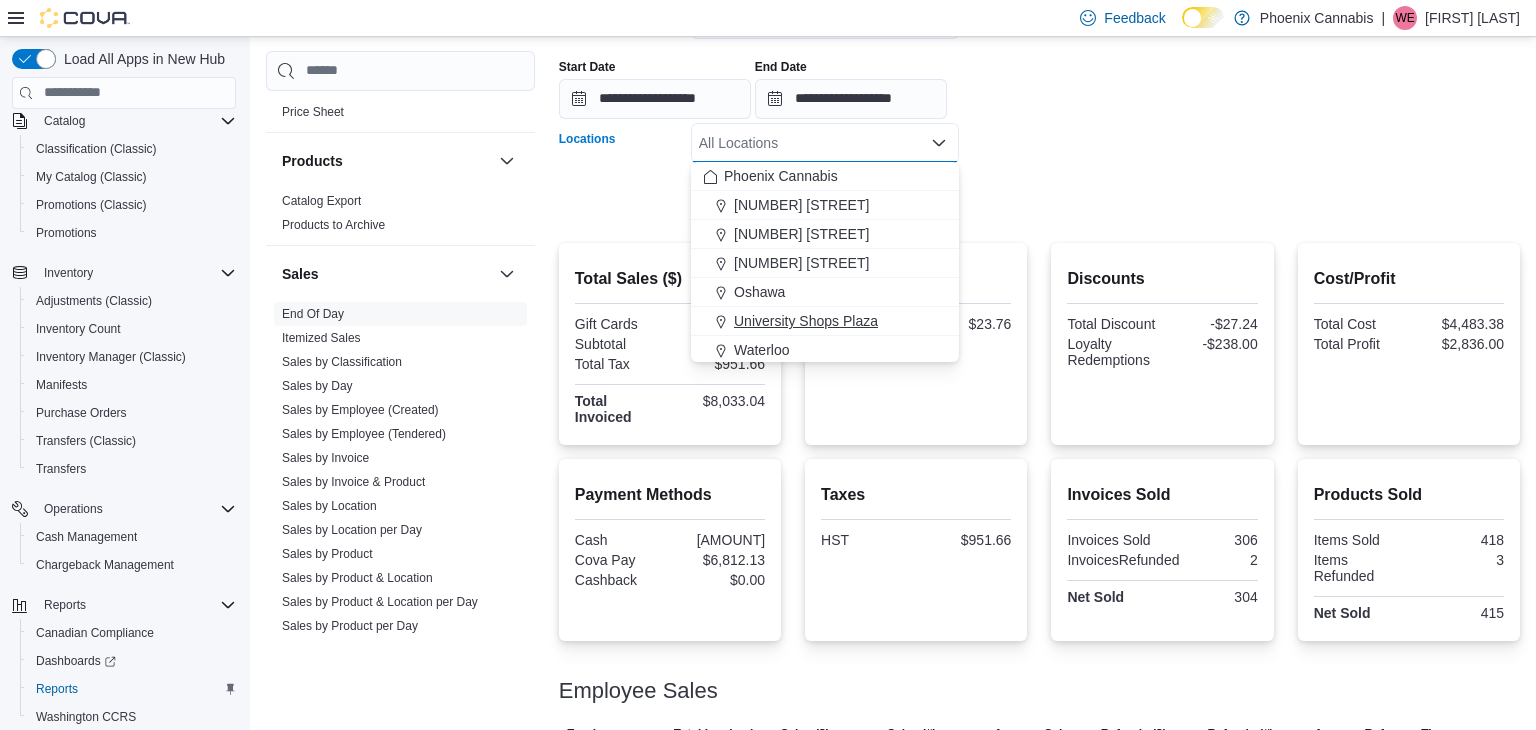 click on "University Shops Plaza" at bounding box center (806, 321) 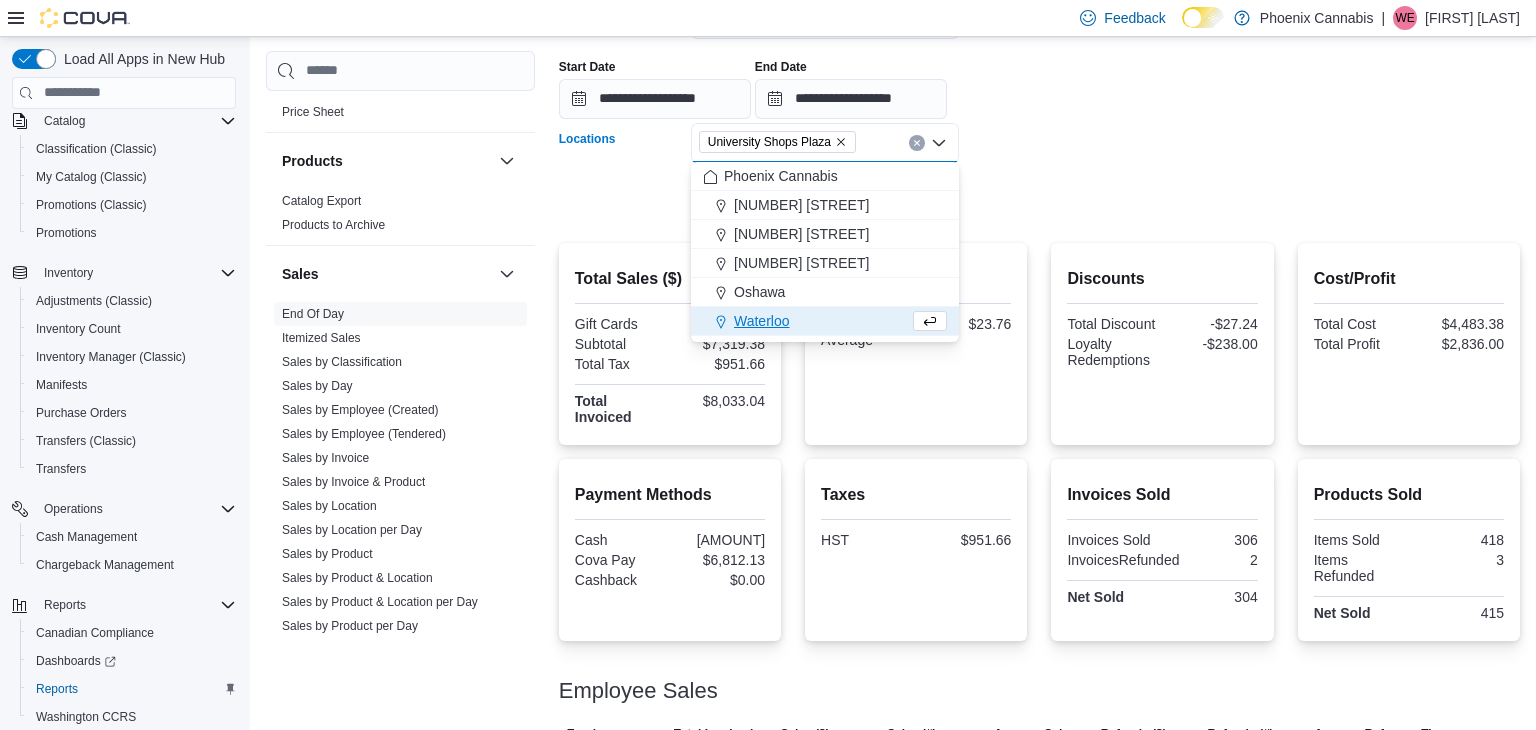 click on "**********" at bounding box center [1039, 97] 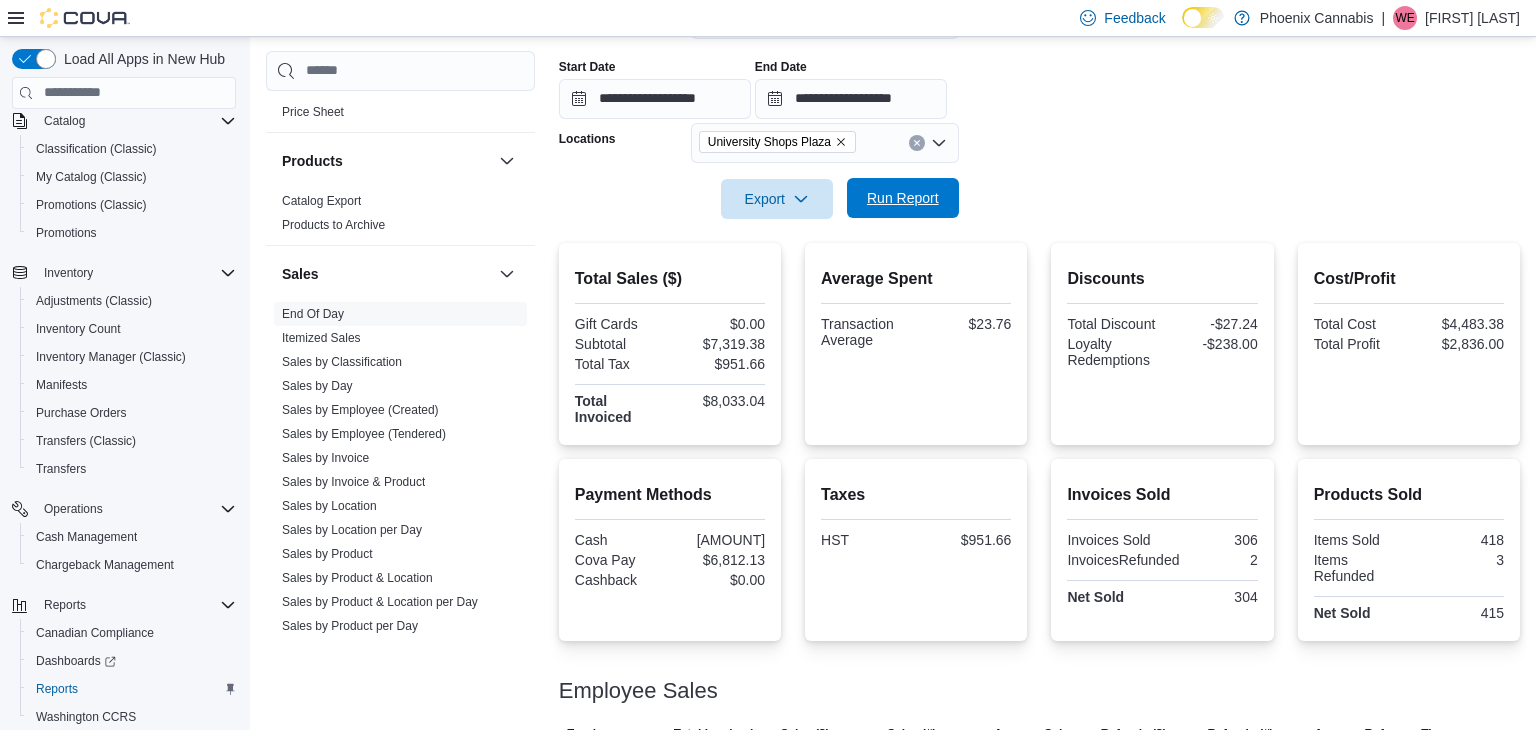 click on "Run Report" at bounding box center (903, 198) 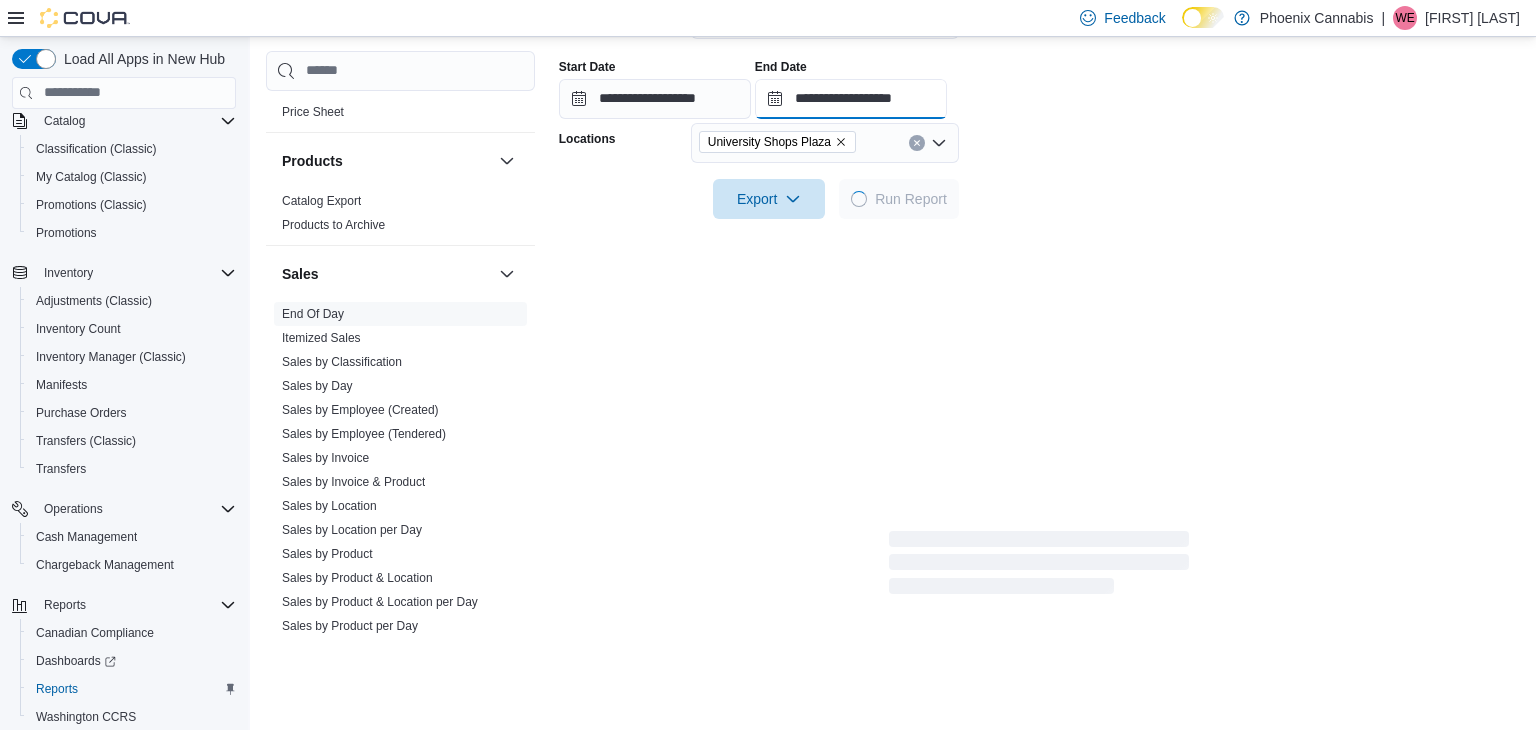 click on "**********" at bounding box center (851, 99) 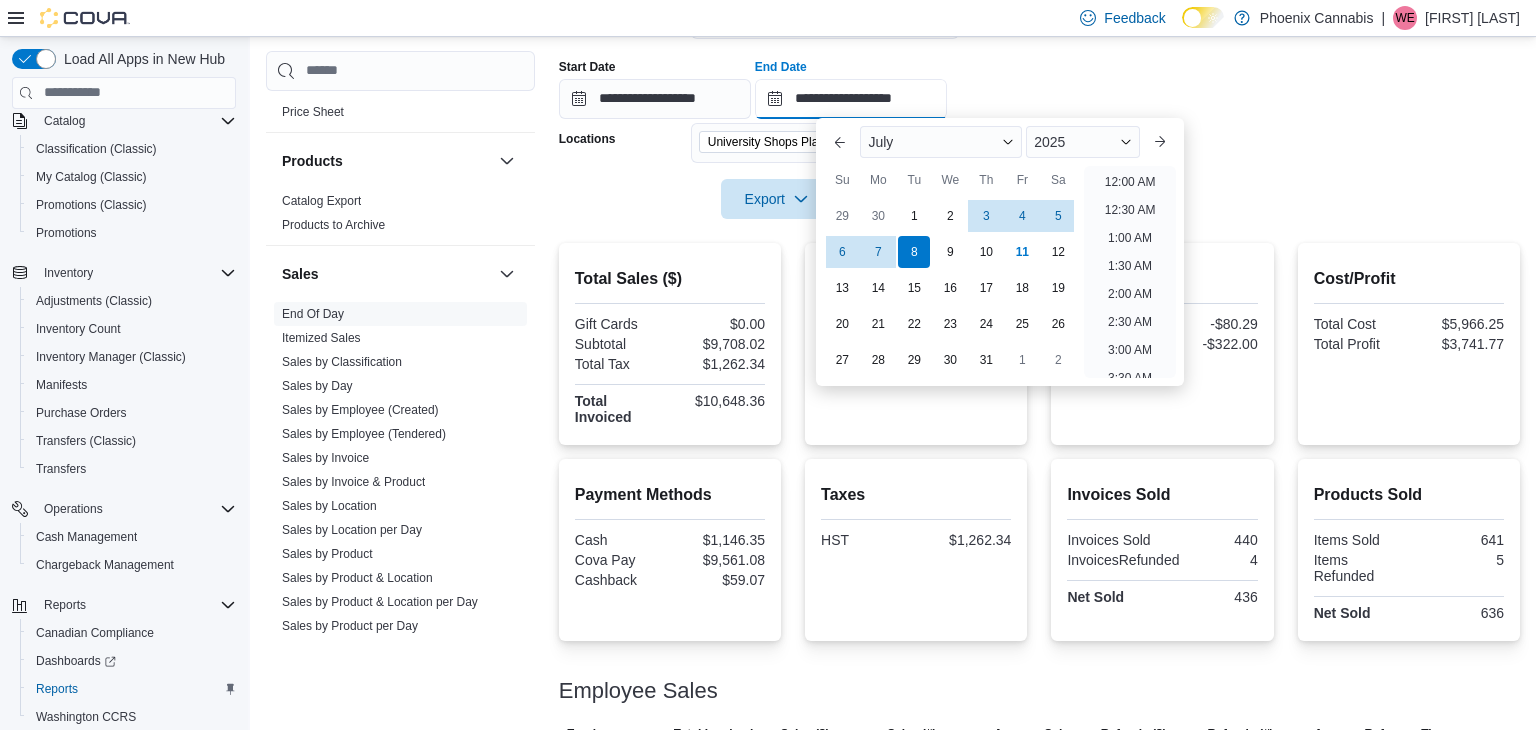 scroll, scrollTop: 1136, scrollLeft: 0, axis: vertical 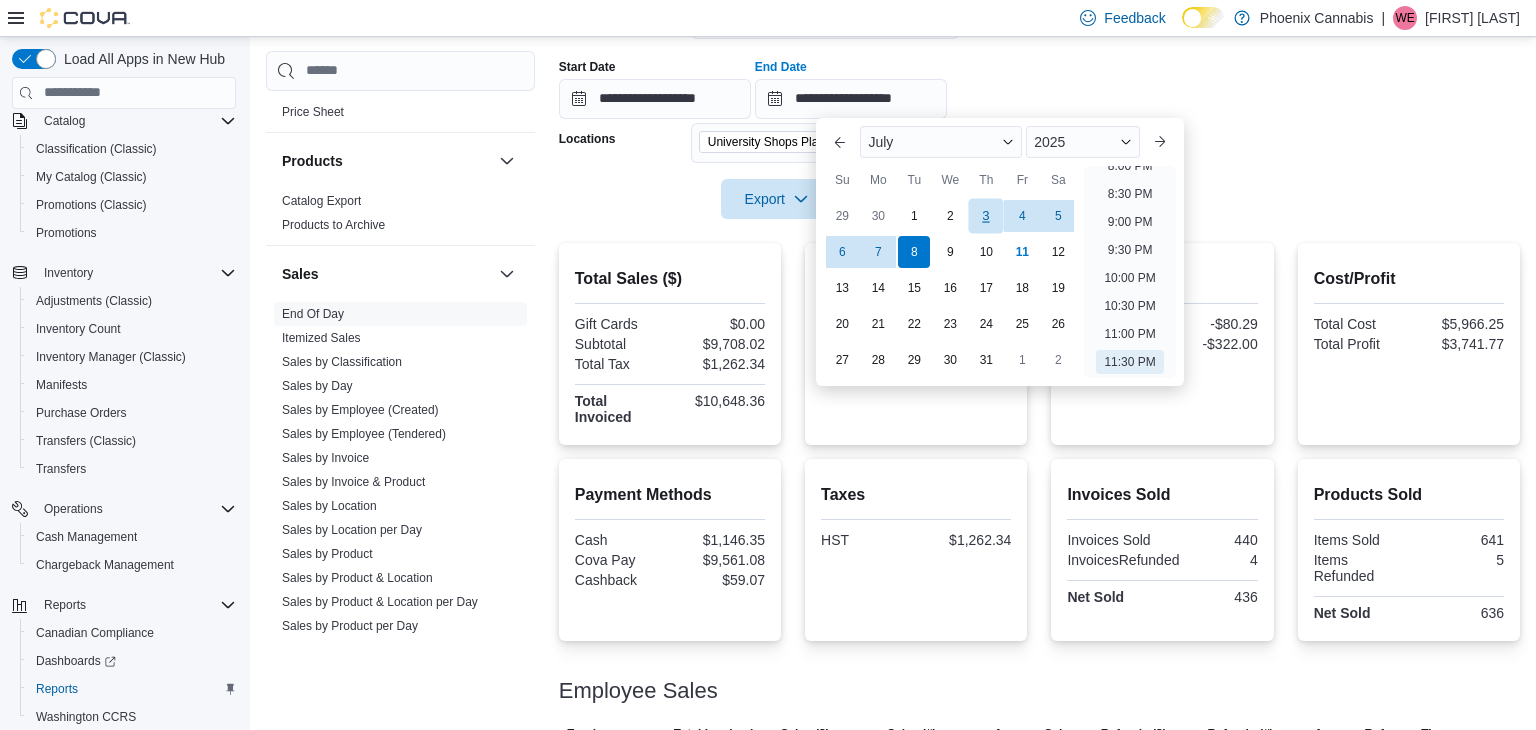 click on "3" at bounding box center [986, 216] 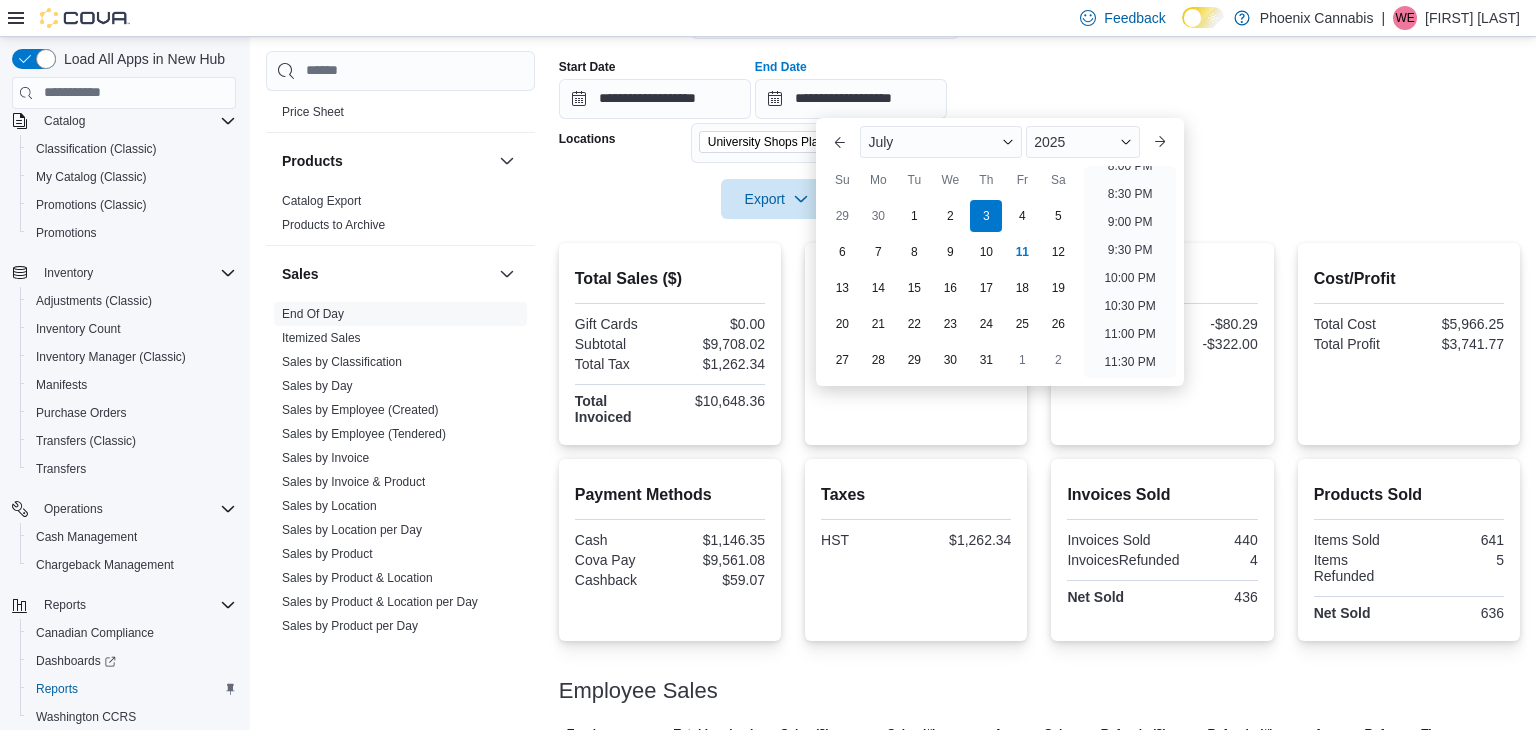 click on "Export  Run Report" at bounding box center [759, 199] 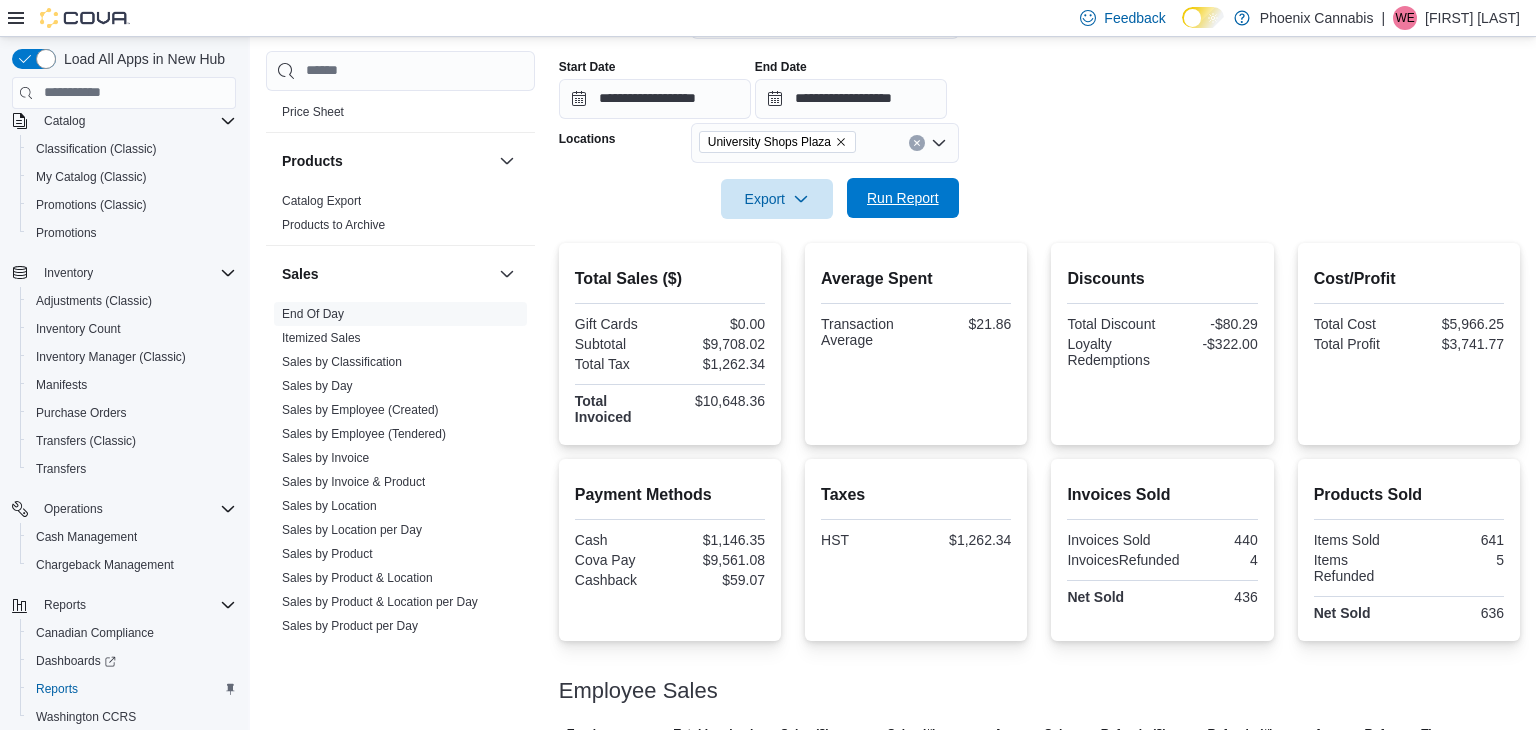 click on "Run Report" at bounding box center [903, 198] 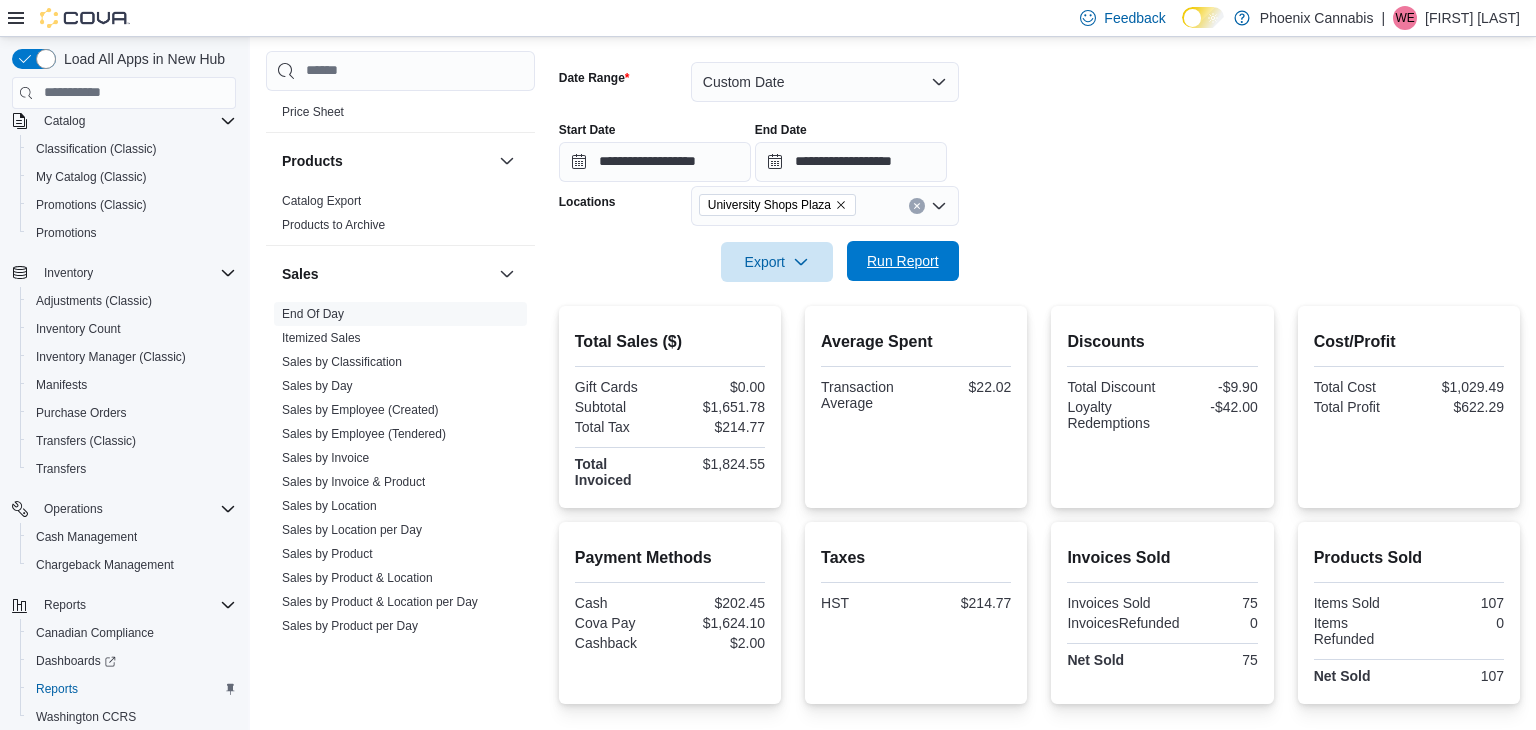 scroll, scrollTop: 282, scrollLeft: 0, axis: vertical 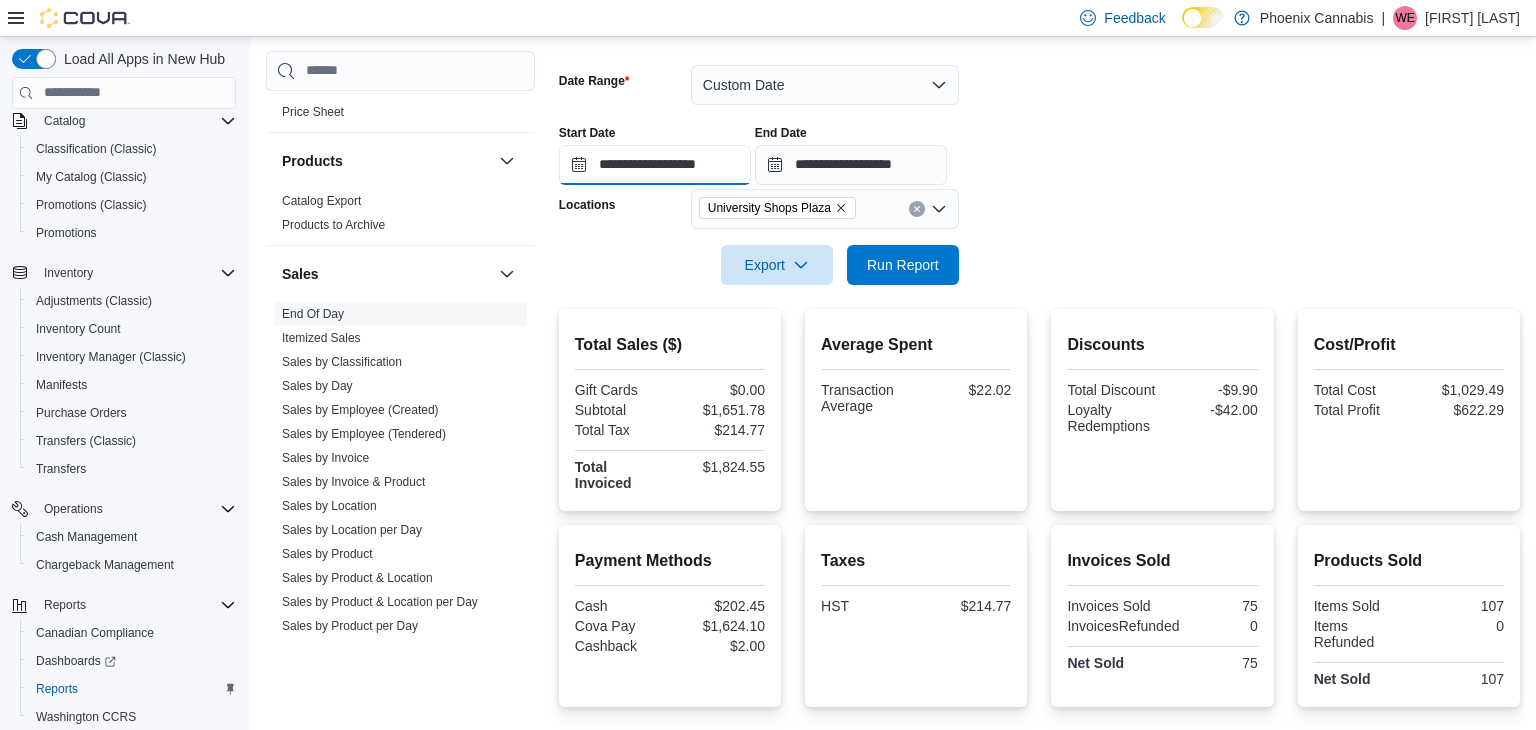 click on "**********" at bounding box center [655, 165] 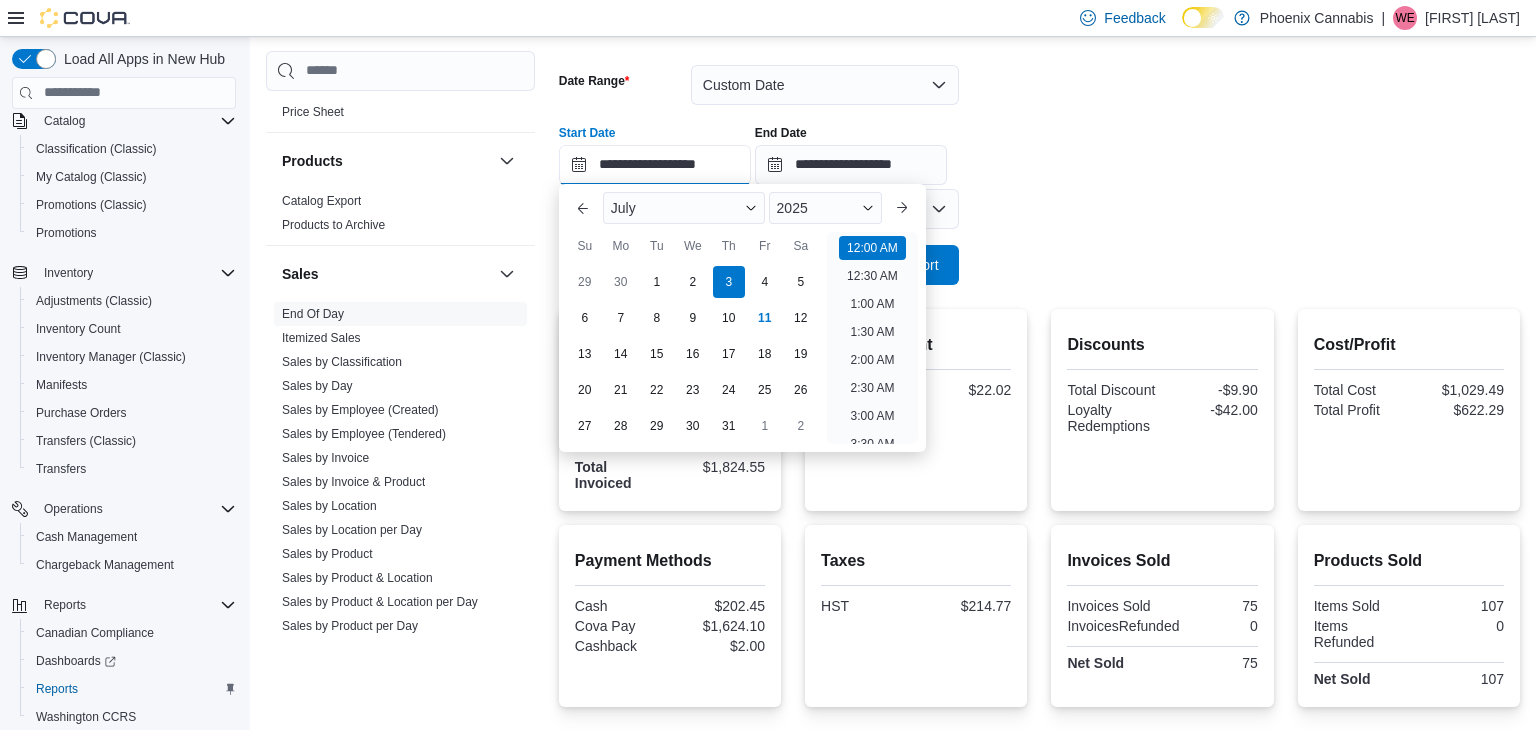 scroll, scrollTop: 62, scrollLeft: 0, axis: vertical 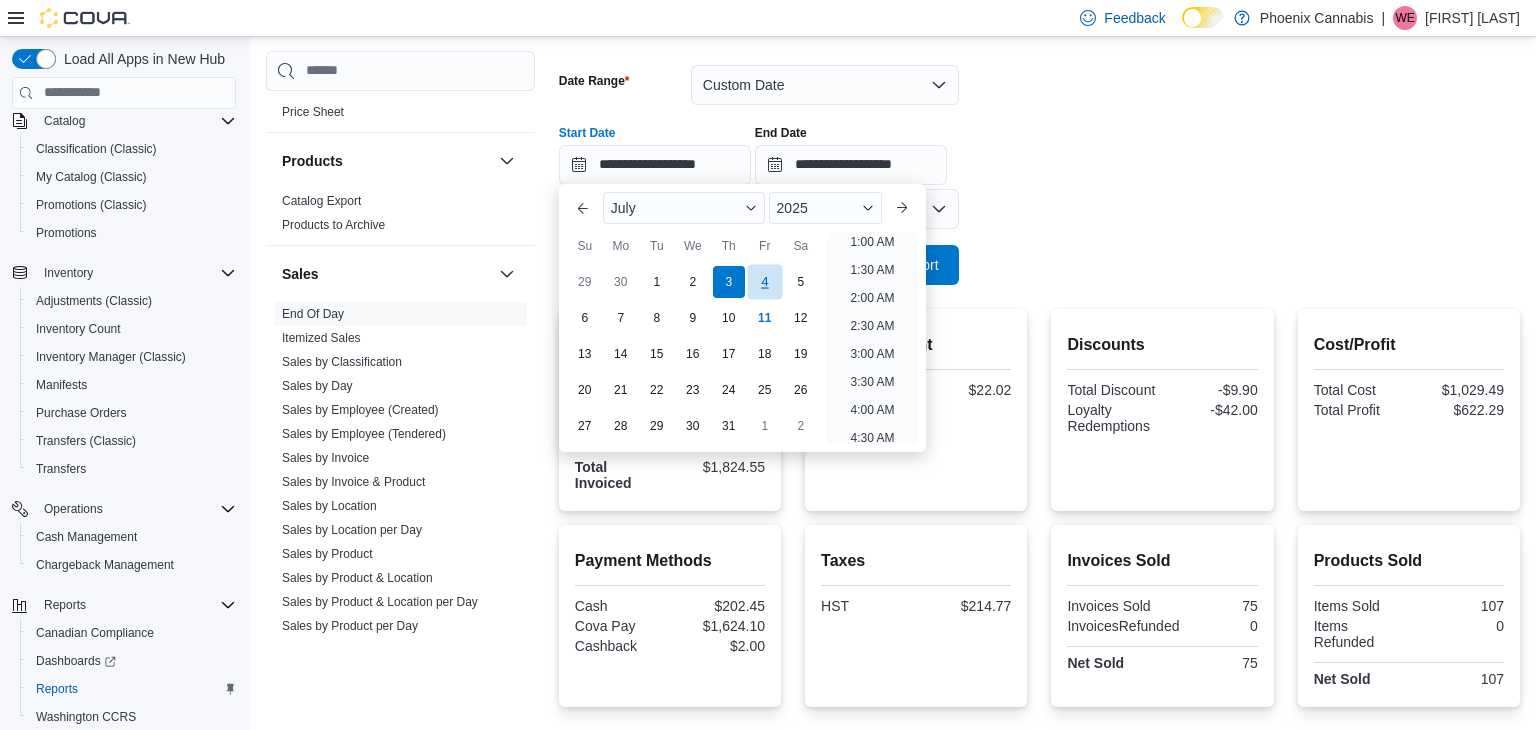 click on "4" at bounding box center (764, 282) 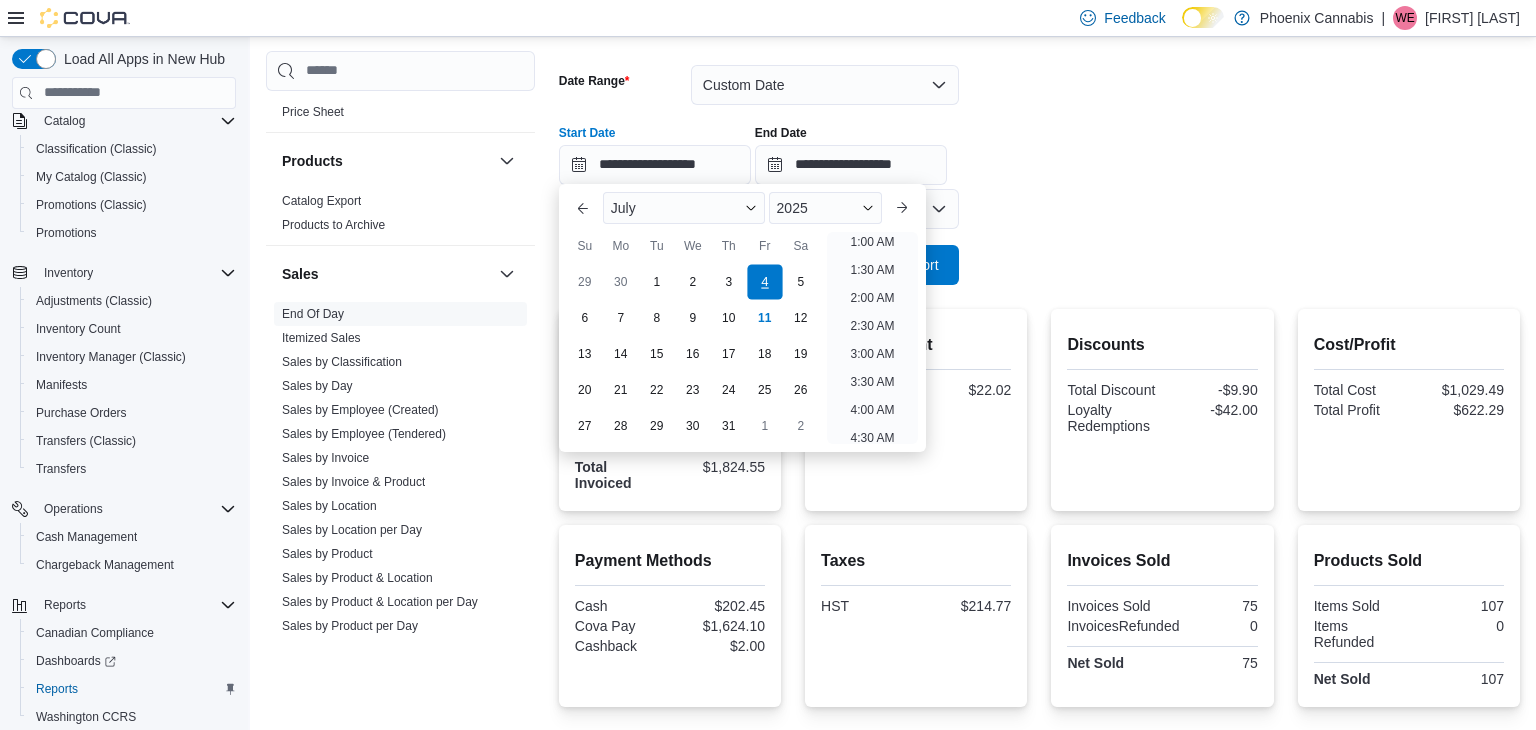 scroll, scrollTop: 4, scrollLeft: 0, axis: vertical 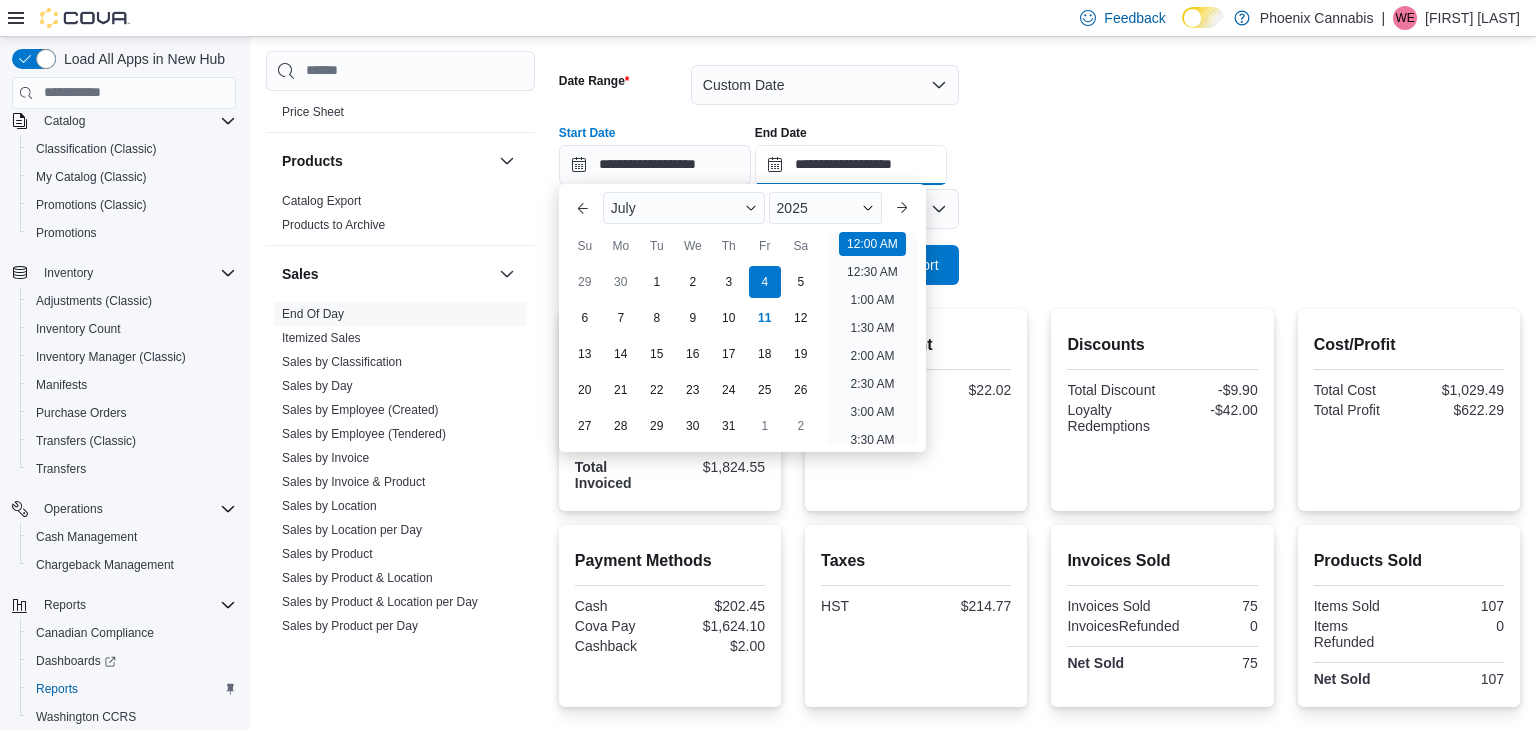 click on "**********" at bounding box center [851, 165] 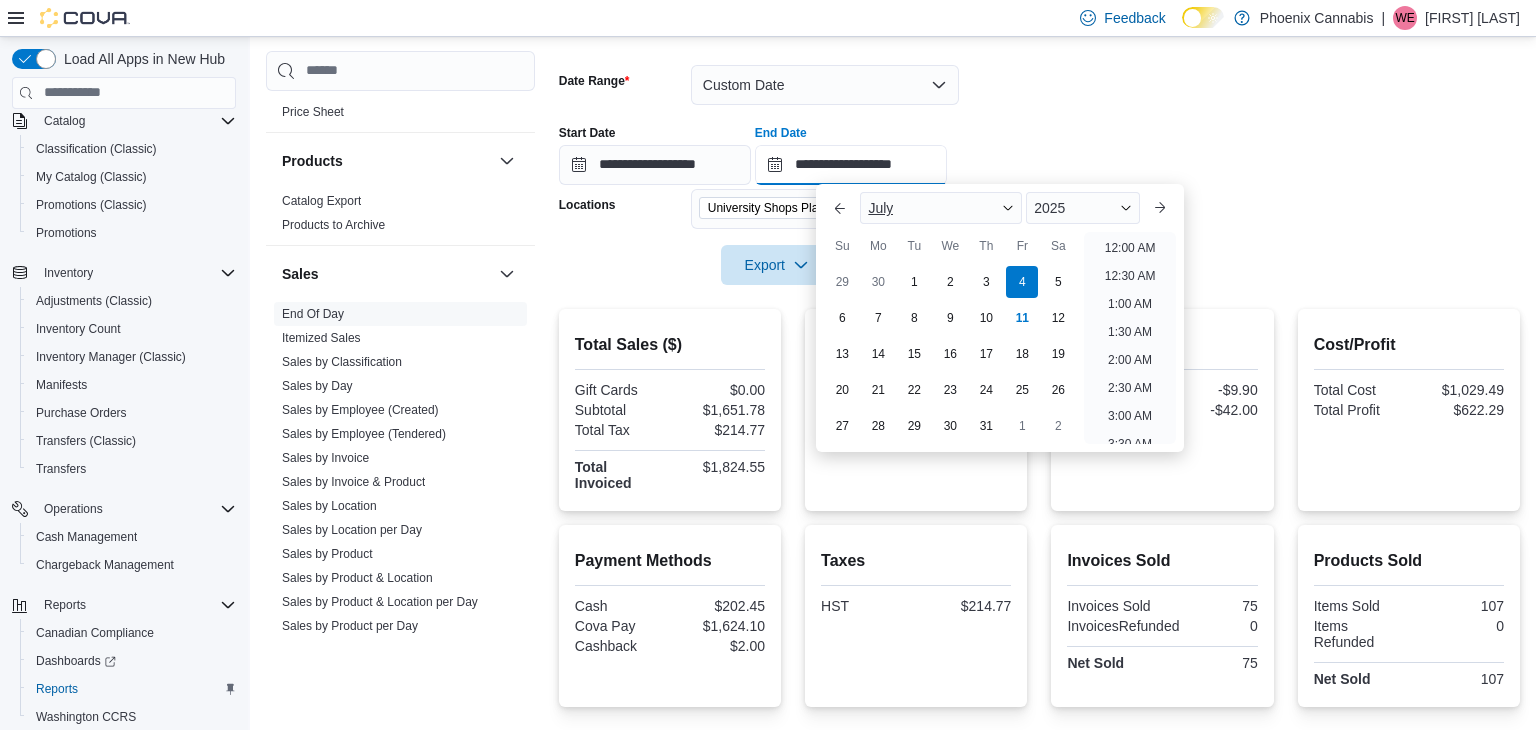 scroll, scrollTop: 1136, scrollLeft: 0, axis: vertical 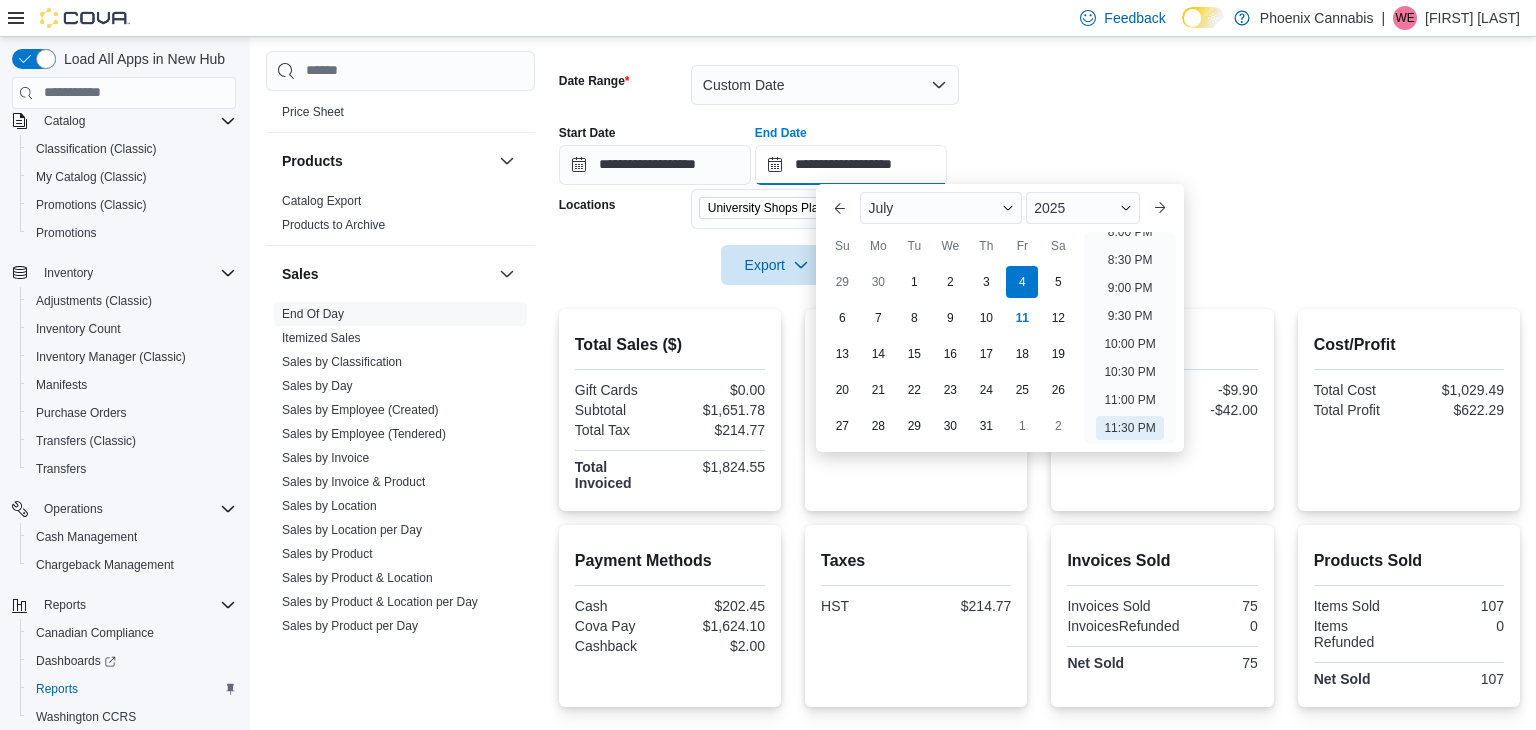 click on "**********" at bounding box center [851, 165] 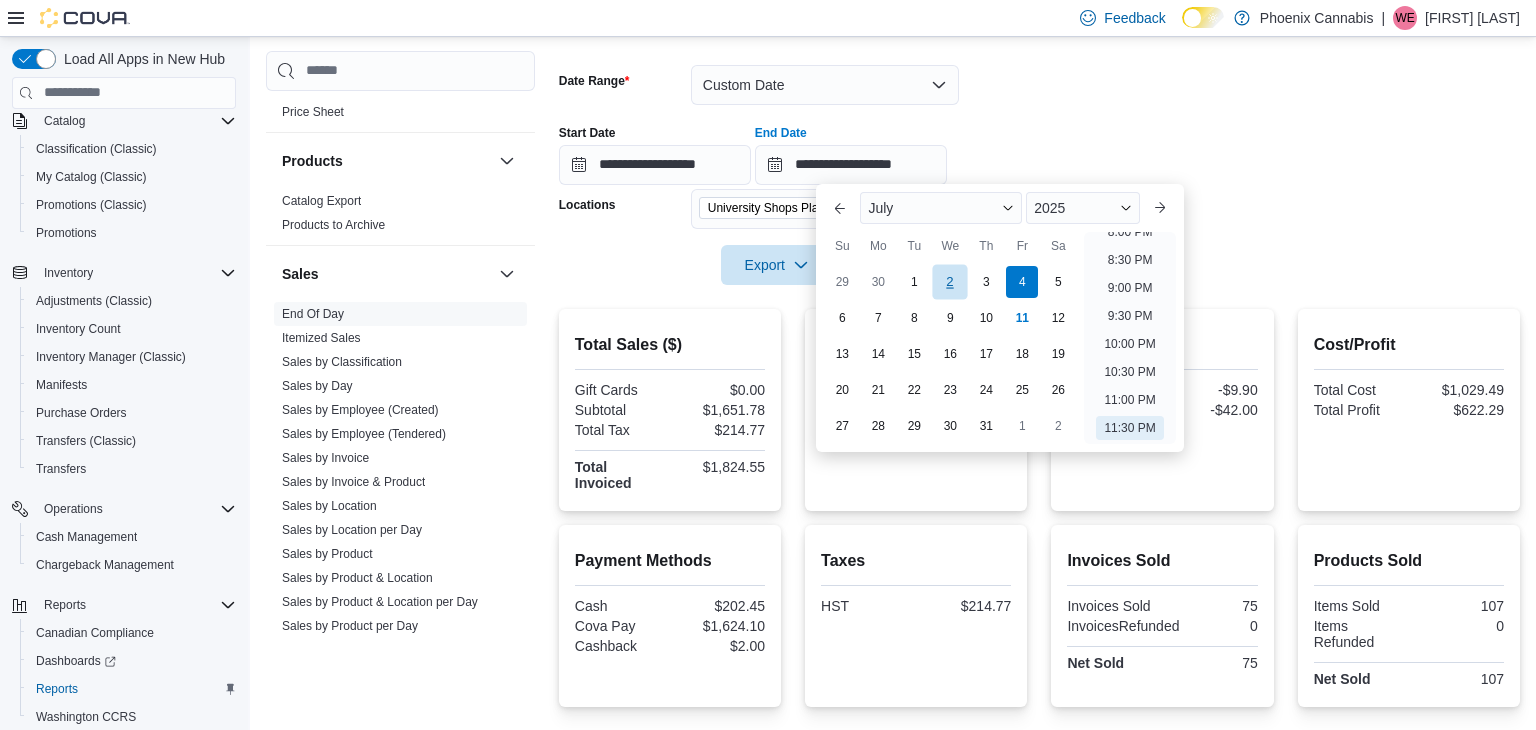 click on "2" at bounding box center (950, 282) 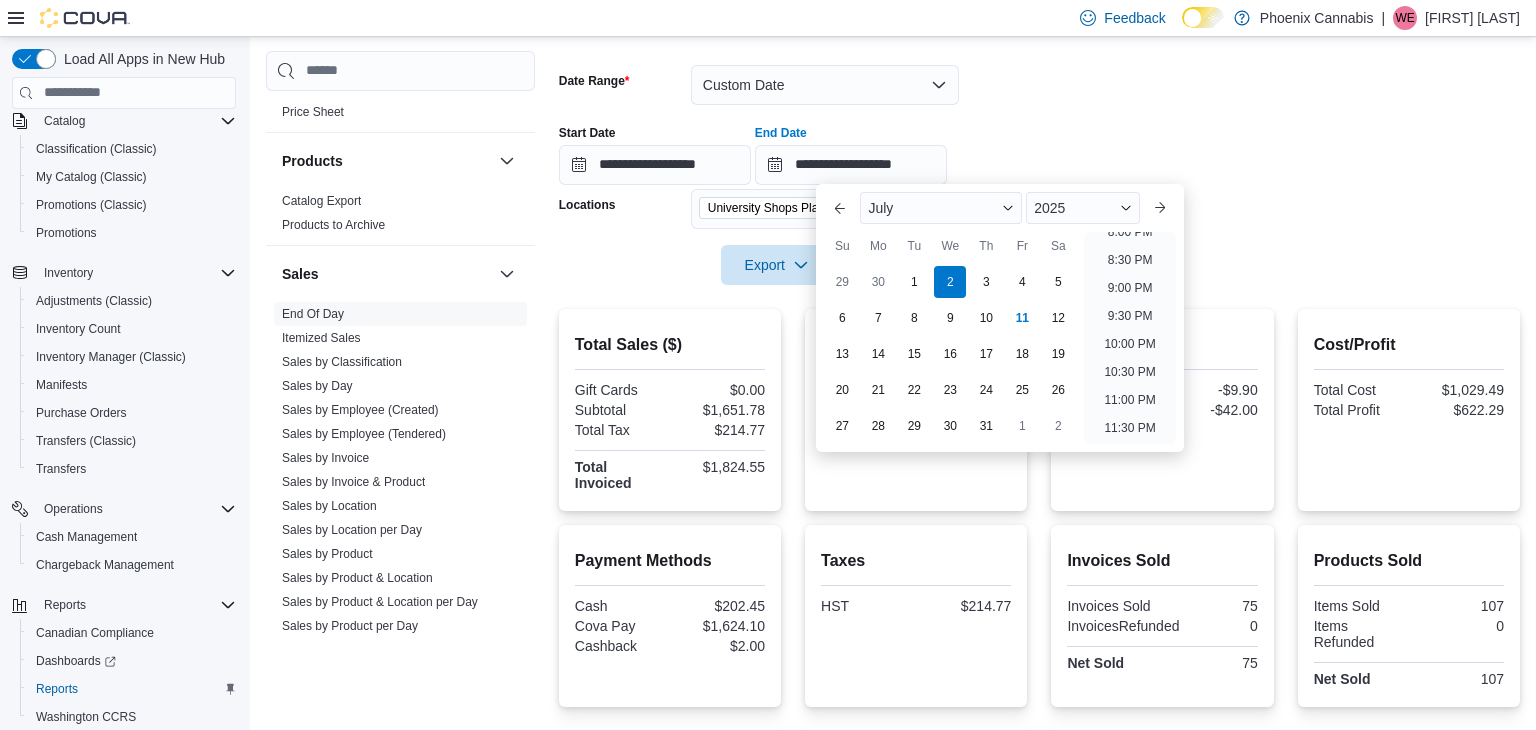 click on "Export  Run Report" at bounding box center (759, 265) 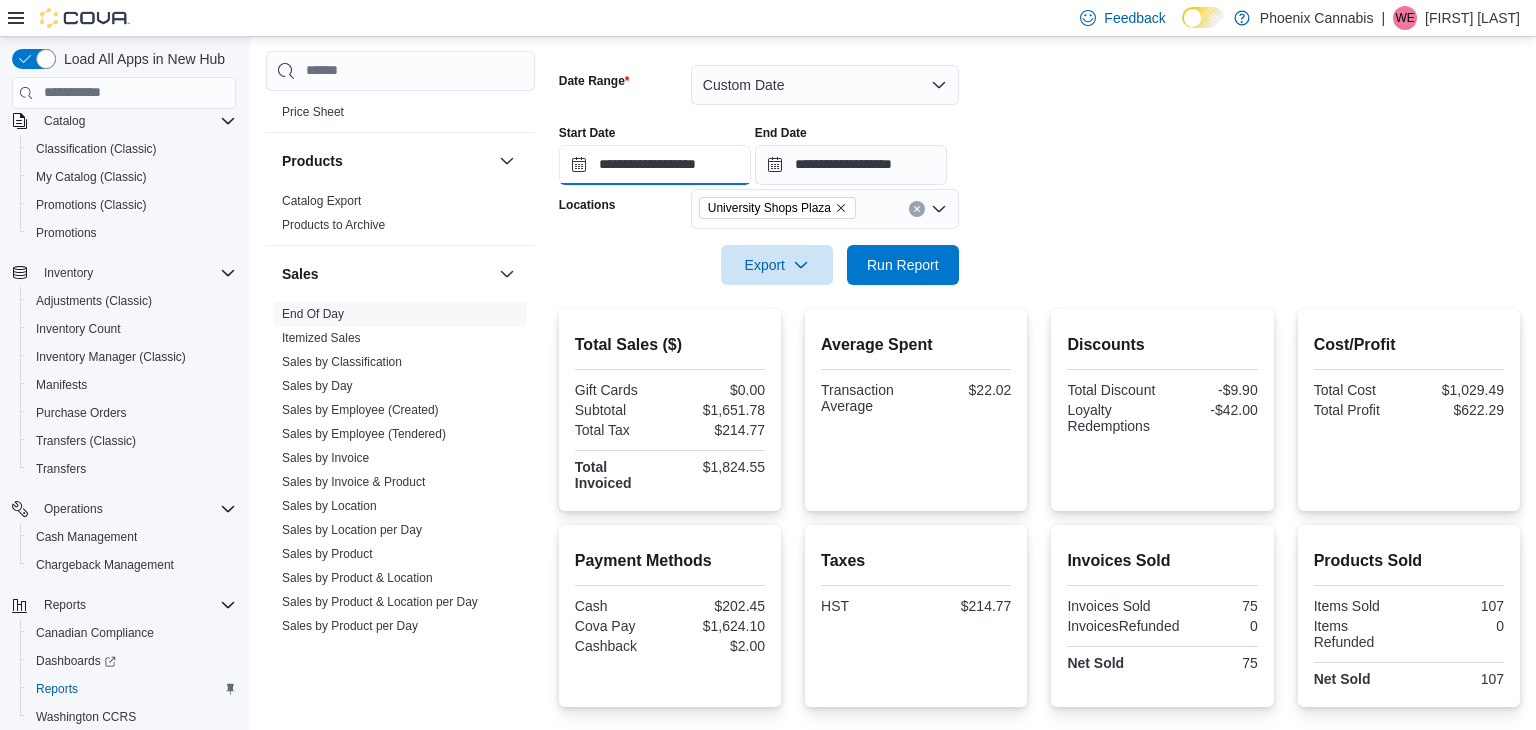 click on "**********" at bounding box center (655, 165) 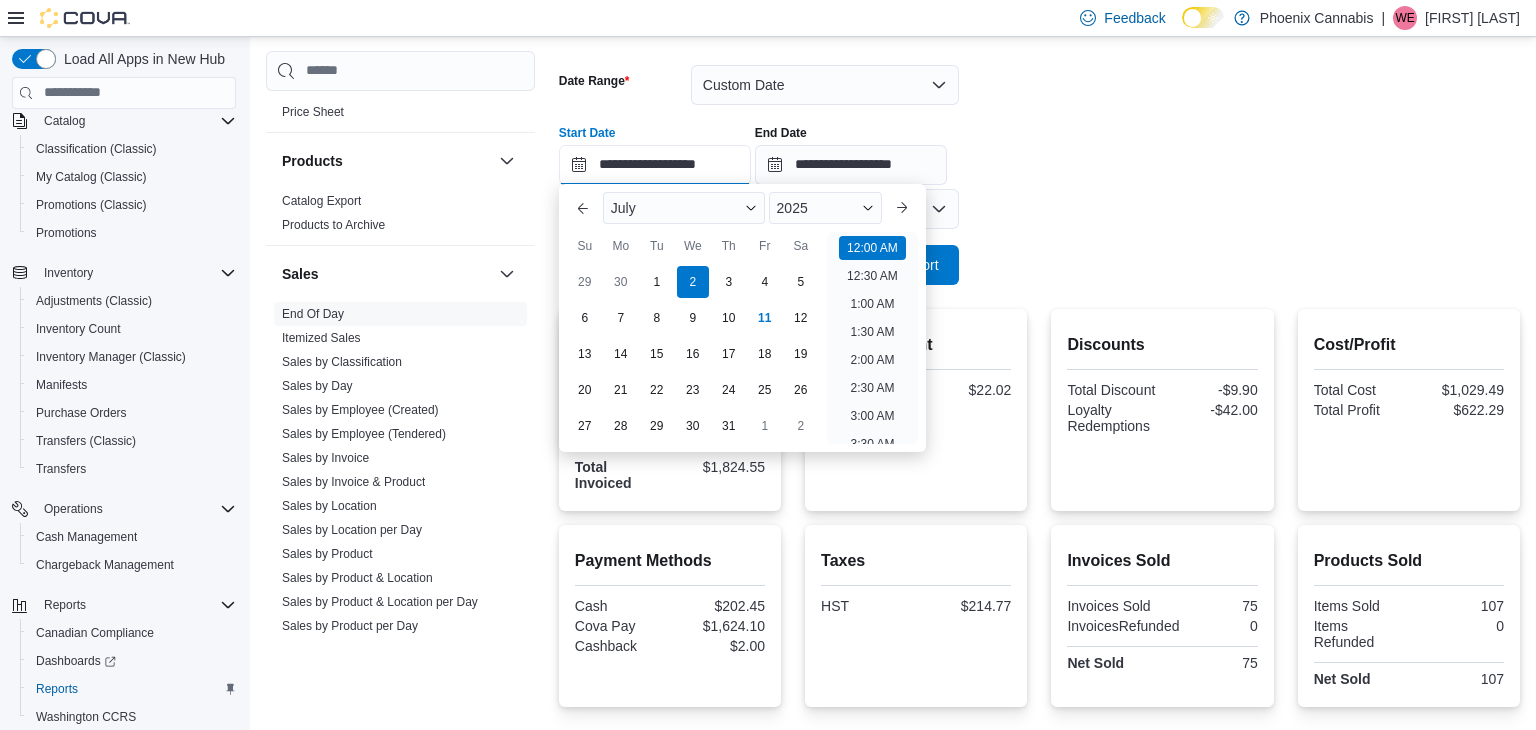 scroll, scrollTop: 62, scrollLeft: 0, axis: vertical 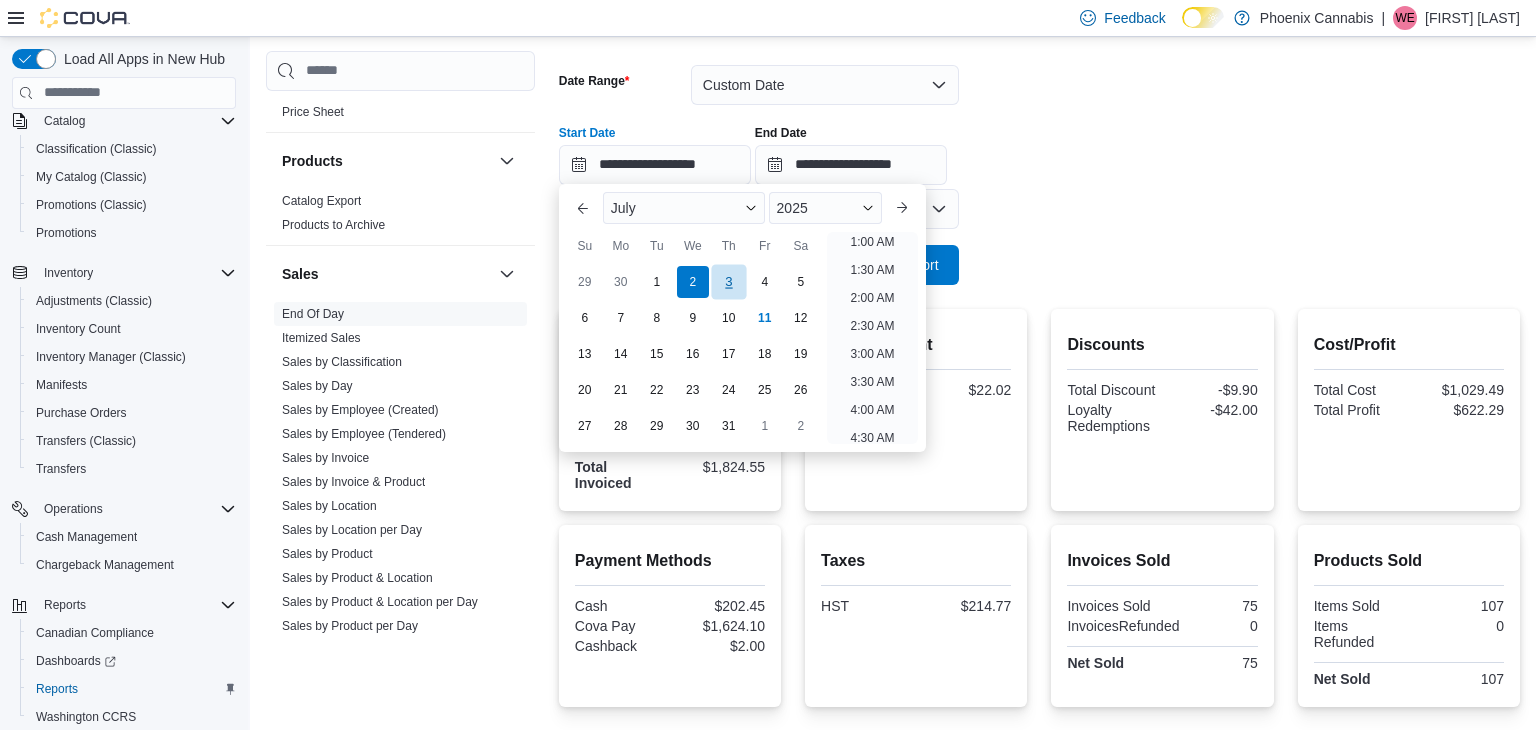 click on "3" at bounding box center (728, 282) 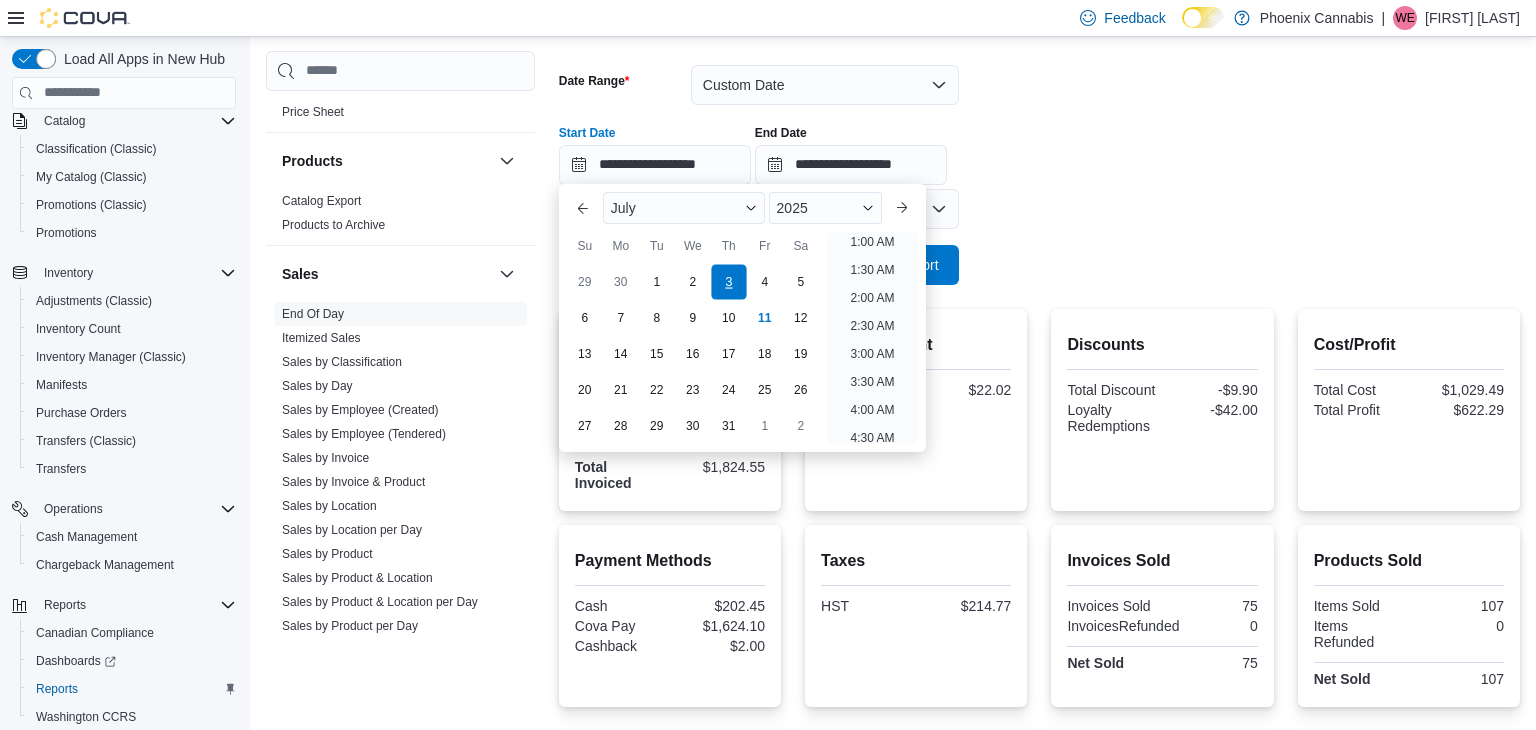 scroll, scrollTop: 4, scrollLeft: 0, axis: vertical 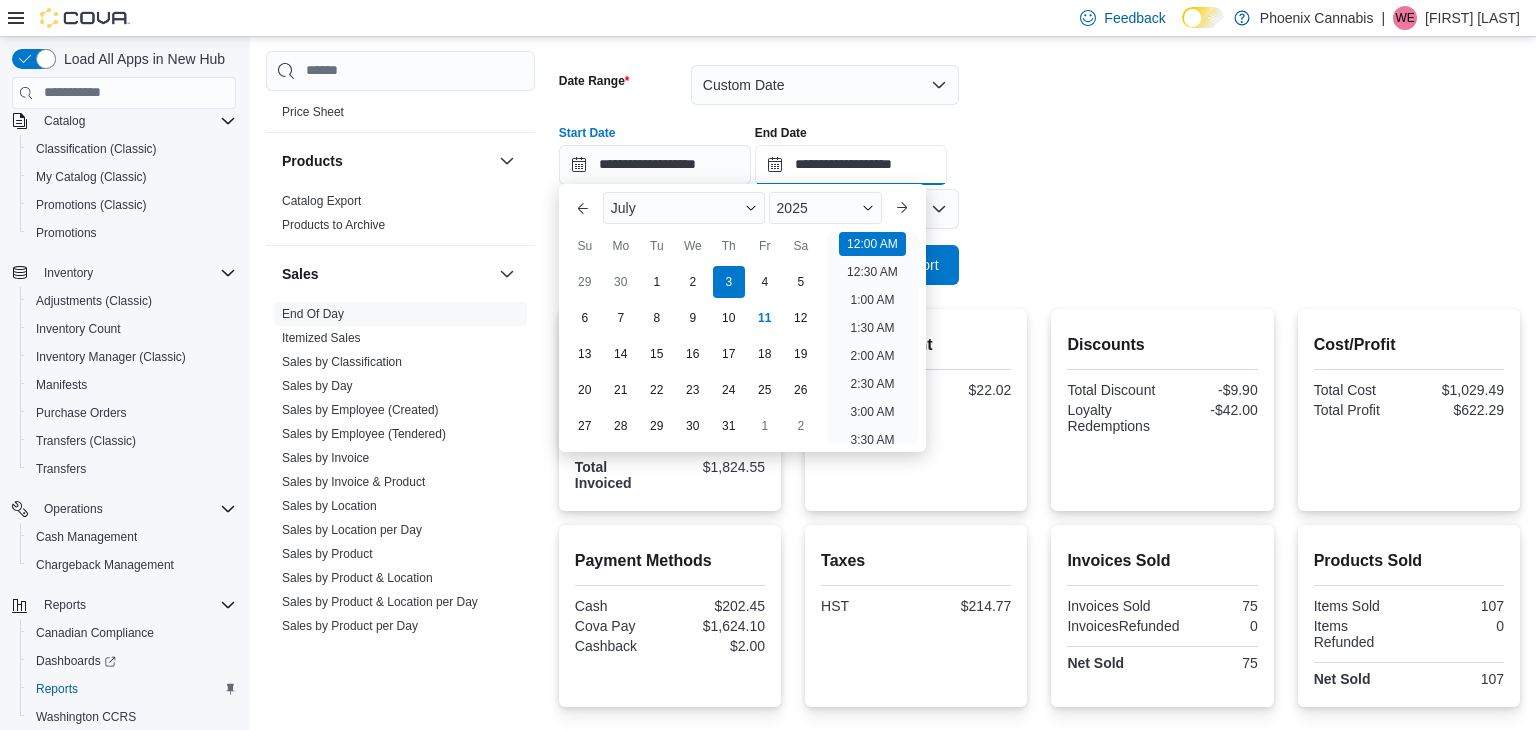 click on "**********" at bounding box center [851, 165] 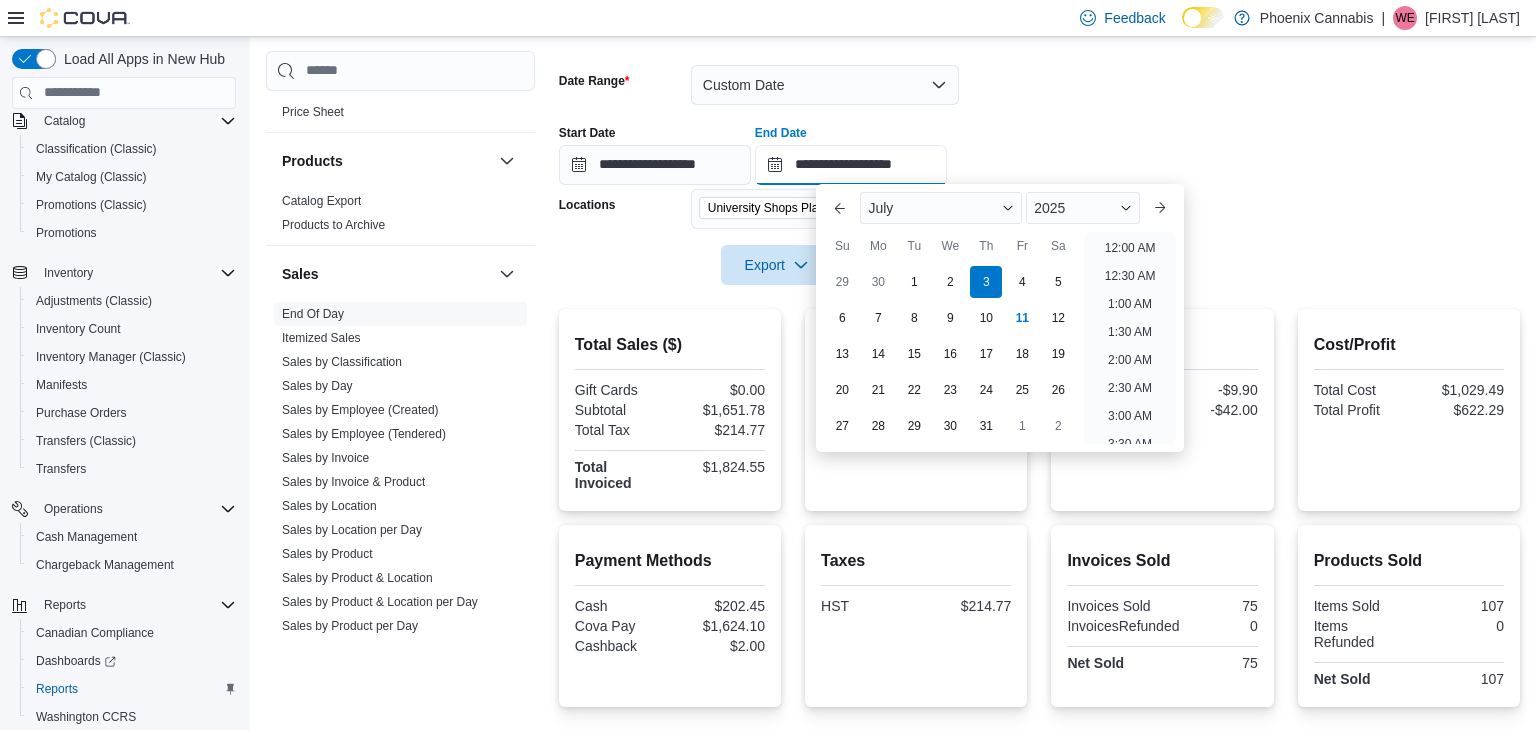 scroll, scrollTop: 1136, scrollLeft: 0, axis: vertical 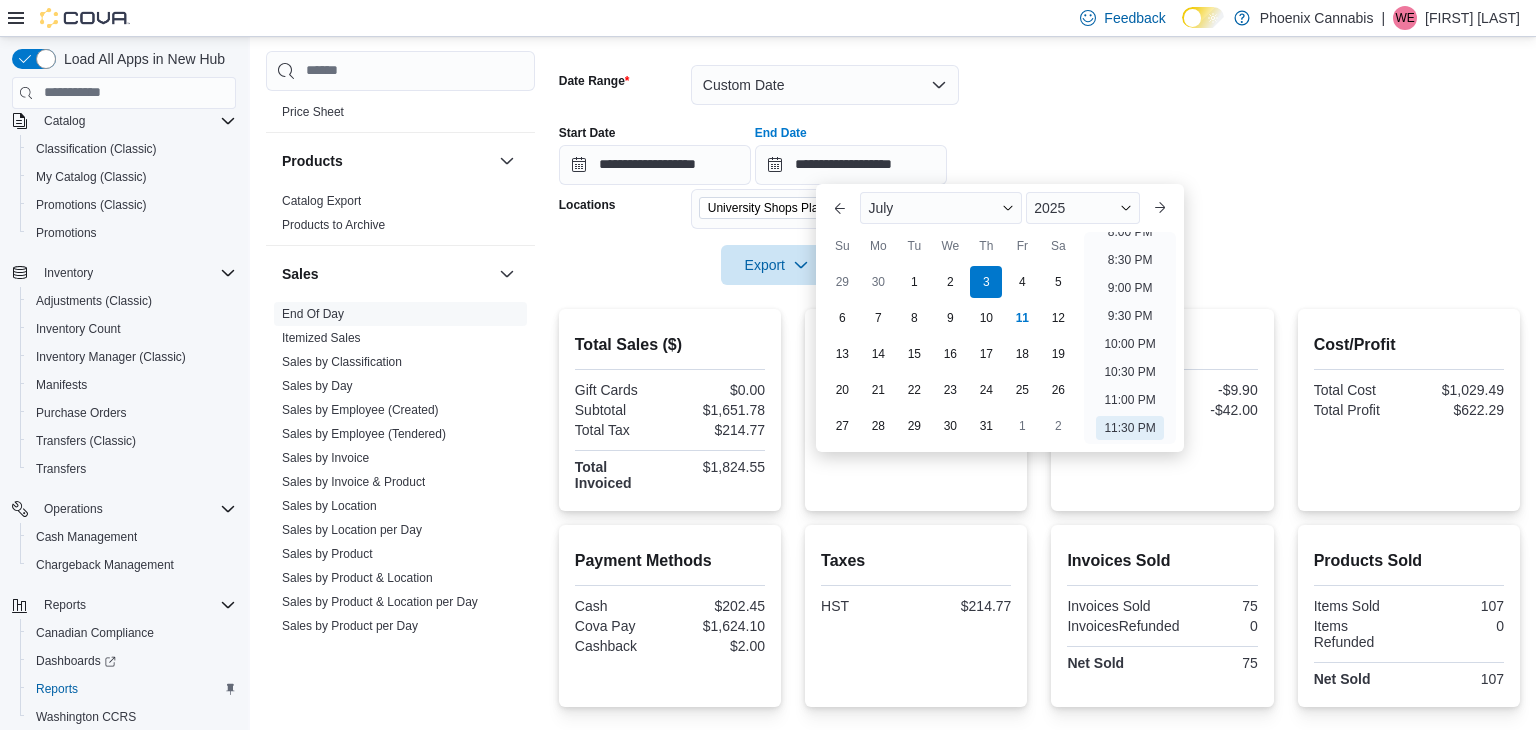 click on "6 7 8 9 10 11 12" at bounding box center (950, 318) 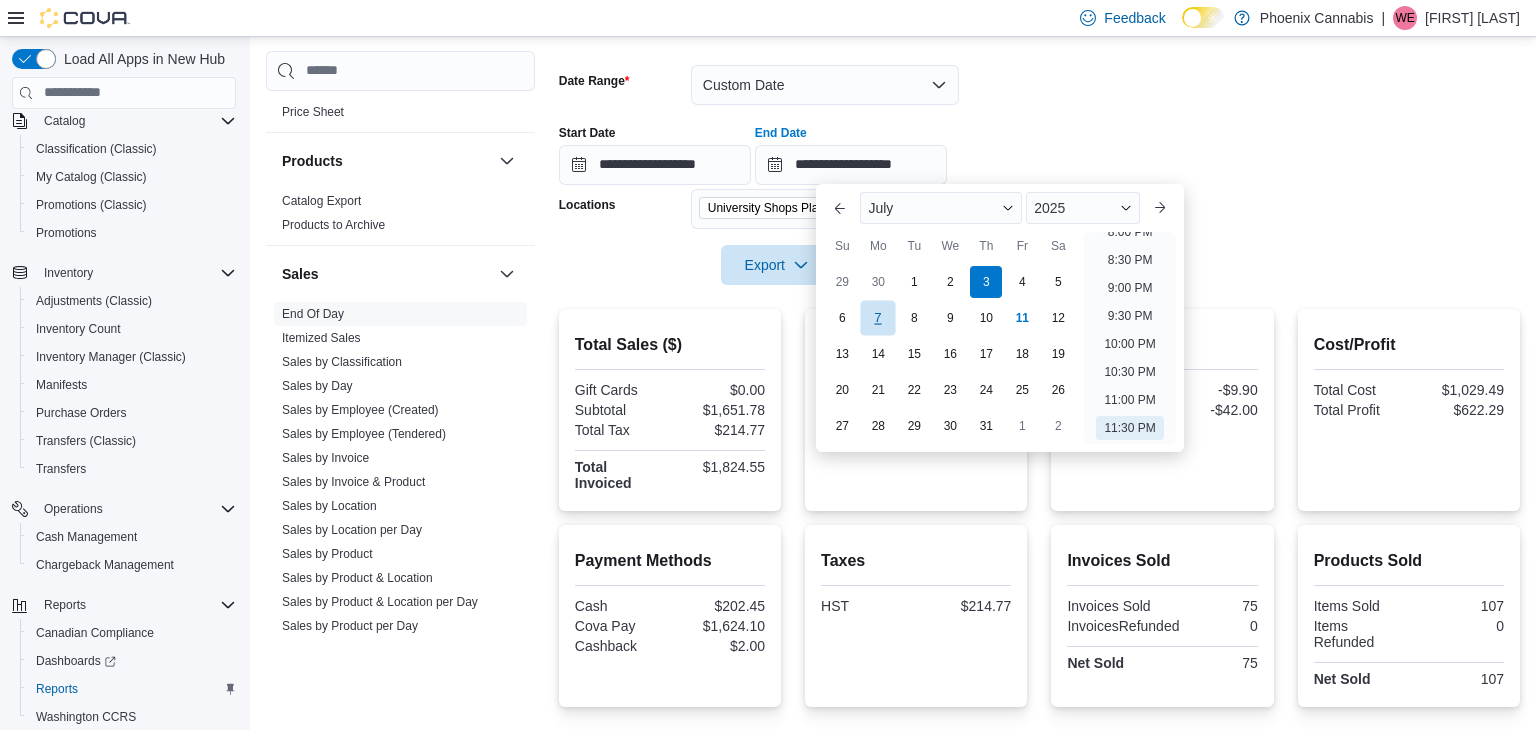 click on "7" at bounding box center [878, 318] 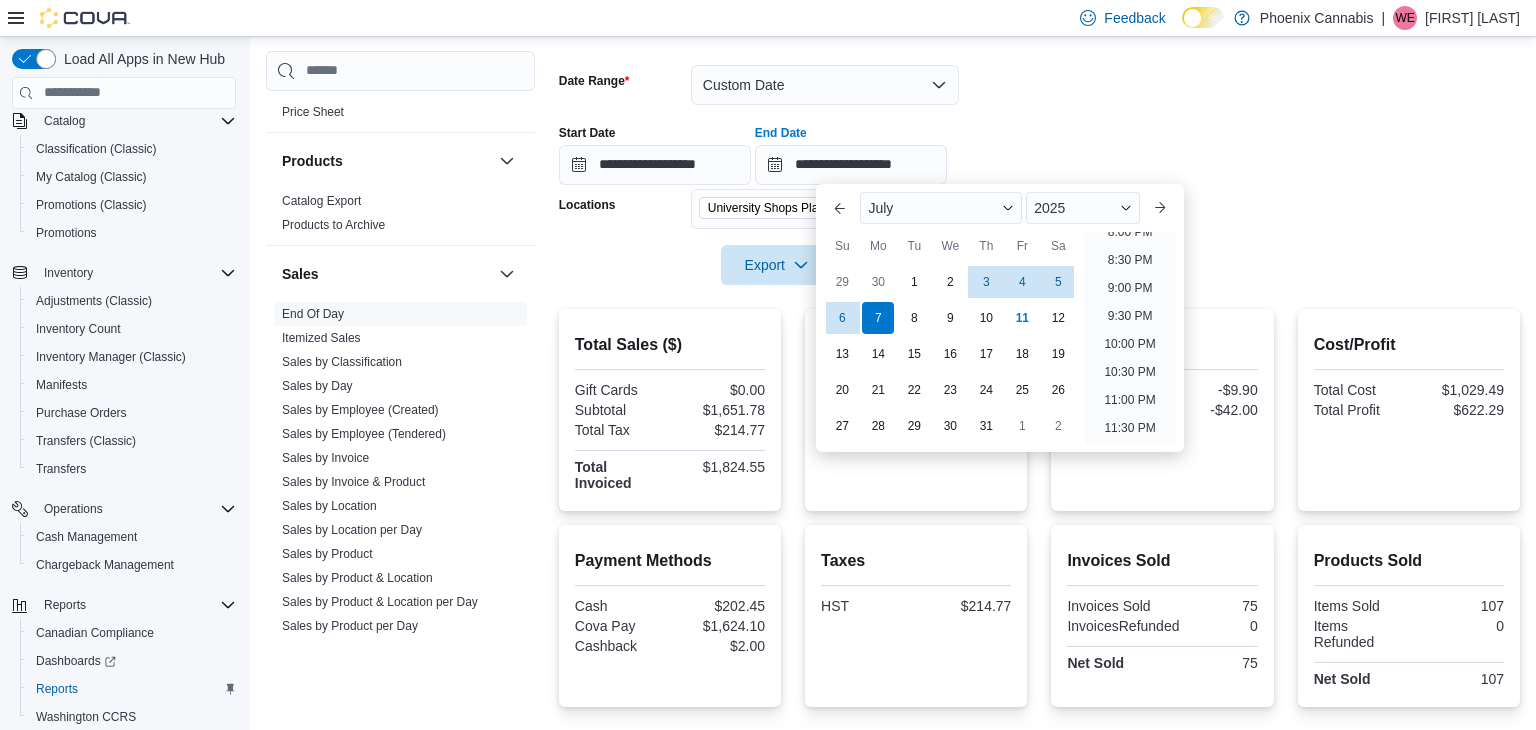 click at bounding box center (1039, 297) 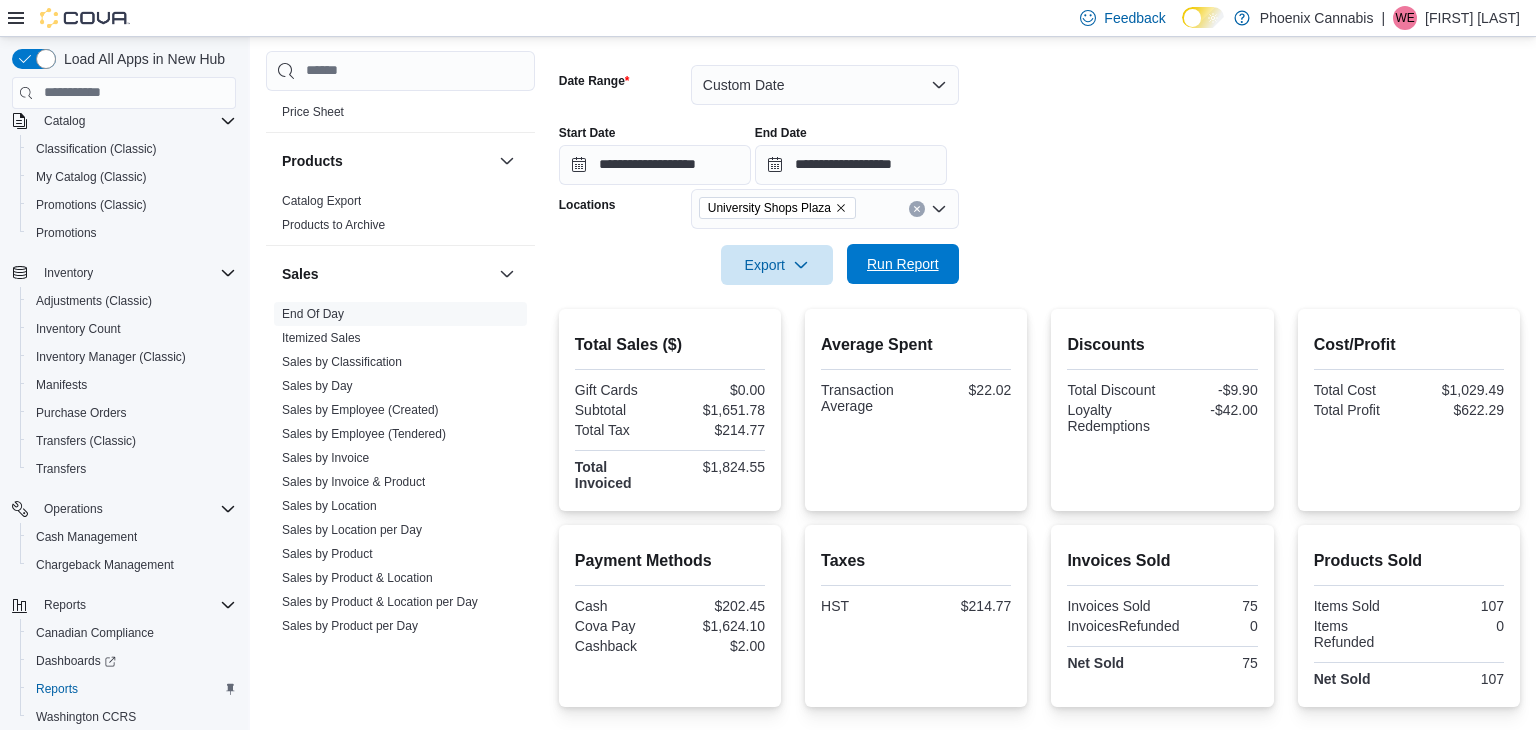 click on "Run Report" at bounding box center [903, 264] 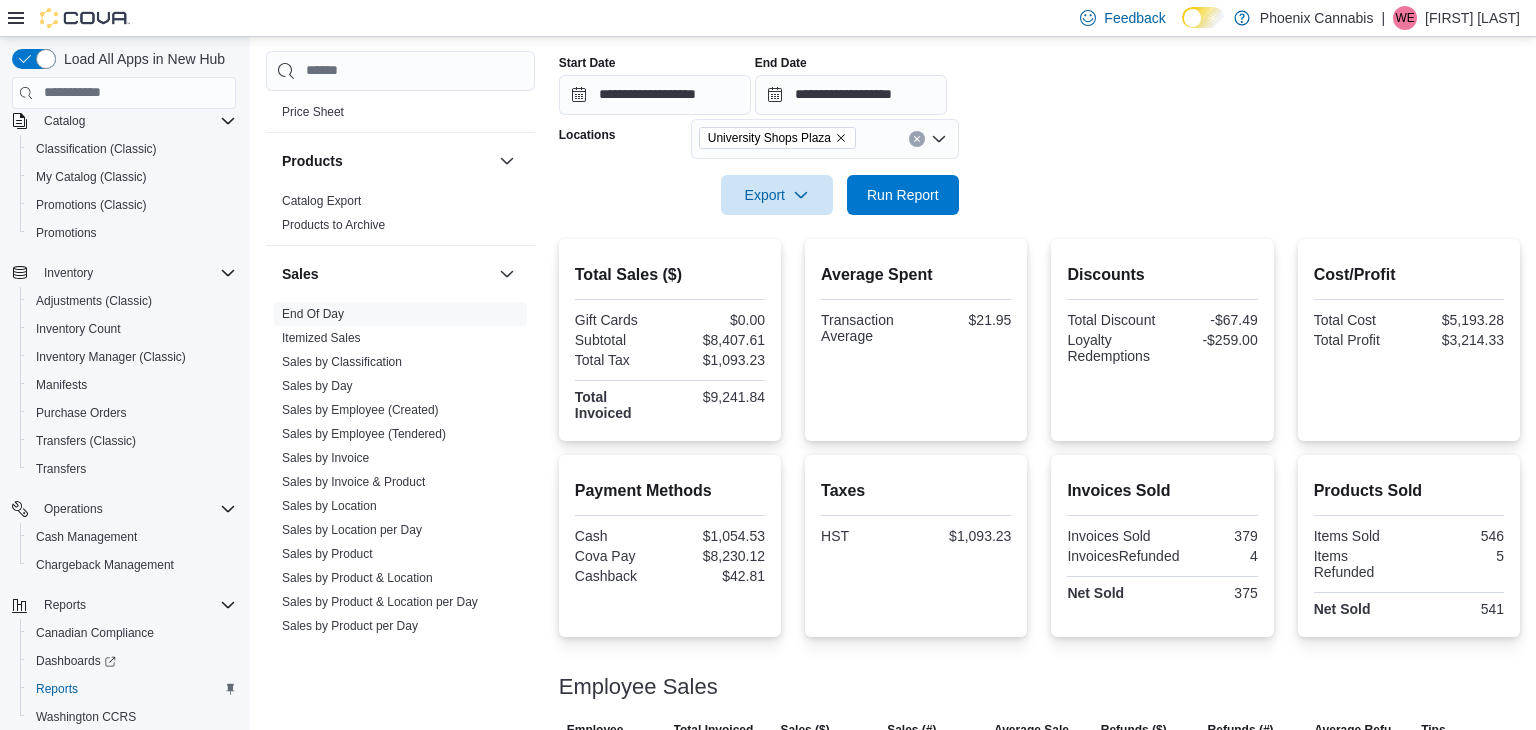 scroll, scrollTop: 344, scrollLeft: 0, axis: vertical 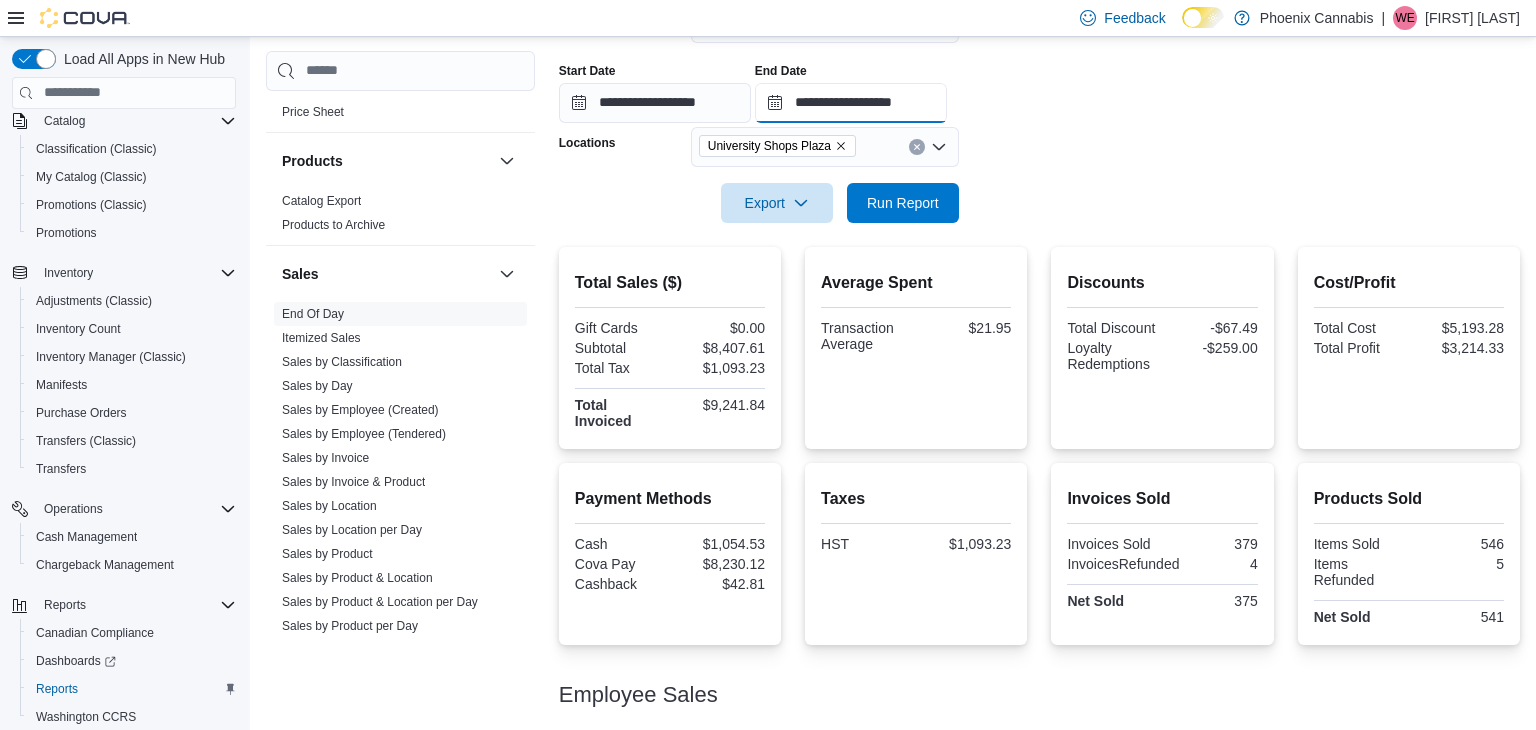 click on "**********" at bounding box center (851, 103) 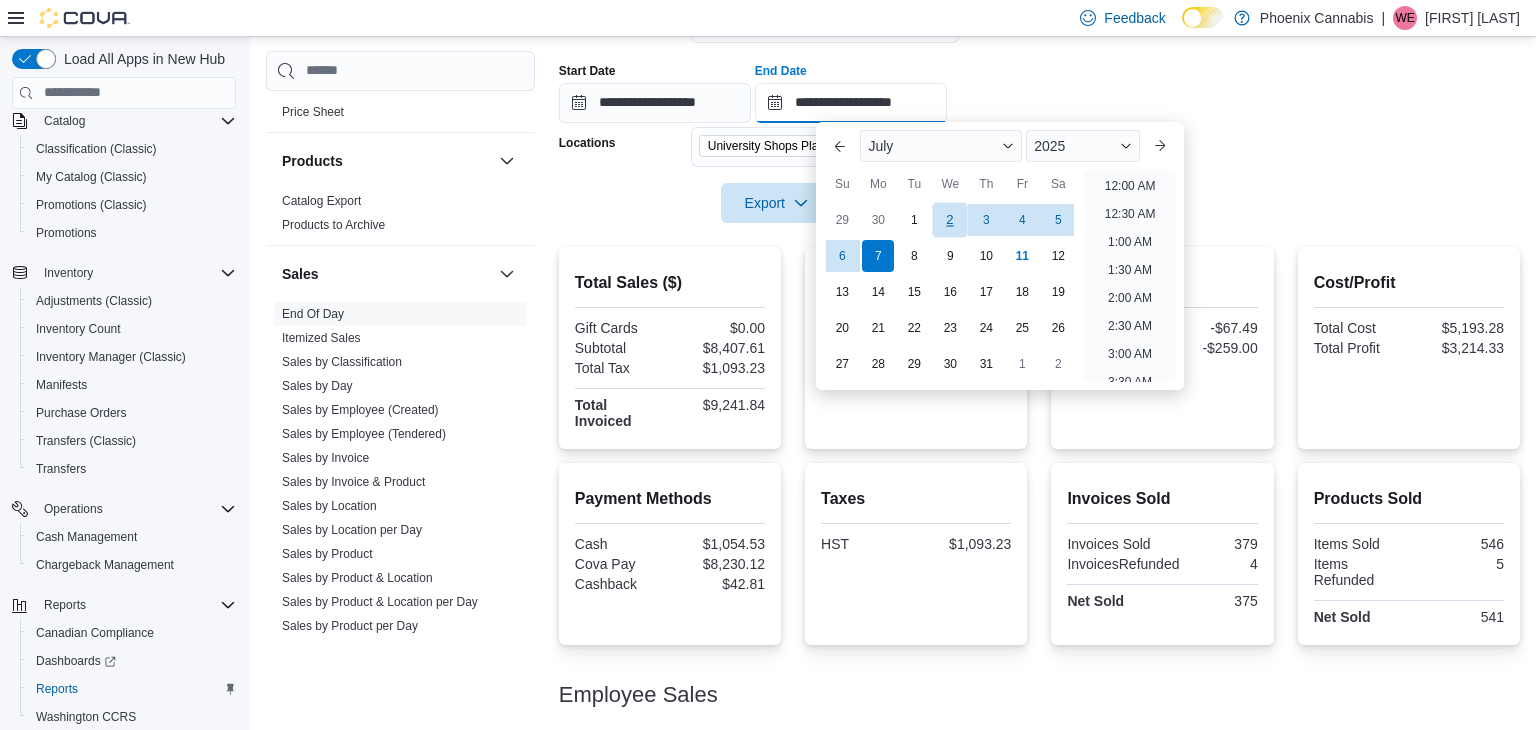 scroll, scrollTop: 1136, scrollLeft: 0, axis: vertical 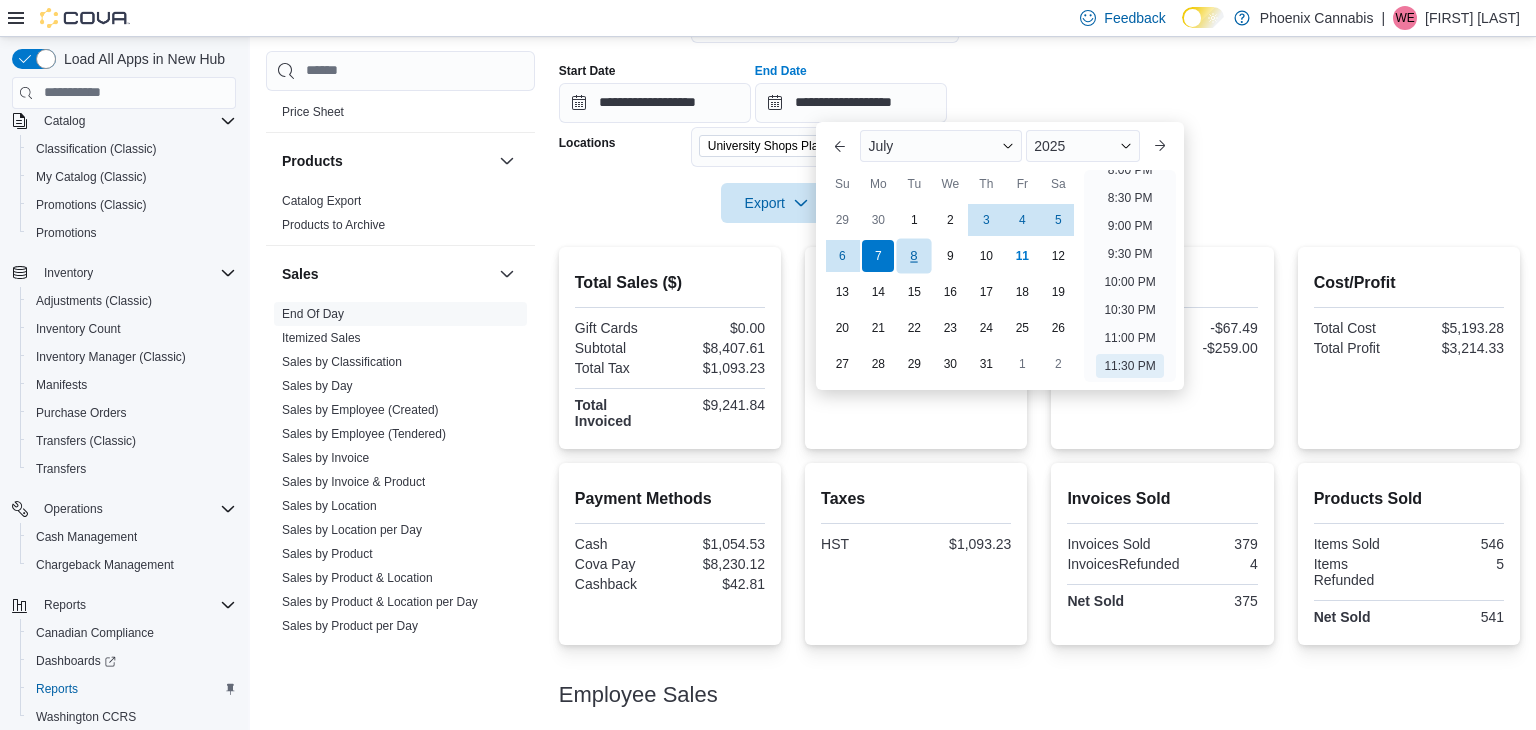click on "8" at bounding box center (914, 256) 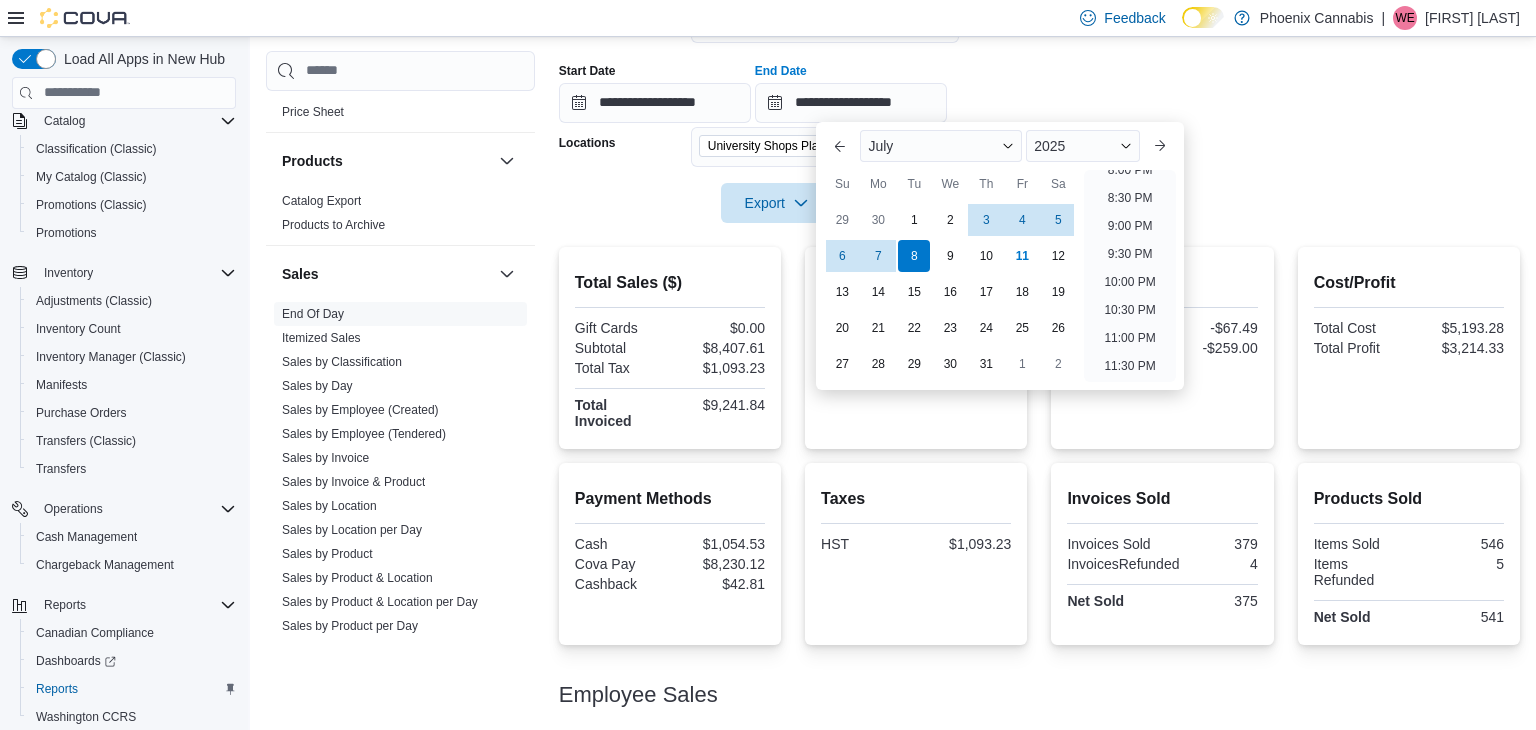 click on "Export  Run Report" at bounding box center [759, 203] 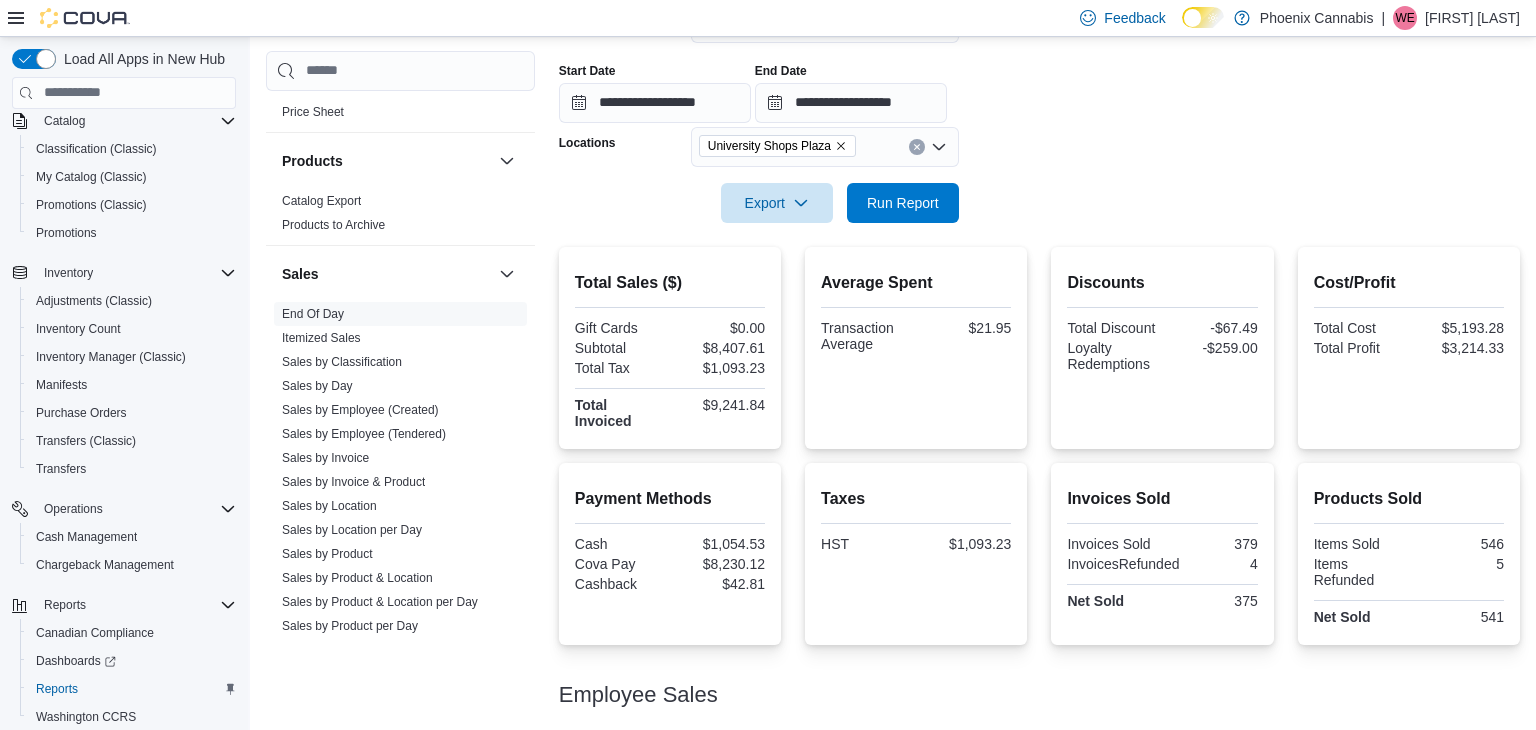 click on "University Shops Plaza" at bounding box center [825, 147] 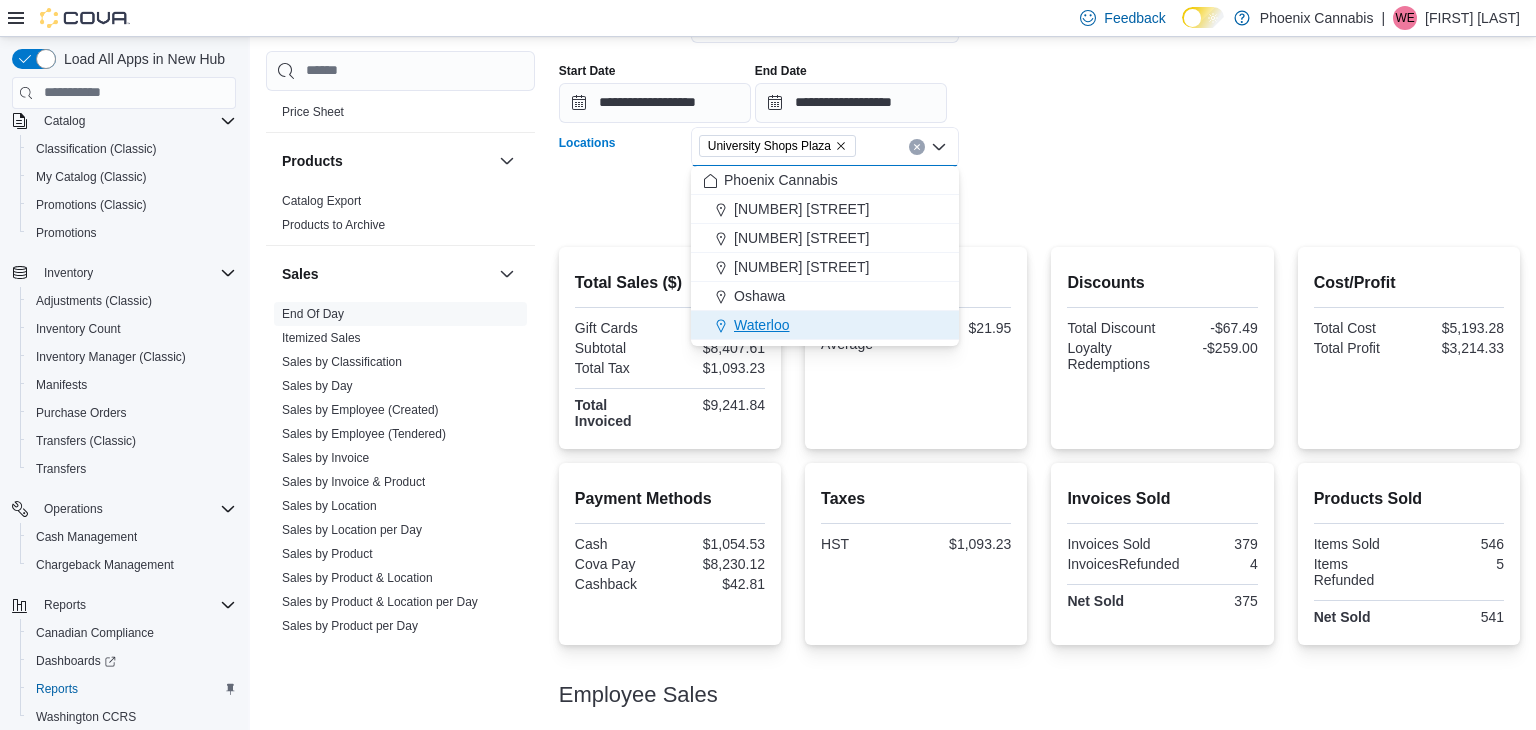 click on "Waterloo" at bounding box center [762, 325] 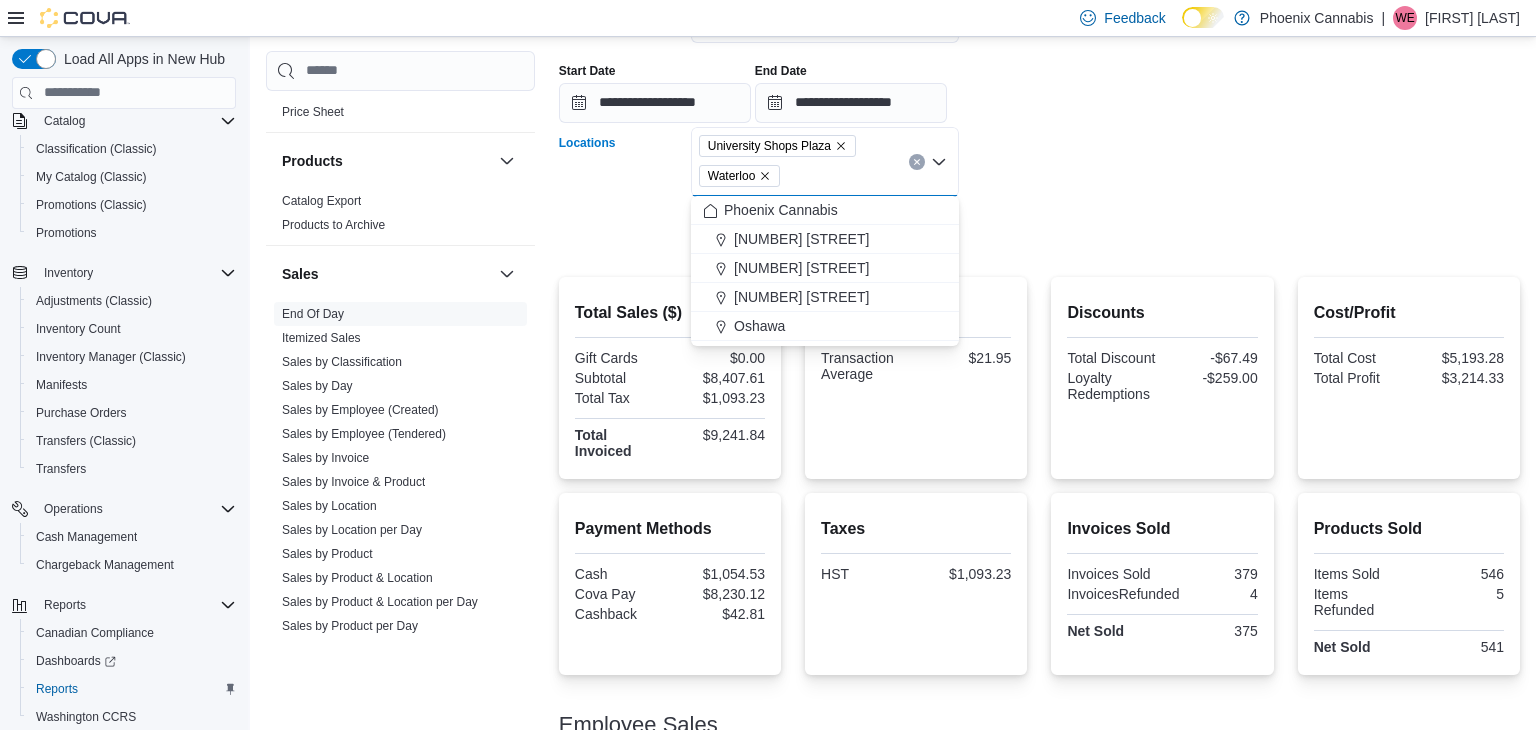 click on "**********" at bounding box center (1039, 116) 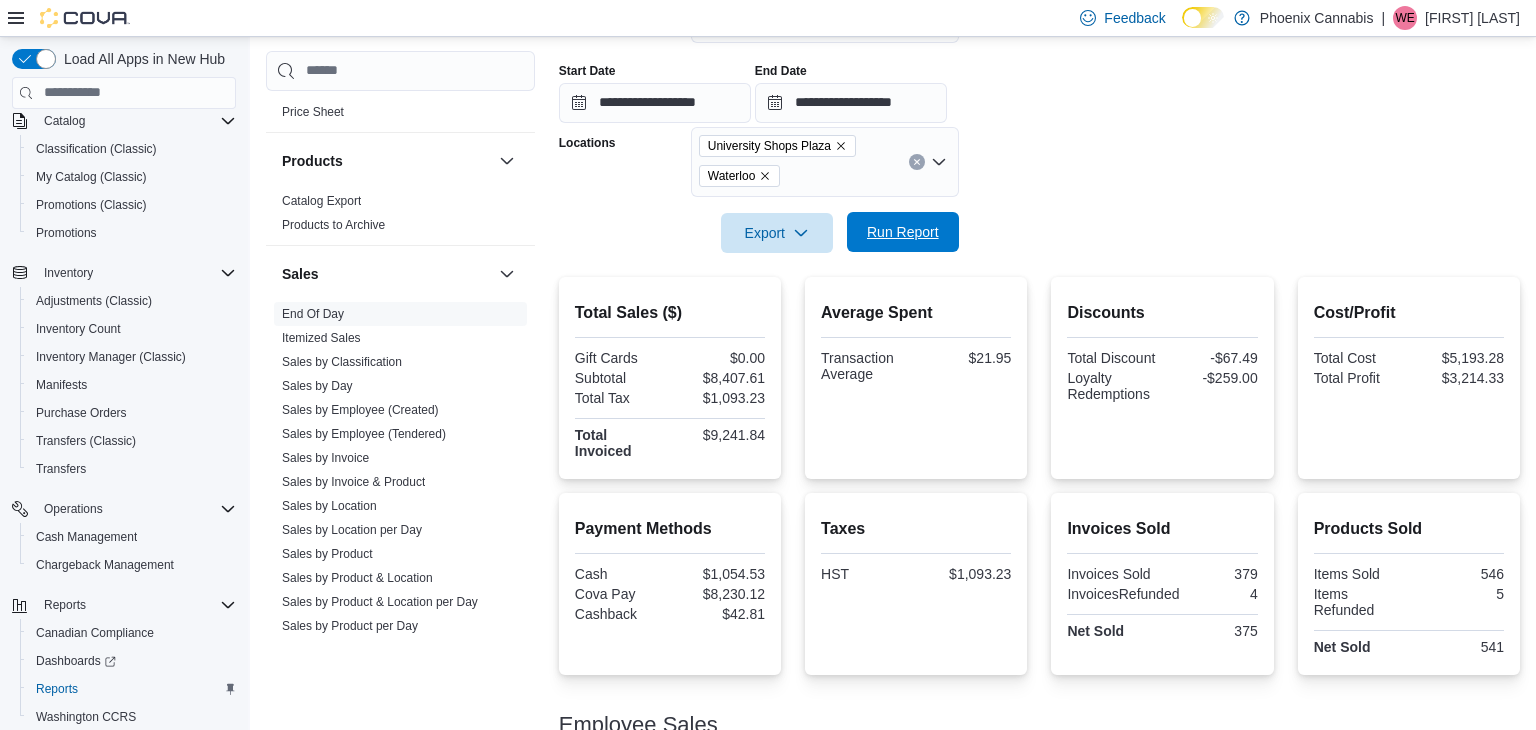 click on "Run Report" at bounding box center [903, 232] 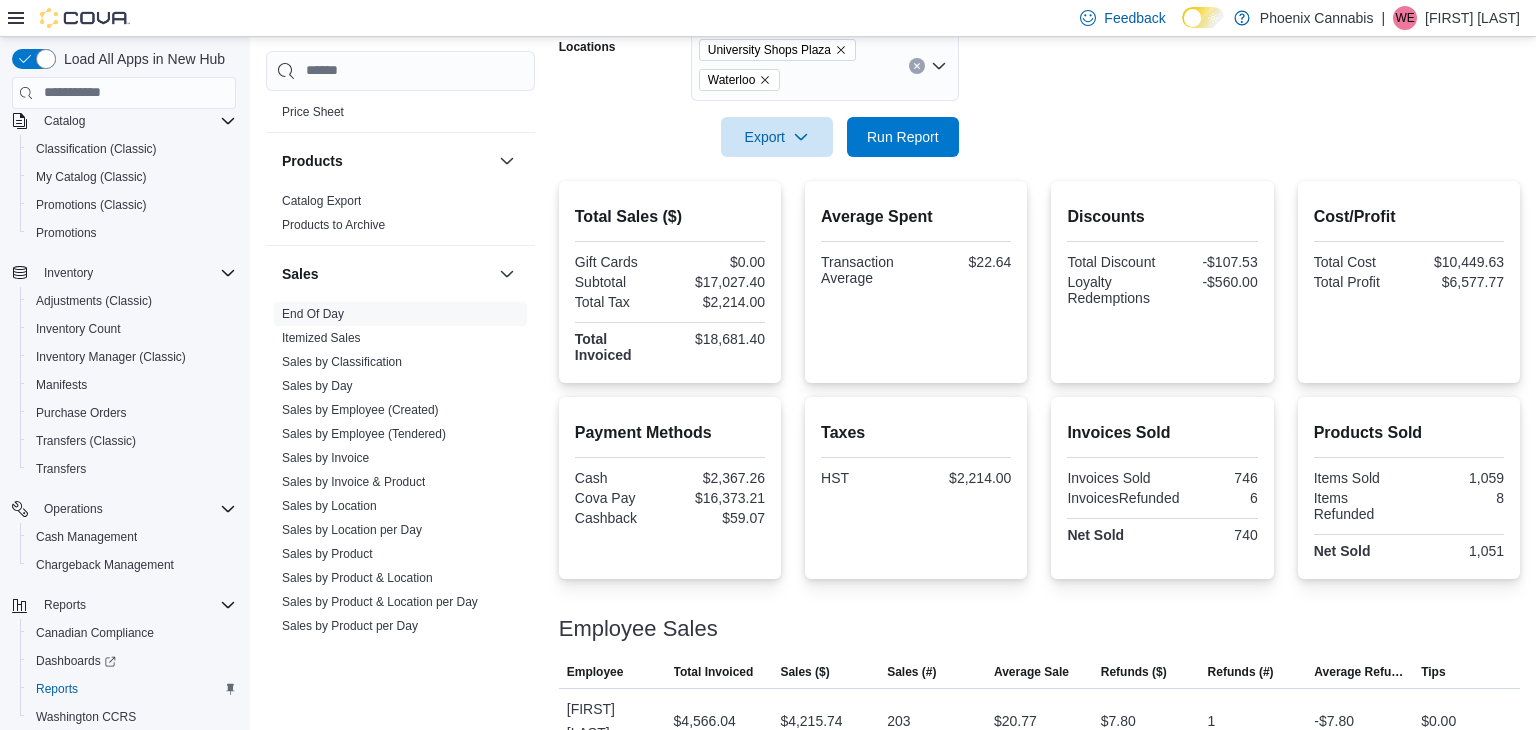 scroll, scrollTop: 501, scrollLeft: 0, axis: vertical 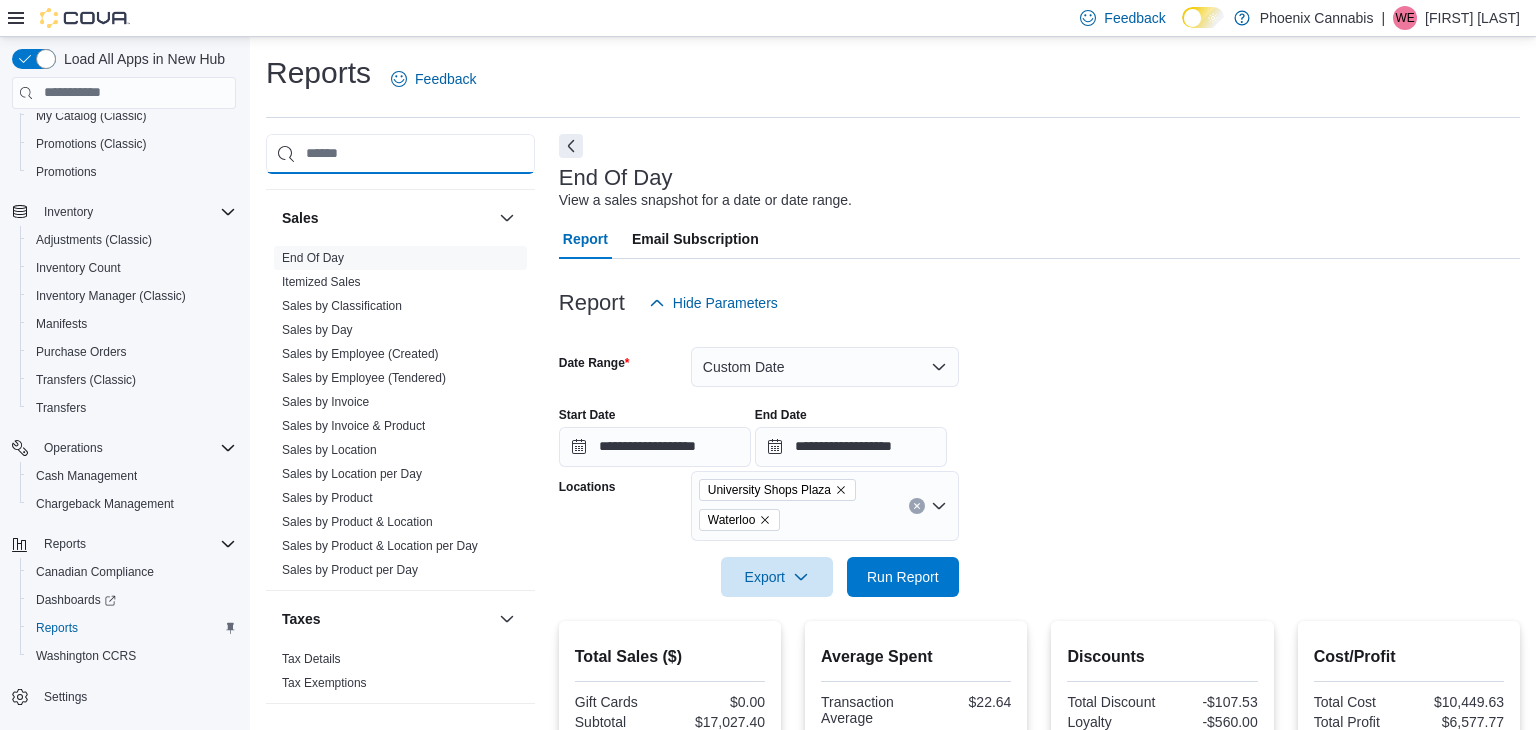 click at bounding box center (400, 154) 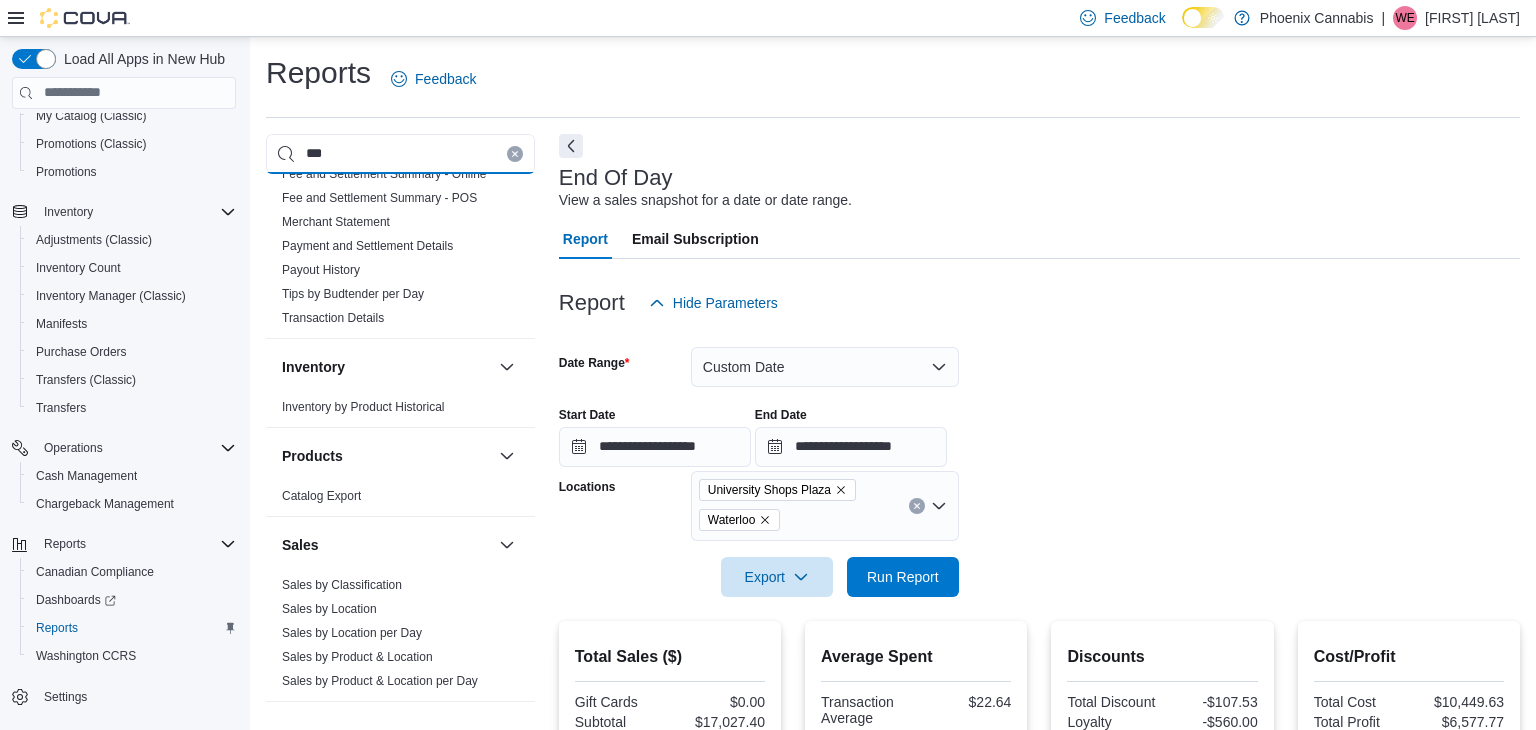 scroll, scrollTop: 0, scrollLeft: 0, axis: both 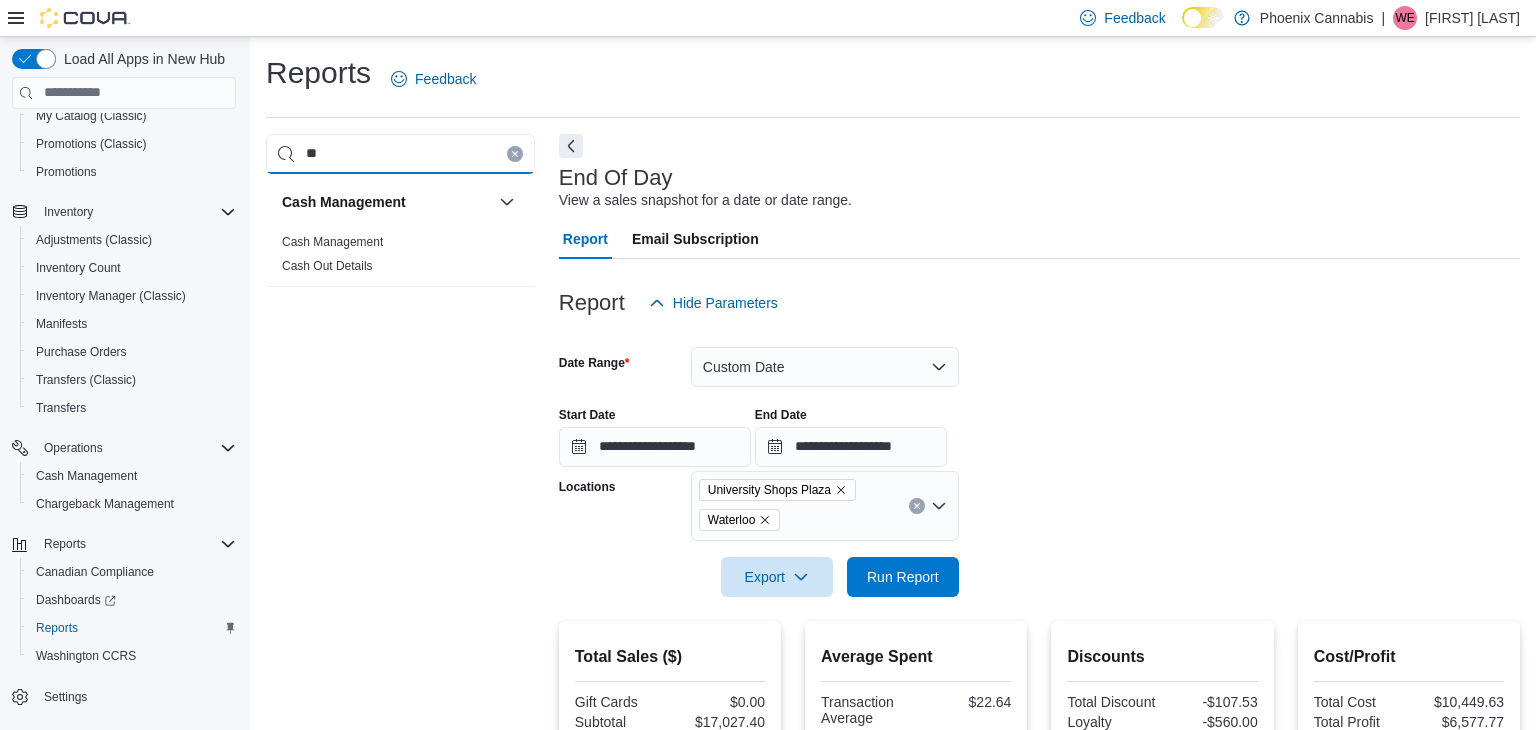 type on "*" 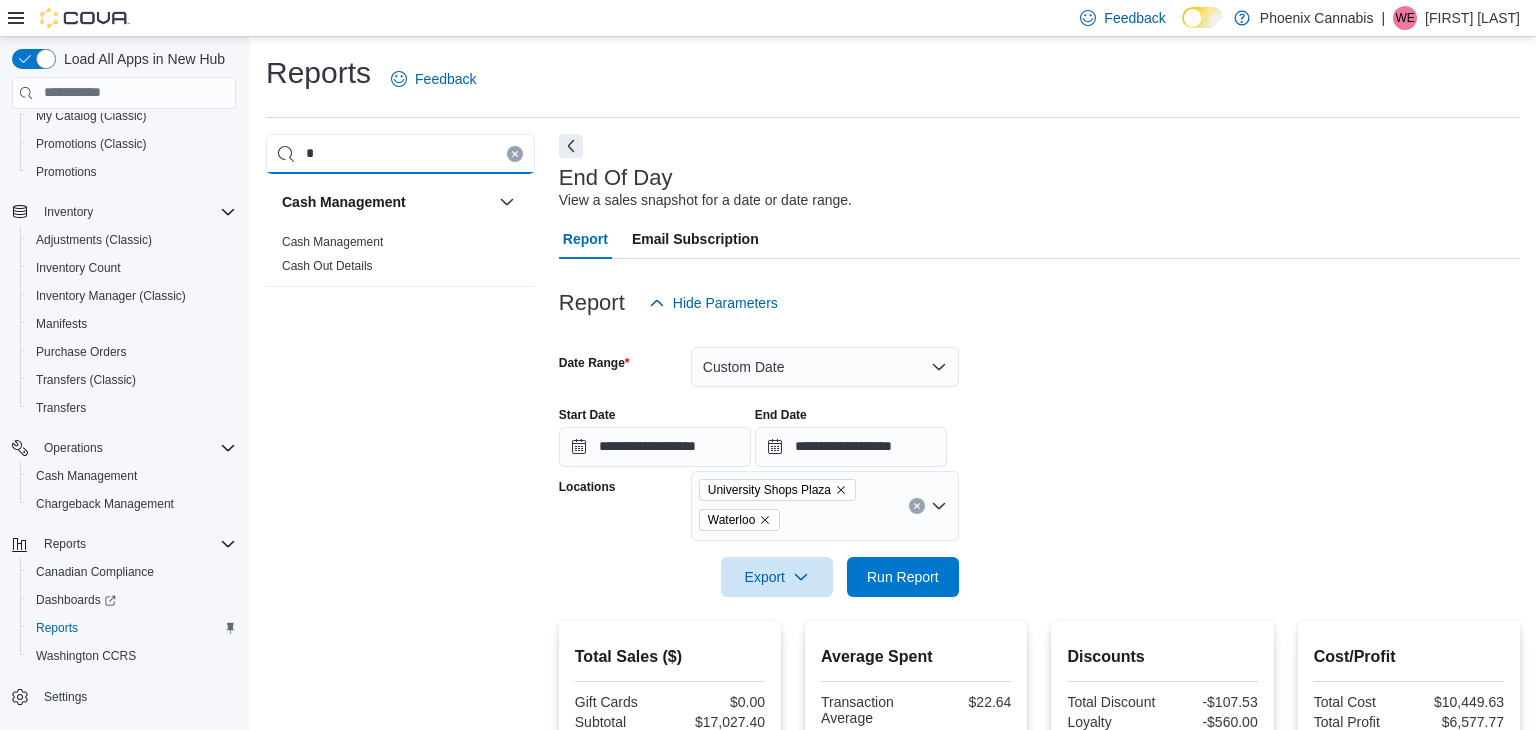 type 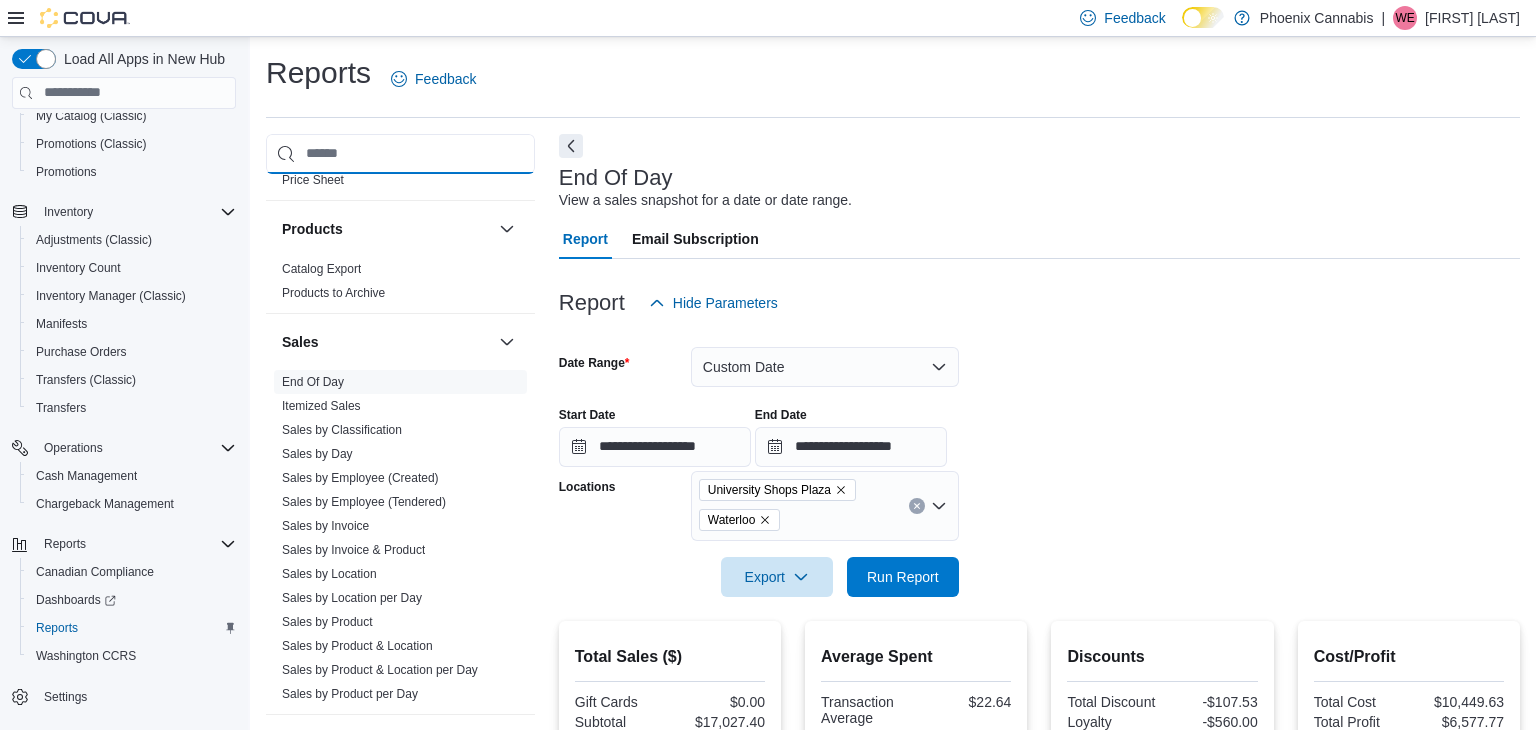 scroll, scrollTop: 1491, scrollLeft: 0, axis: vertical 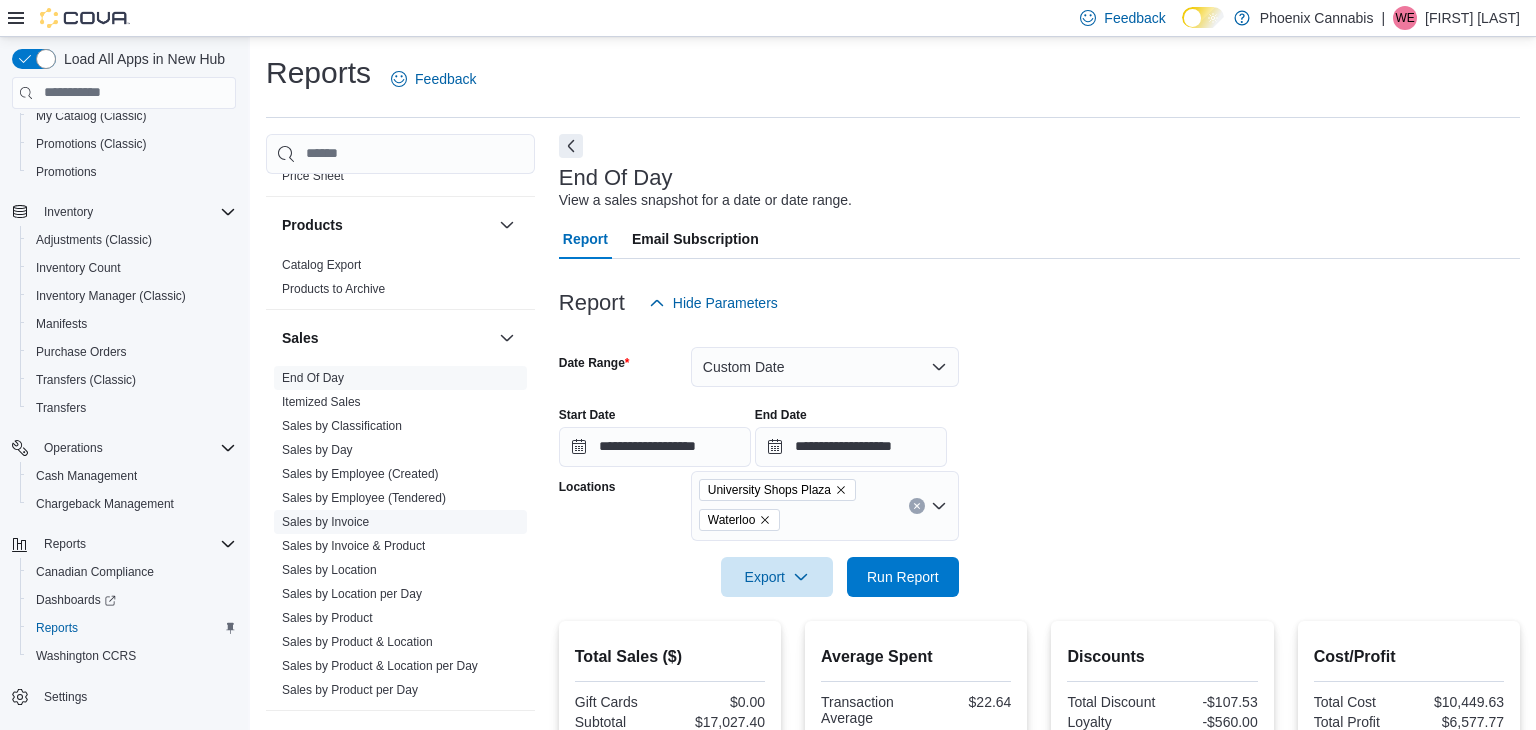 click on "Sales by Invoice" at bounding box center [325, 522] 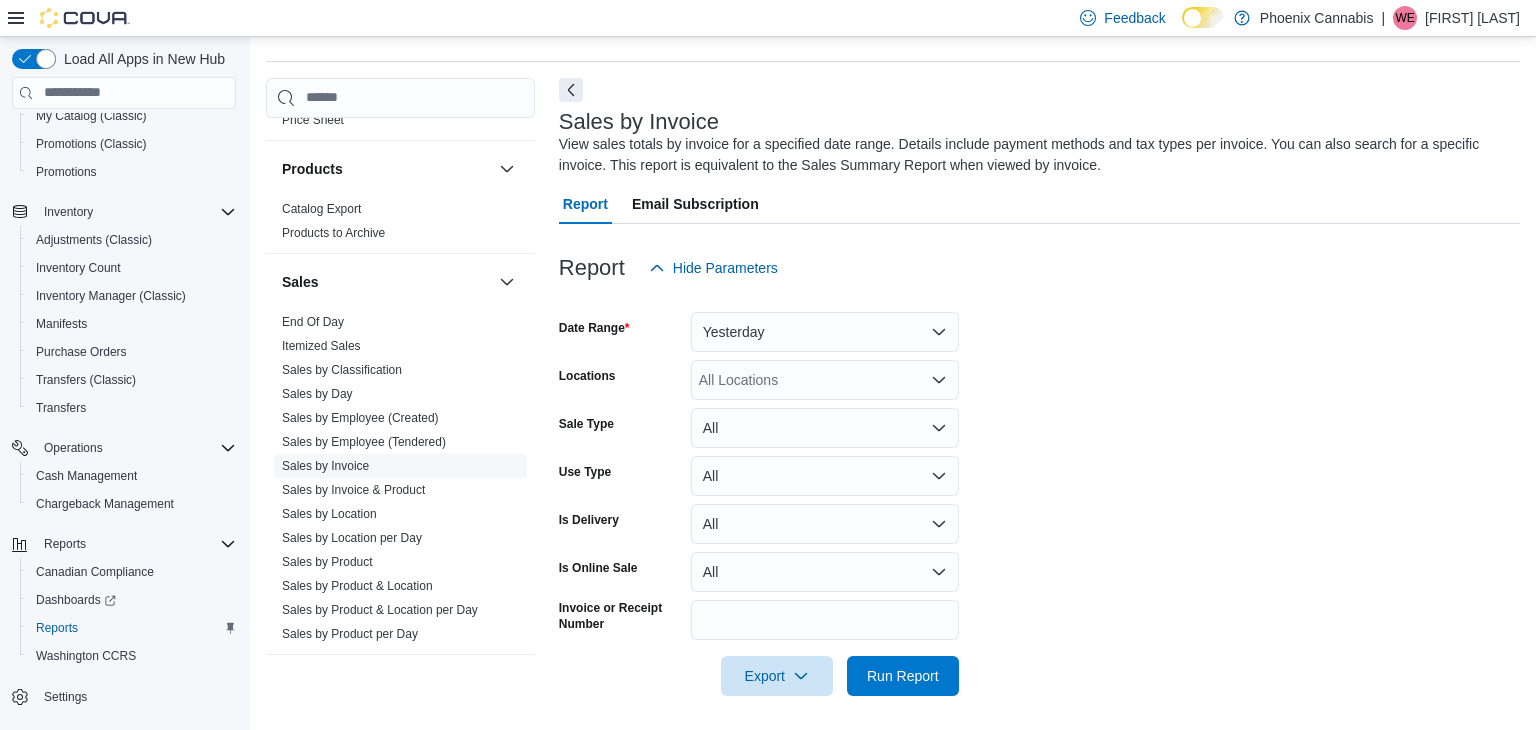 scroll, scrollTop: 61, scrollLeft: 0, axis: vertical 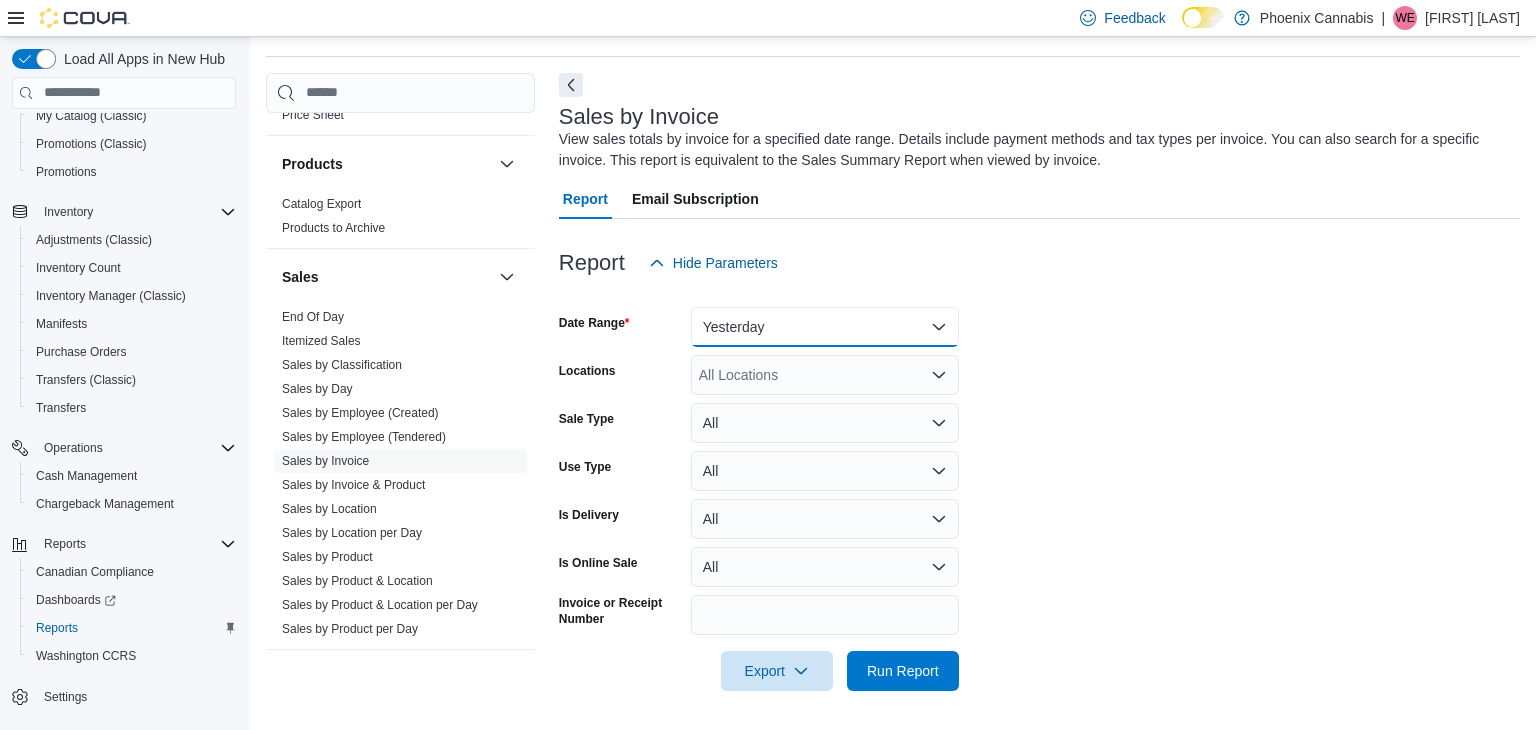 click on "Yesterday" at bounding box center [825, 327] 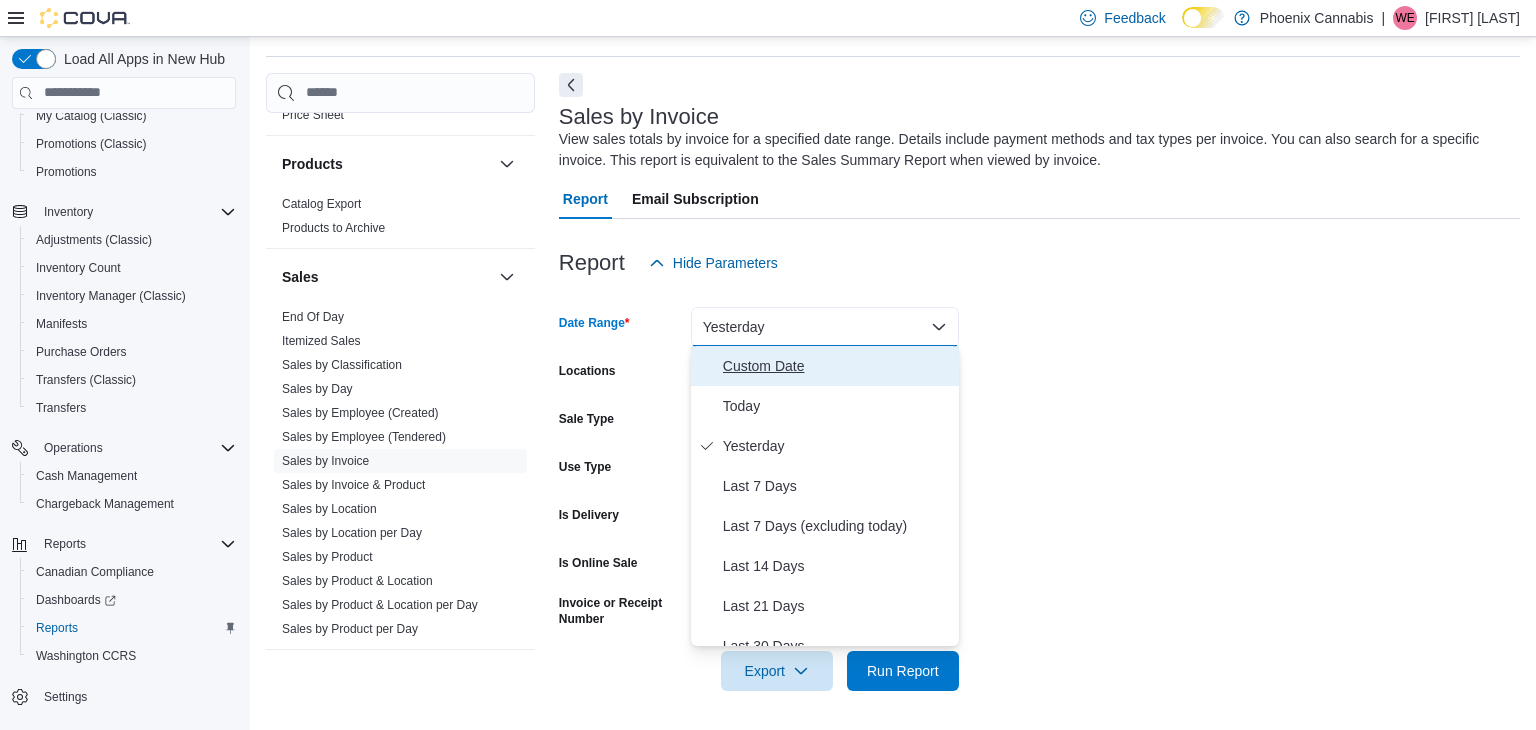 click on "Custom Date" at bounding box center [837, 366] 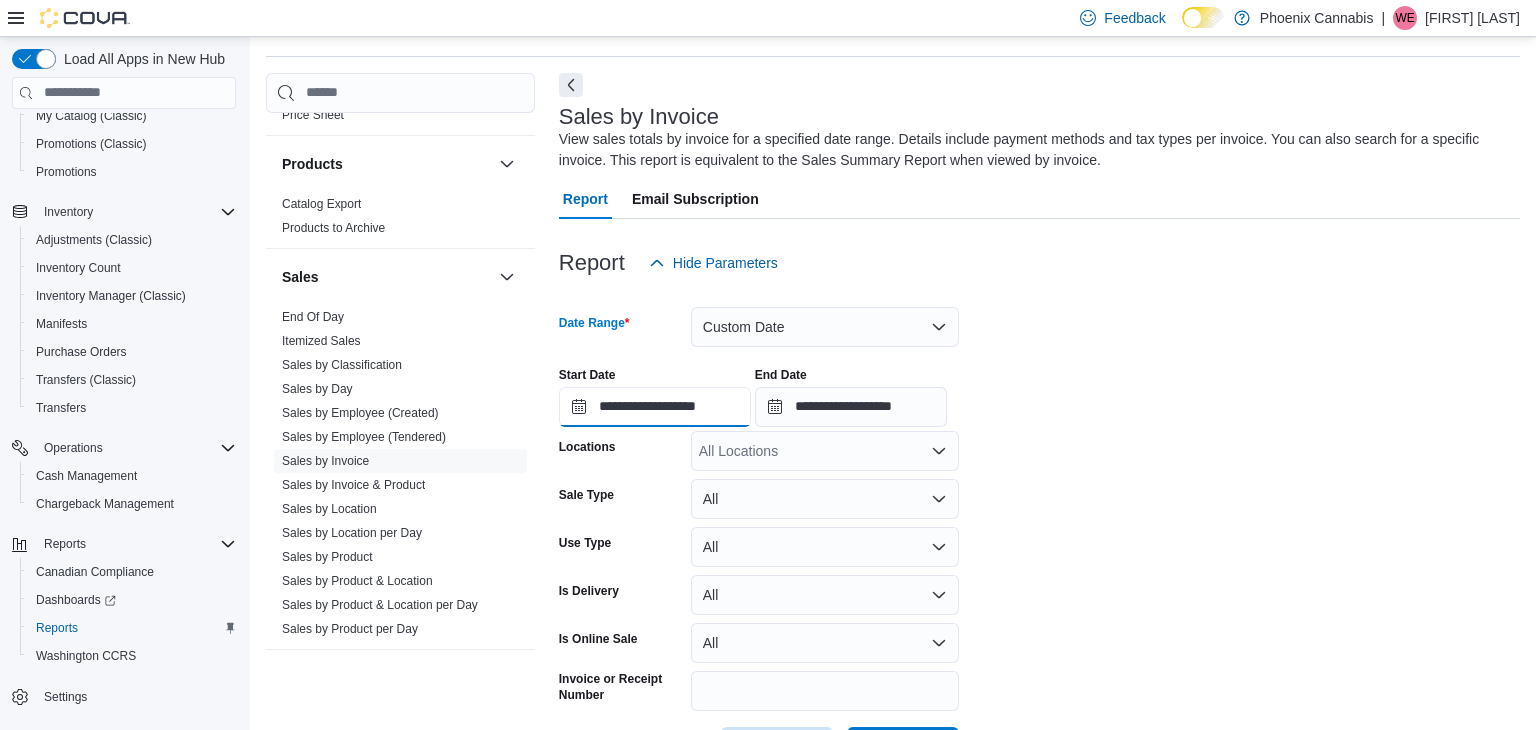 click on "**********" at bounding box center (655, 407) 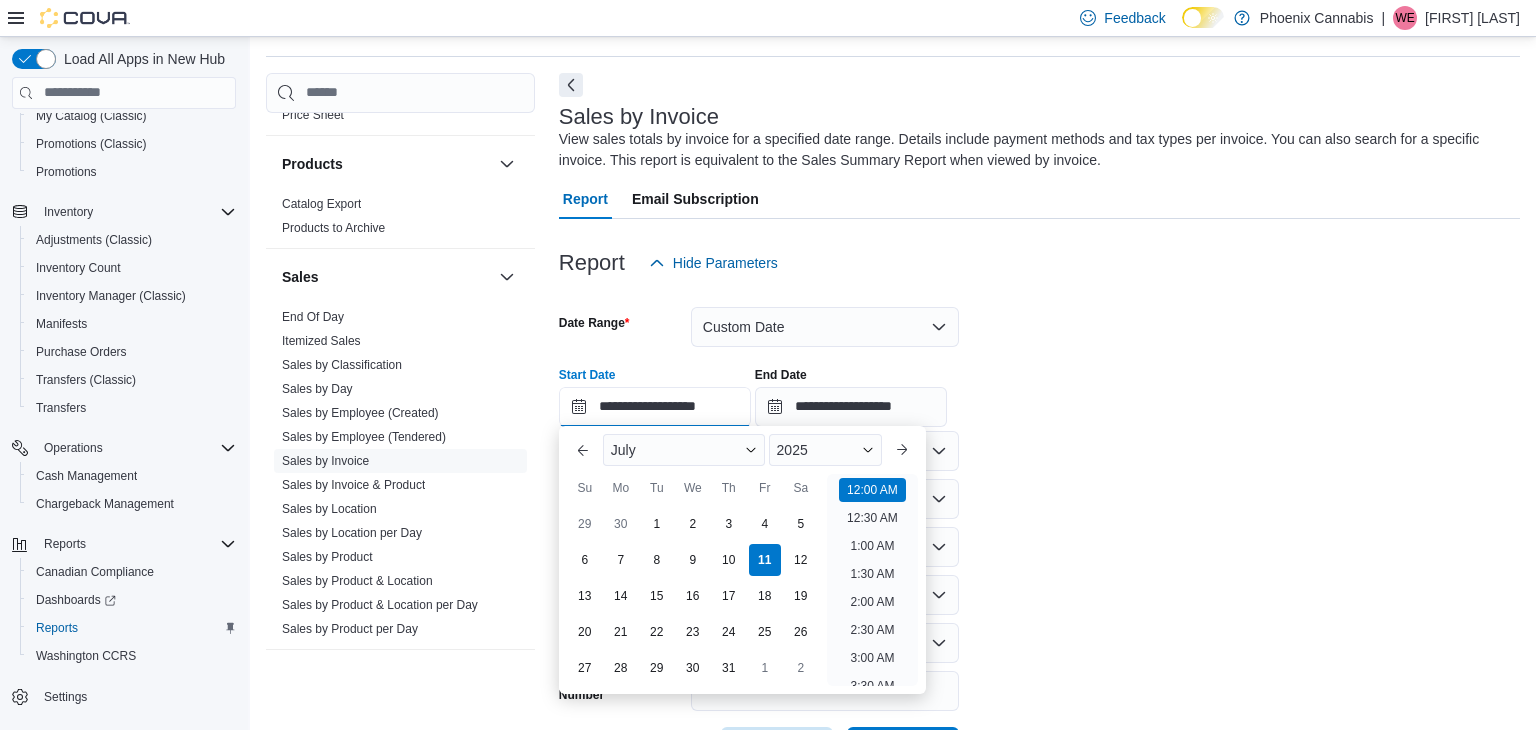 scroll, scrollTop: 62, scrollLeft: 0, axis: vertical 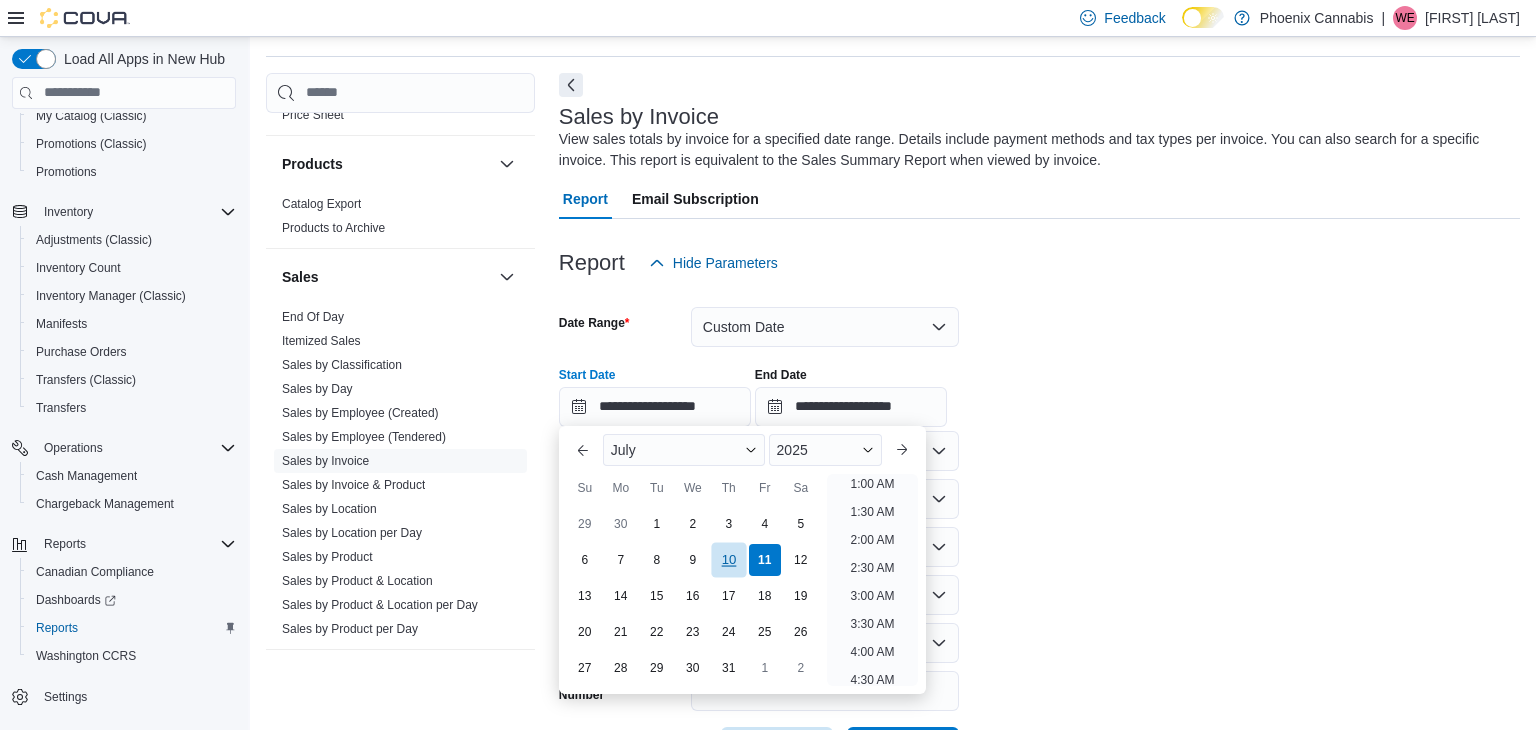 click on "10" at bounding box center [728, 560] 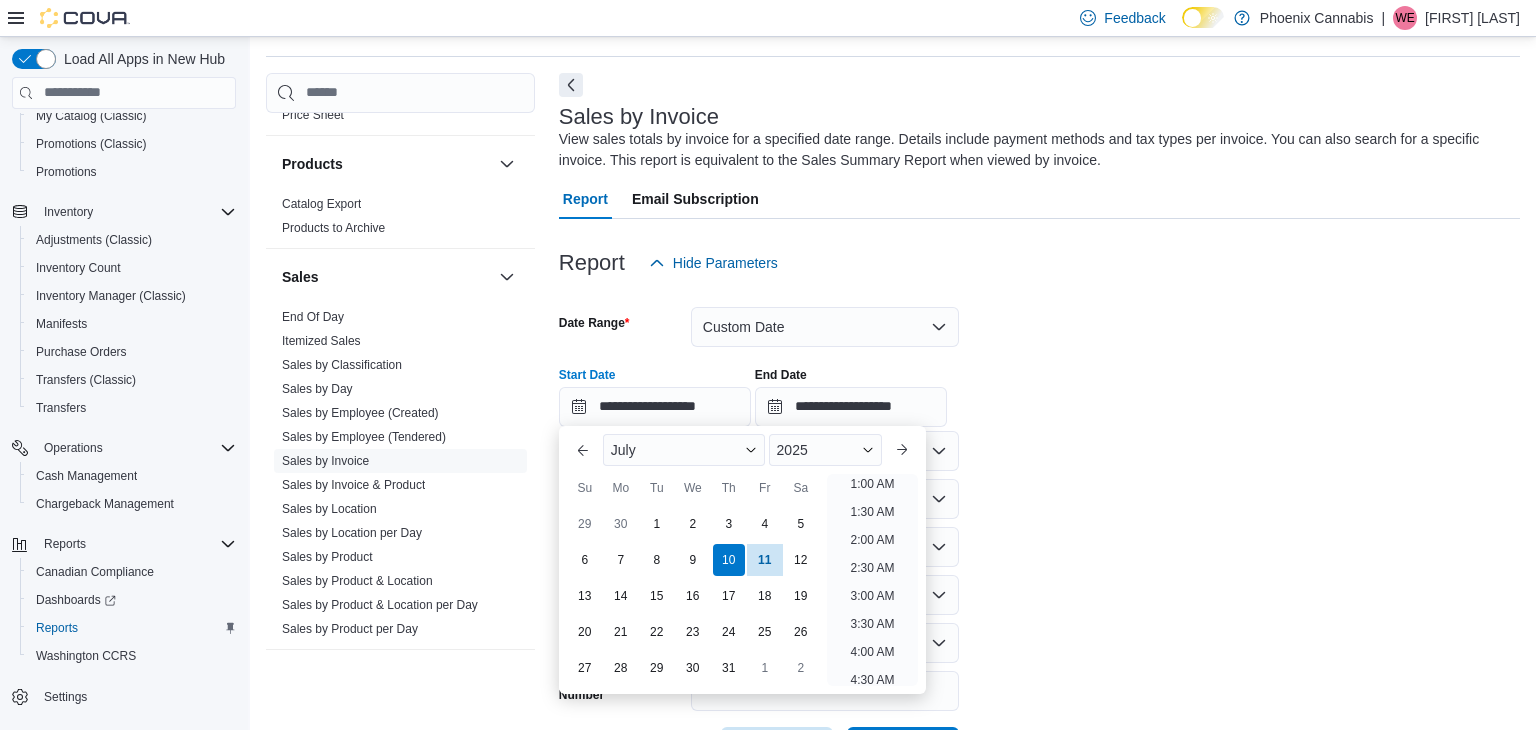 scroll, scrollTop: 4, scrollLeft: 0, axis: vertical 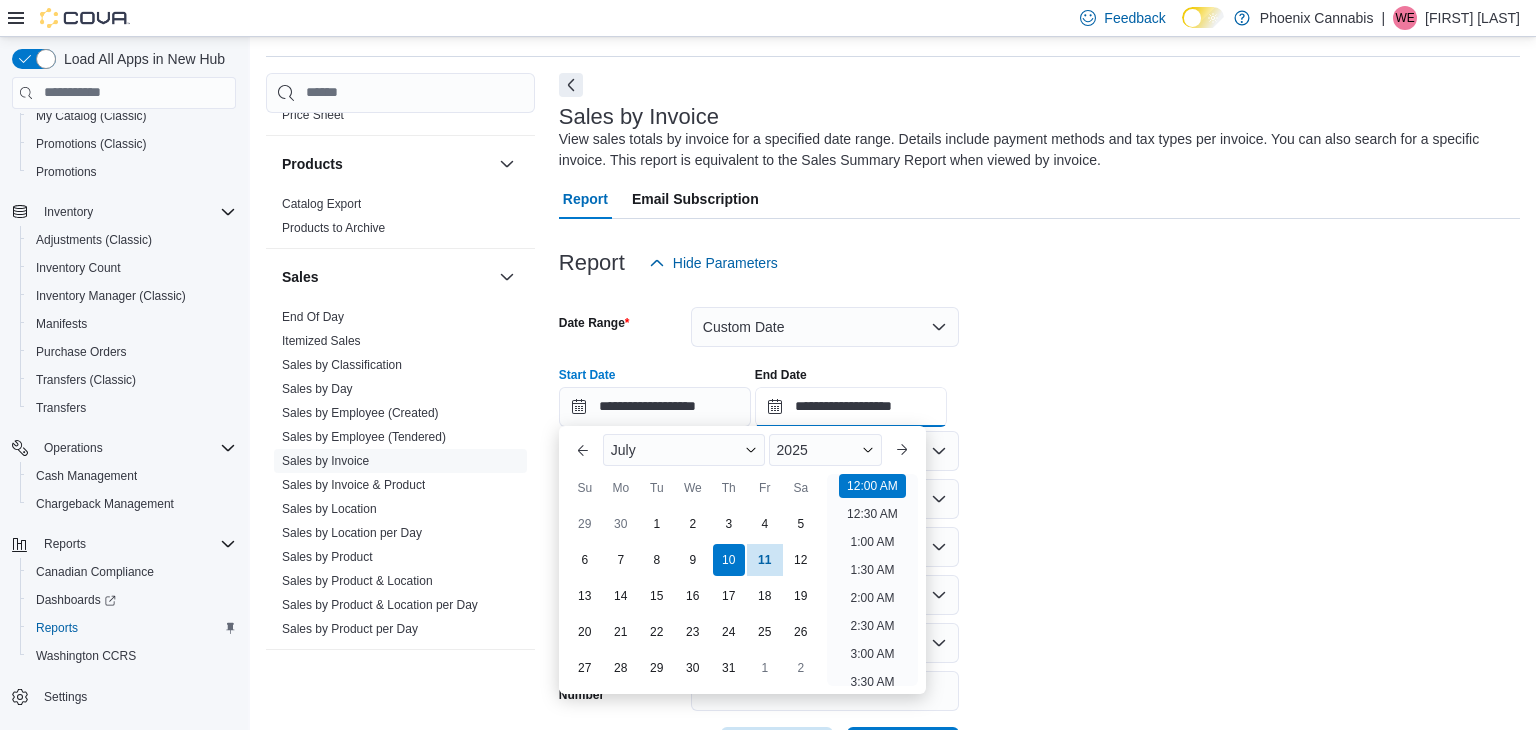 click on "**********" at bounding box center (851, 407) 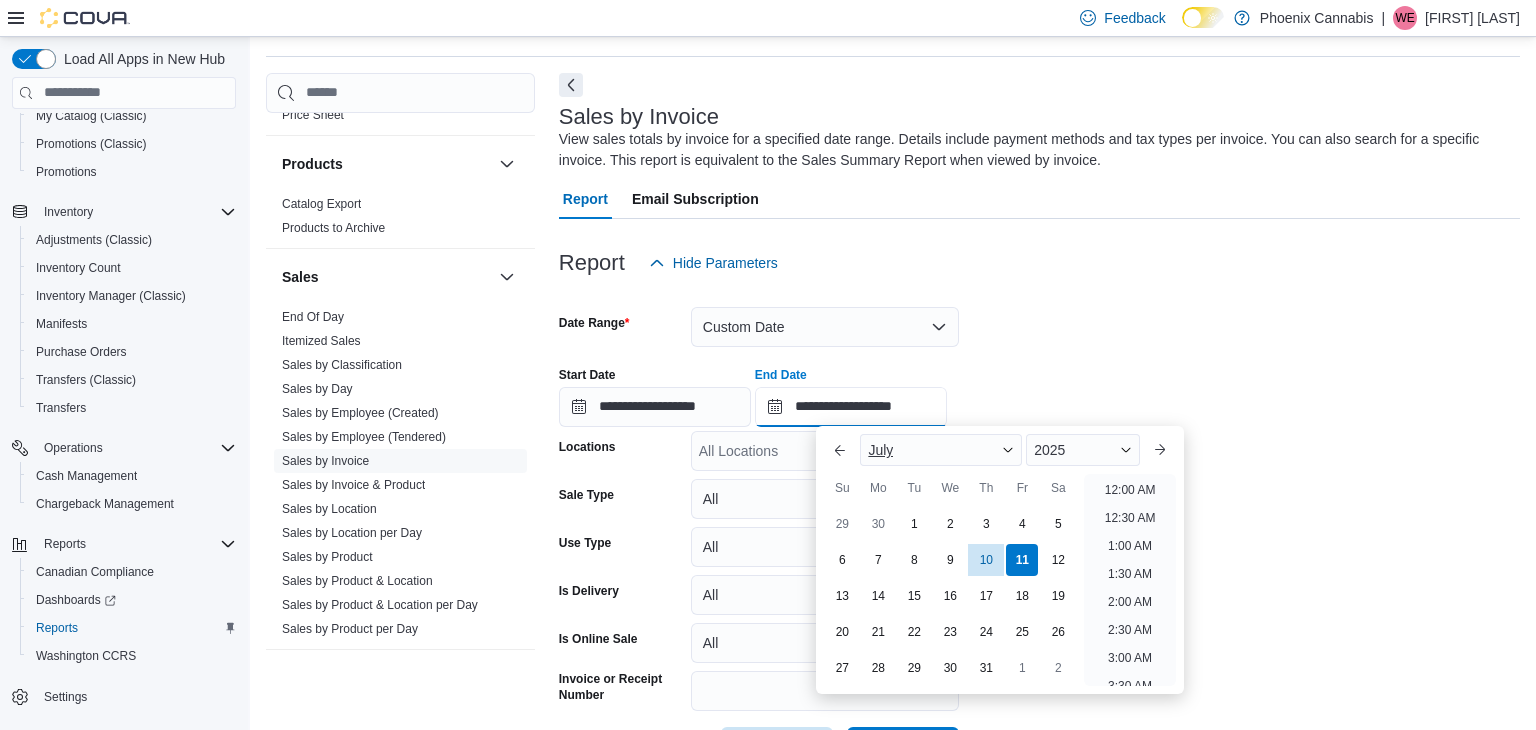 scroll, scrollTop: 1136, scrollLeft: 0, axis: vertical 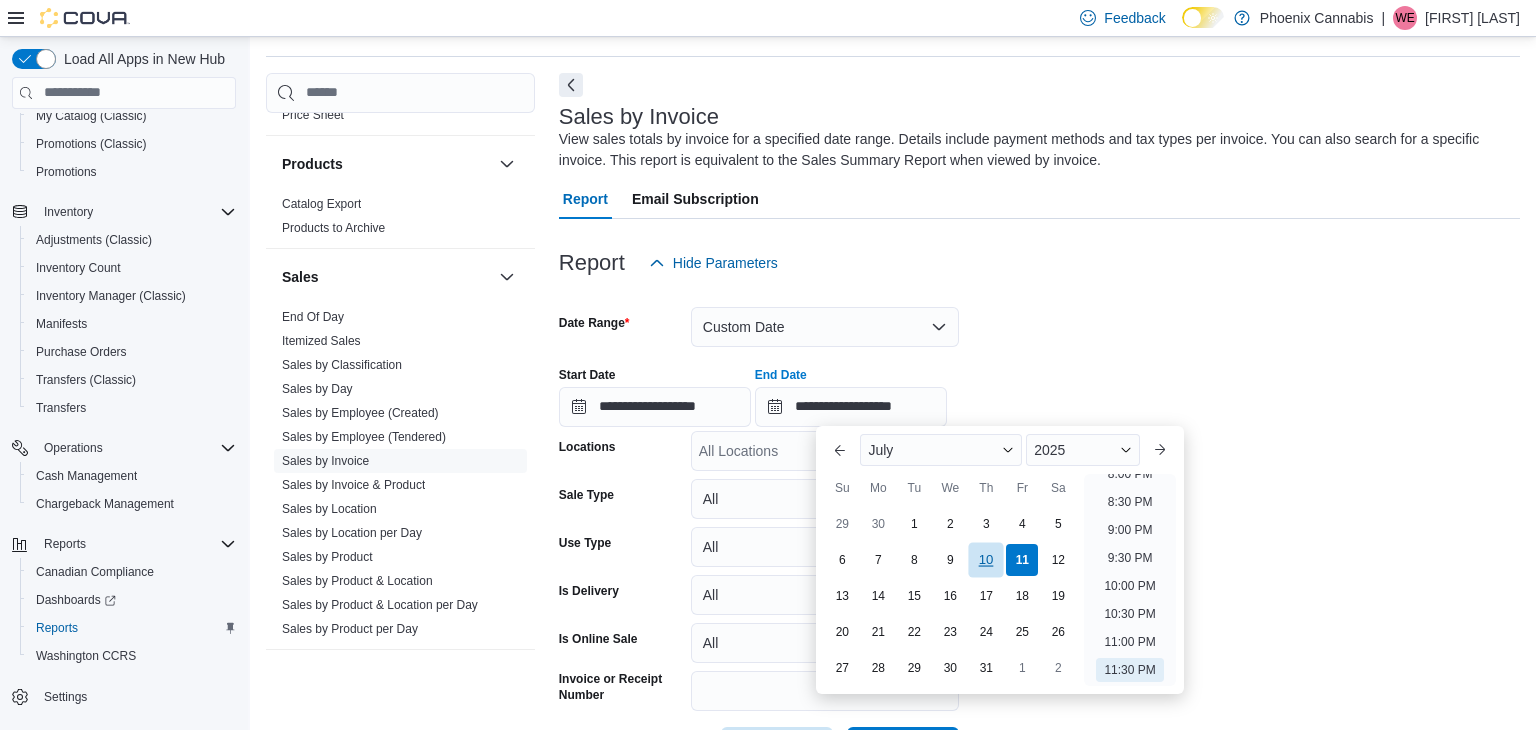 click on "10" at bounding box center (986, 560) 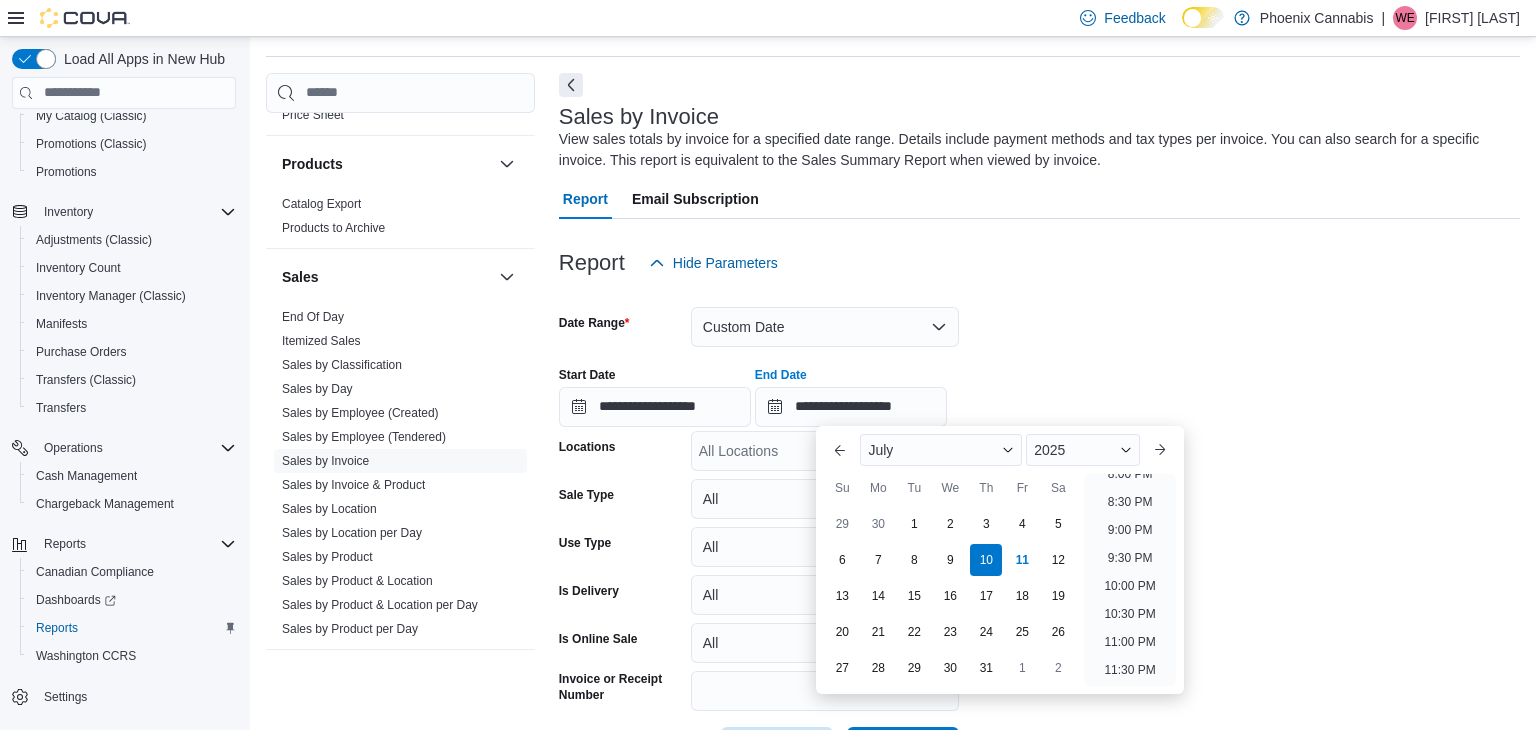 click on "**********" at bounding box center [1039, 525] 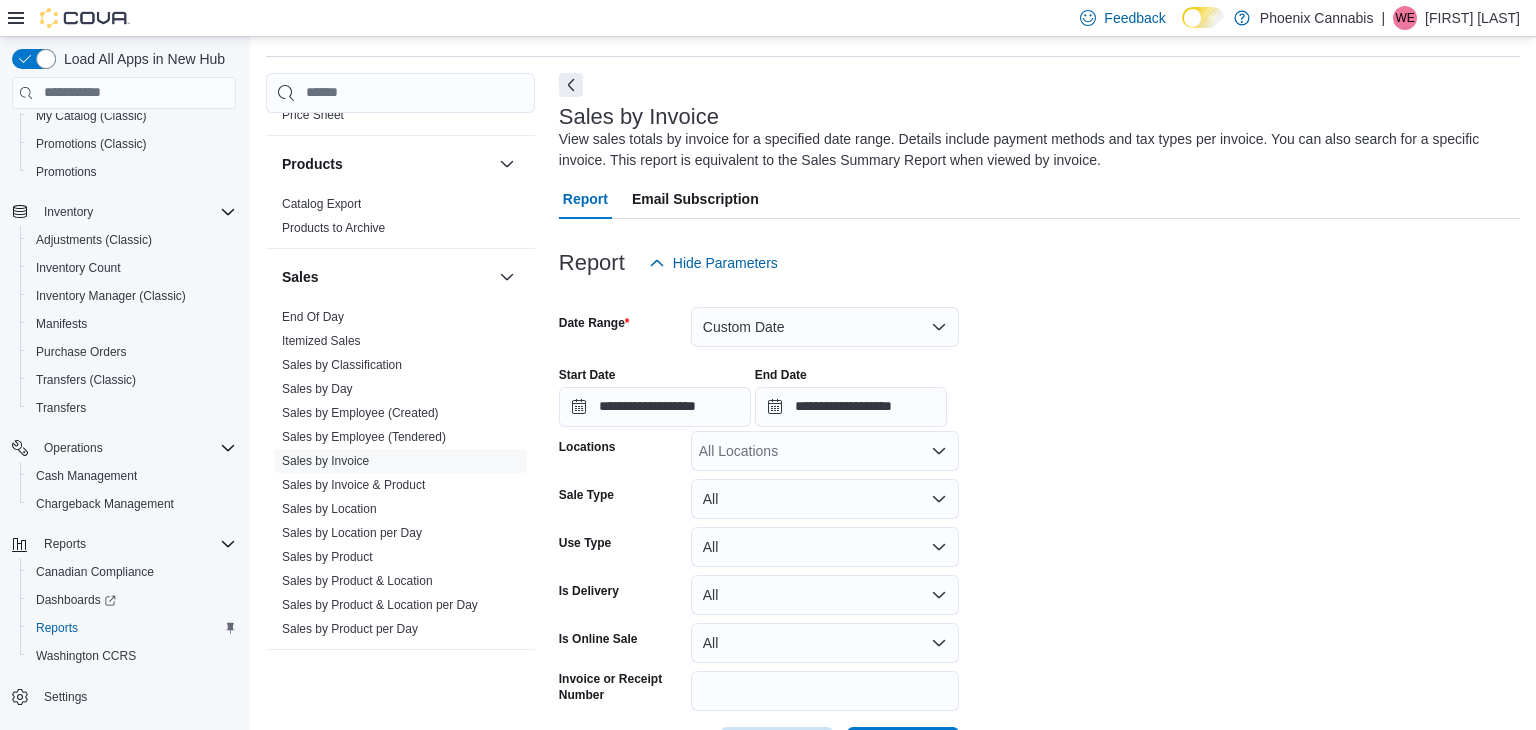 click on "All Locations" at bounding box center (825, 451) 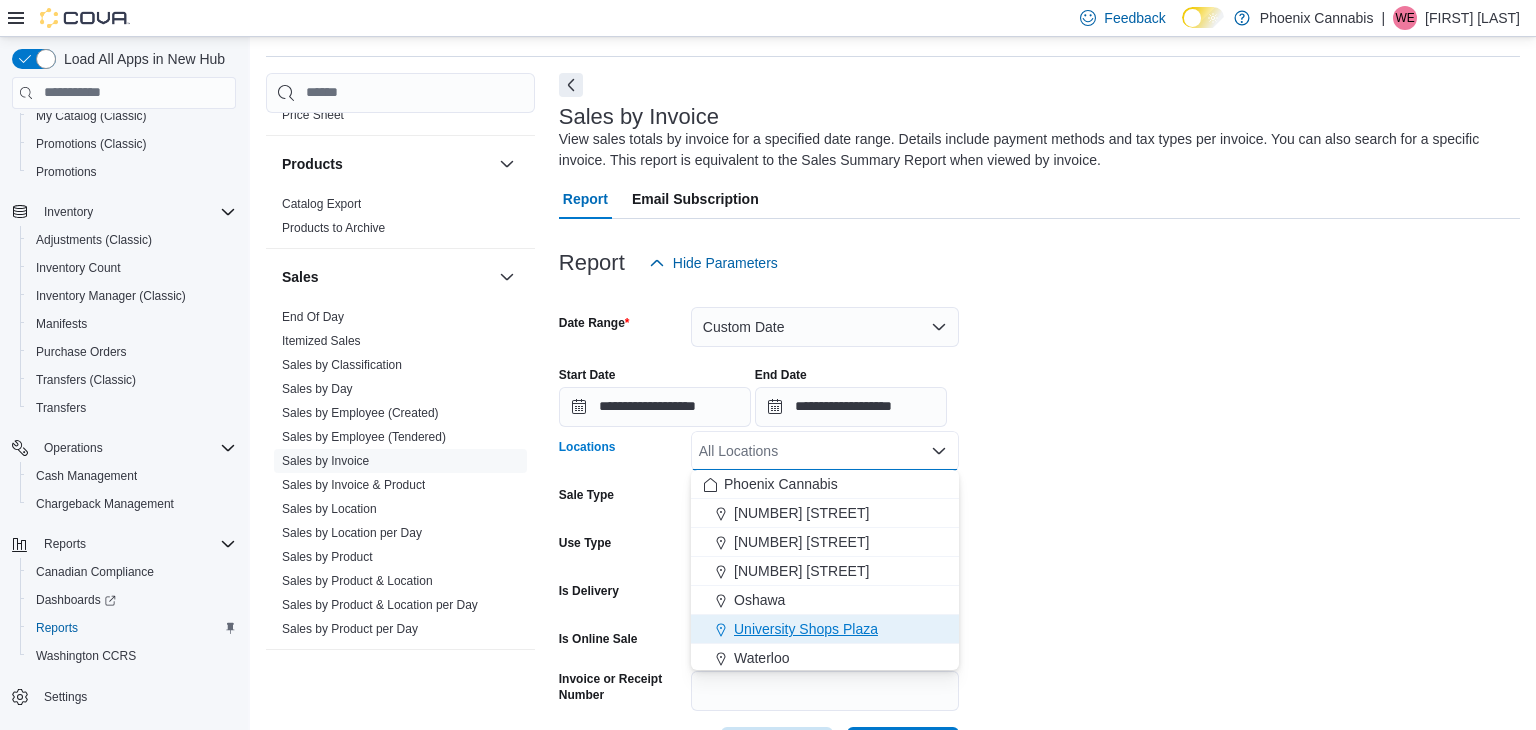 click on "University Shops Plaza" at bounding box center [806, 629] 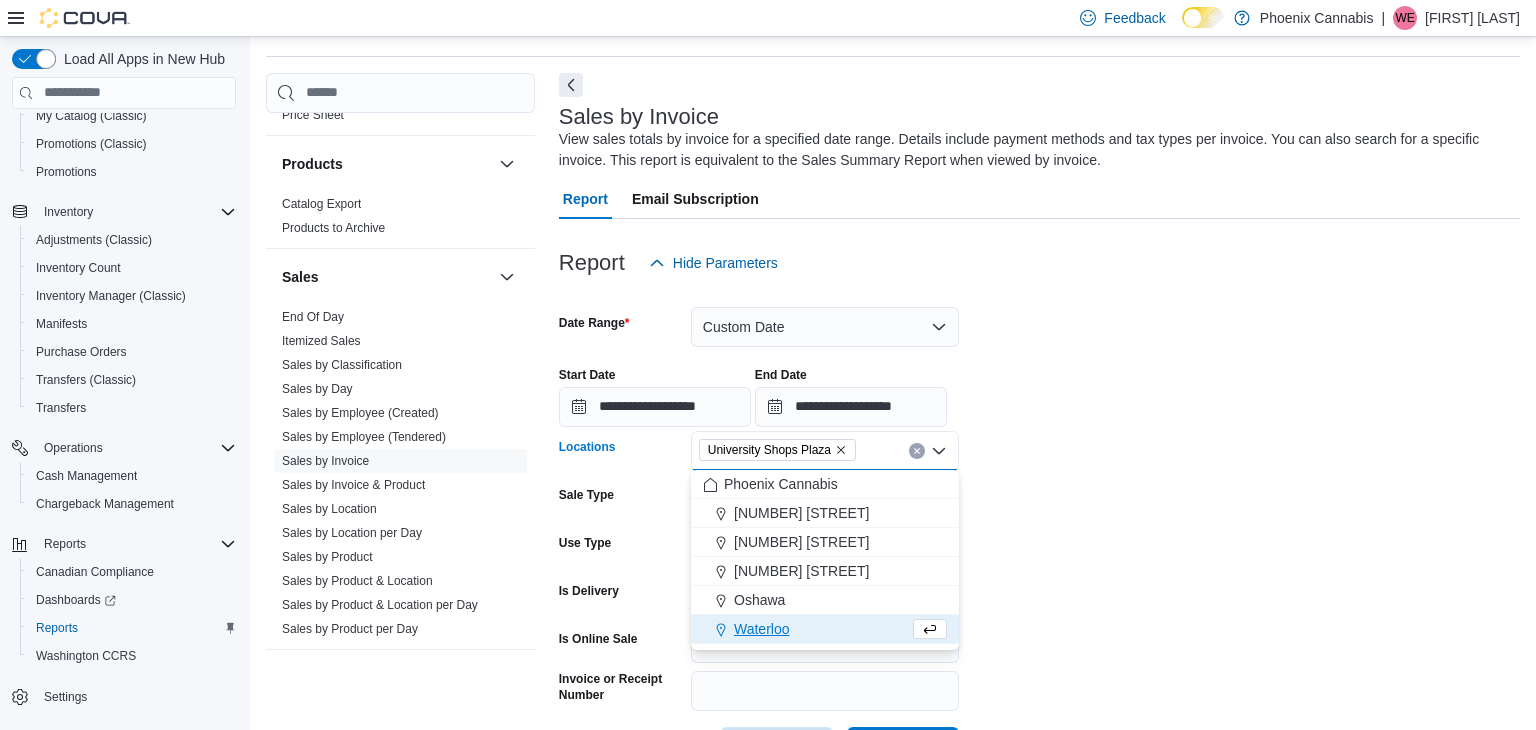 click on "**********" at bounding box center (1039, 525) 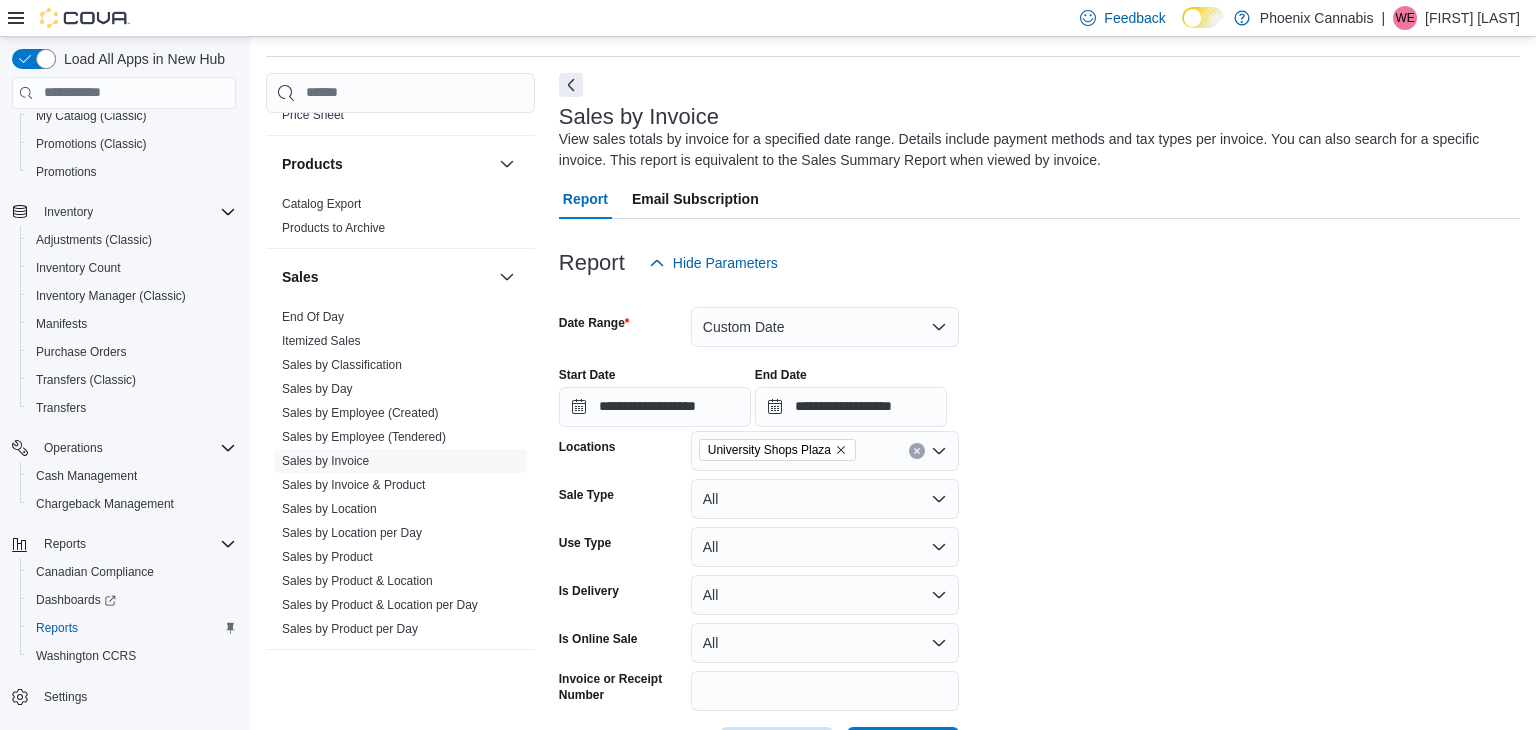 scroll, scrollTop: 137, scrollLeft: 0, axis: vertical 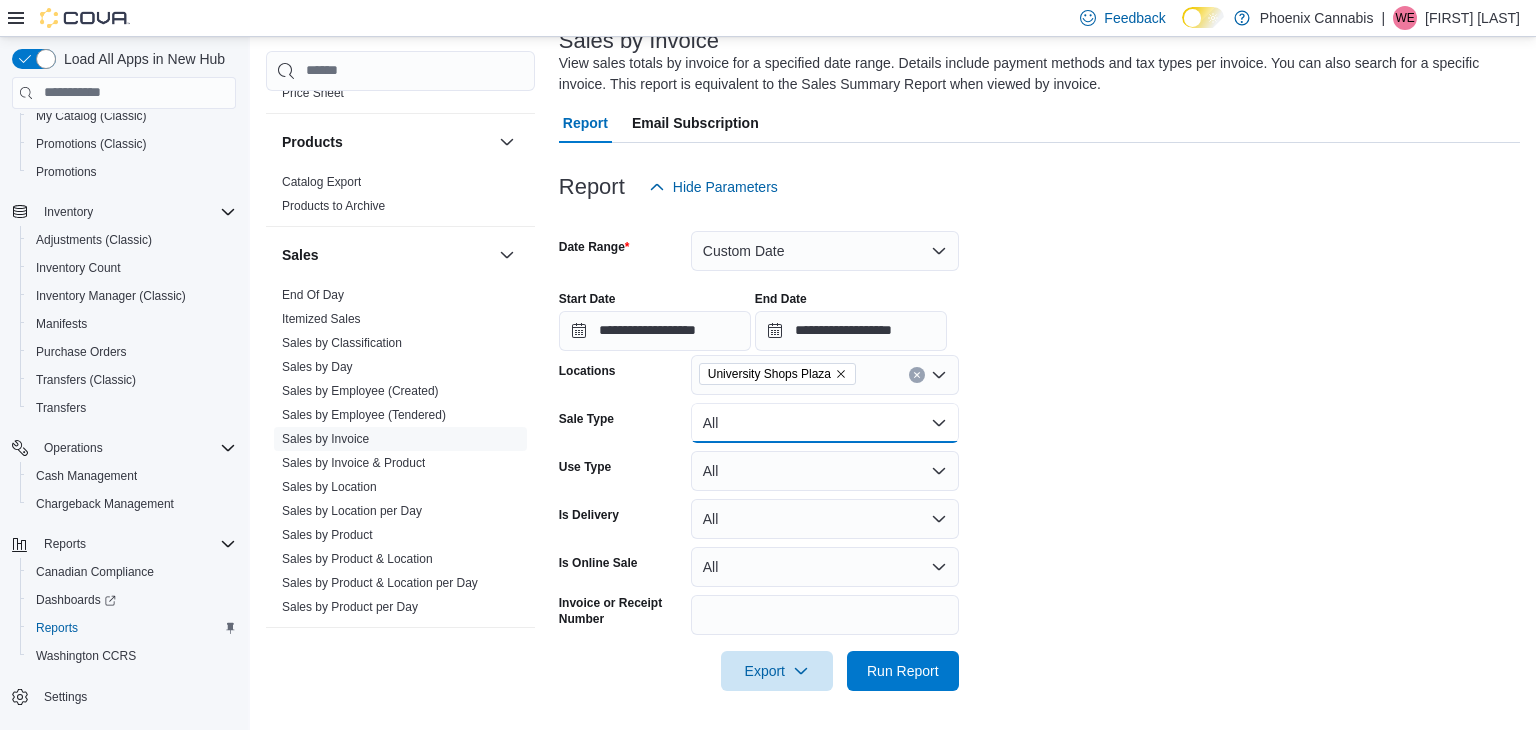 click on "All" at bounding box center [825, 423] 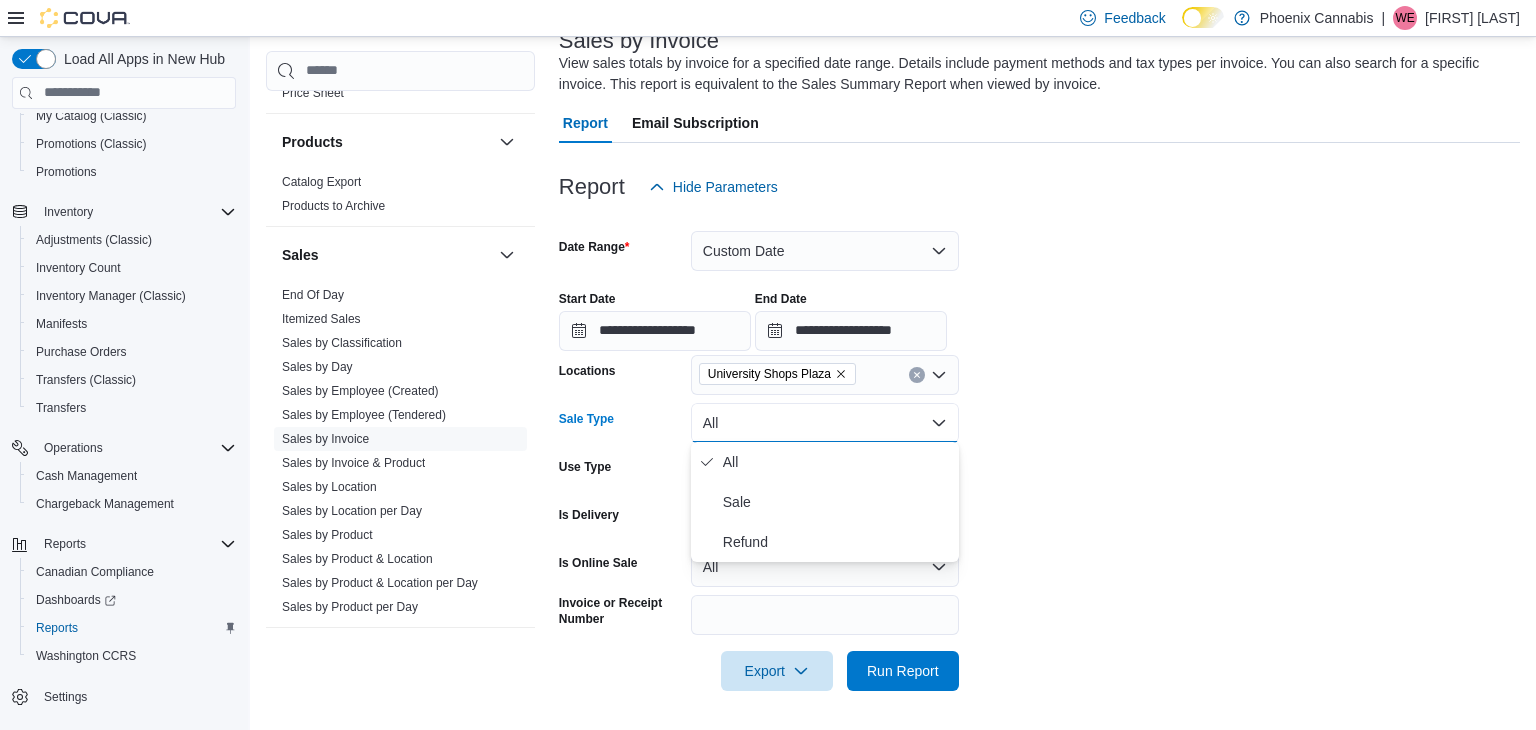 click on "**********" at bounding box center (1039, 449) 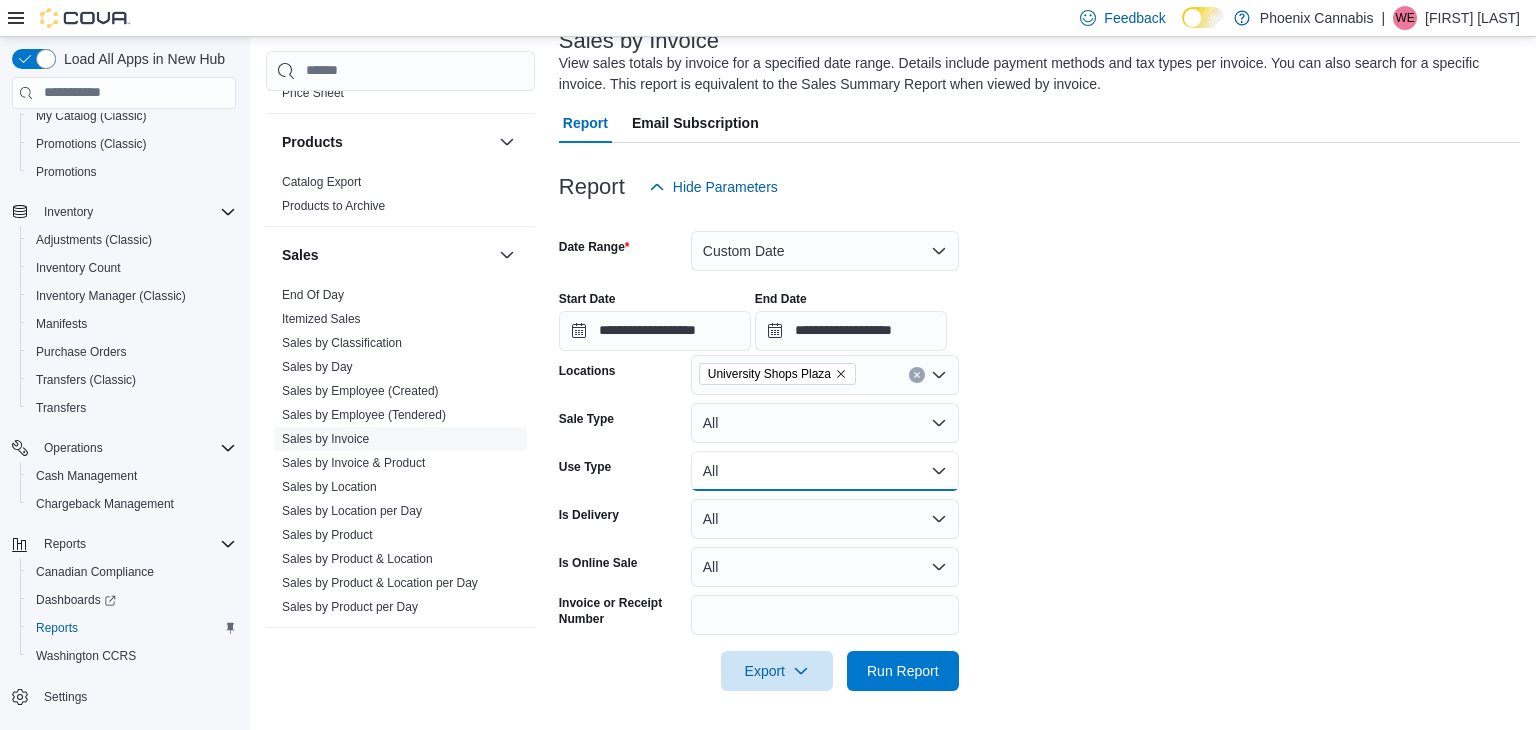 click on "All" at bounding box center [825, 471] 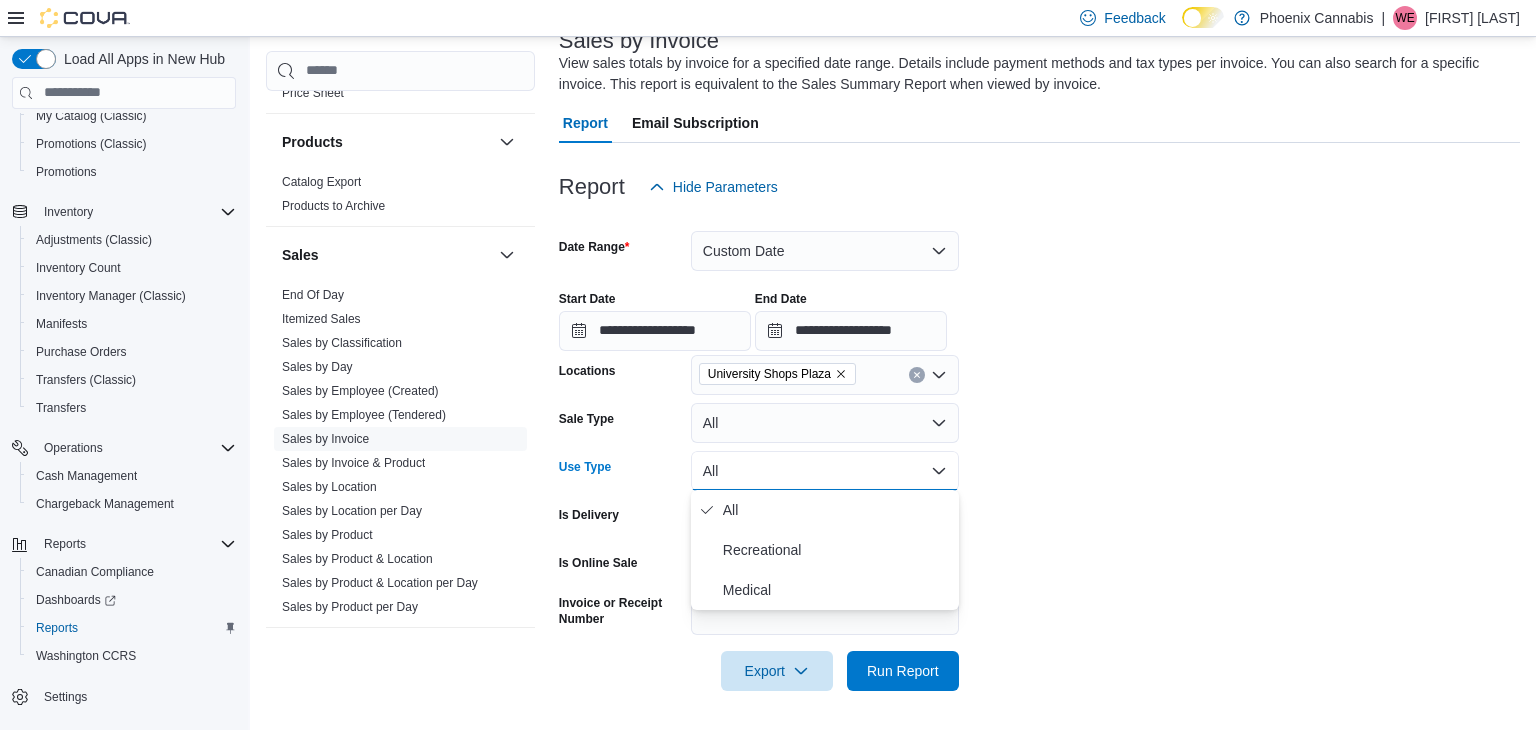 click on "**********" at bounding box center (1039, 449) 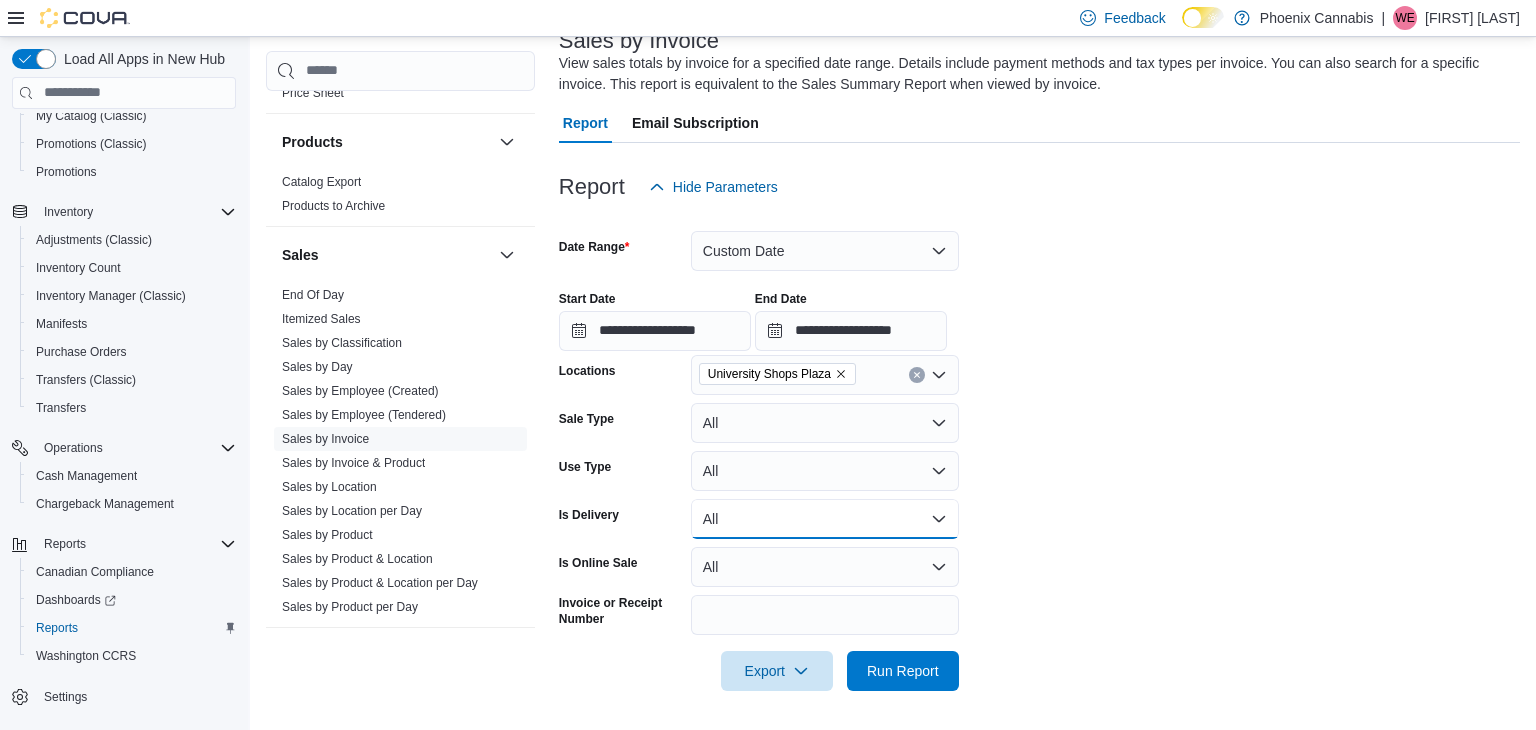 click on "All" at bounding box center [825, 519] 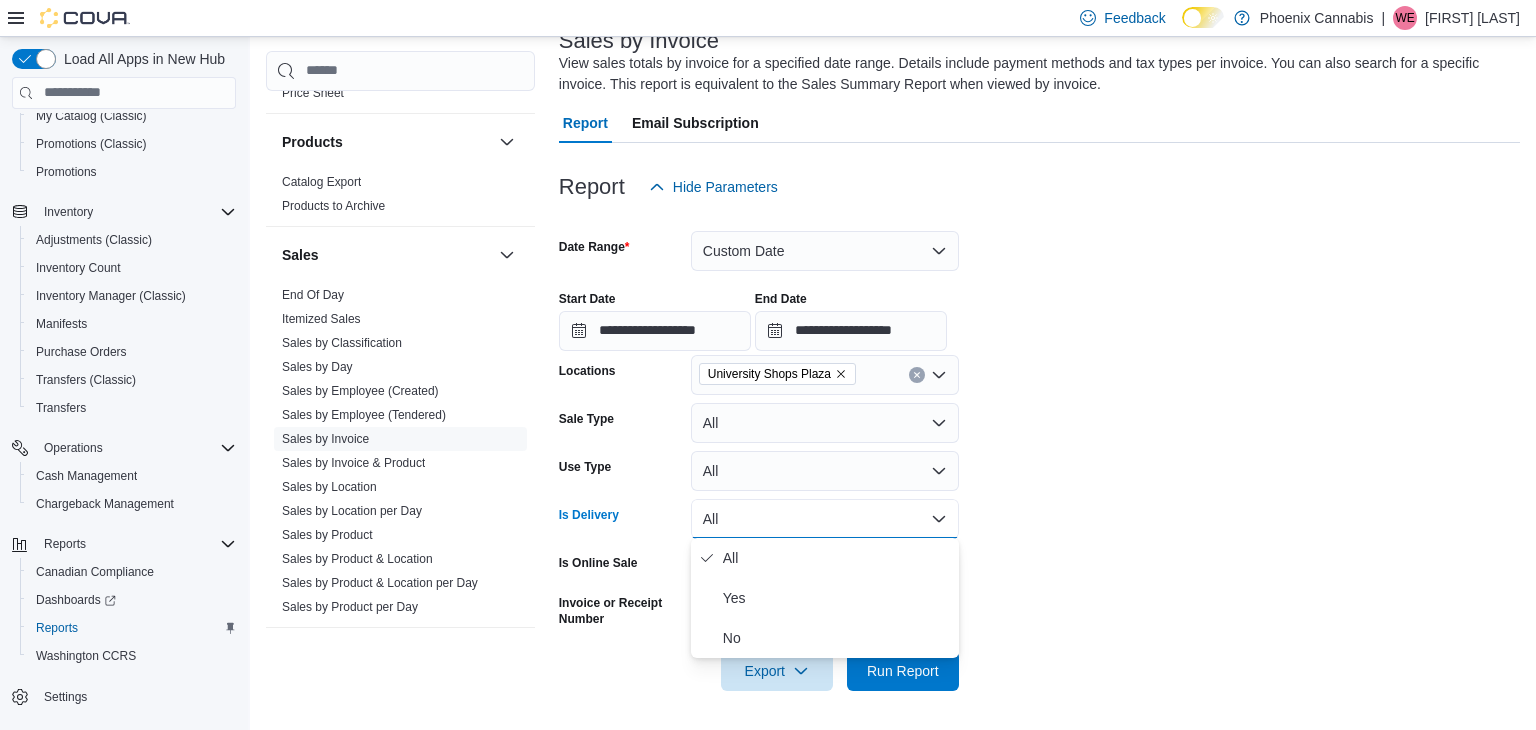 click on "**********" at bounding box center [1039, 449] 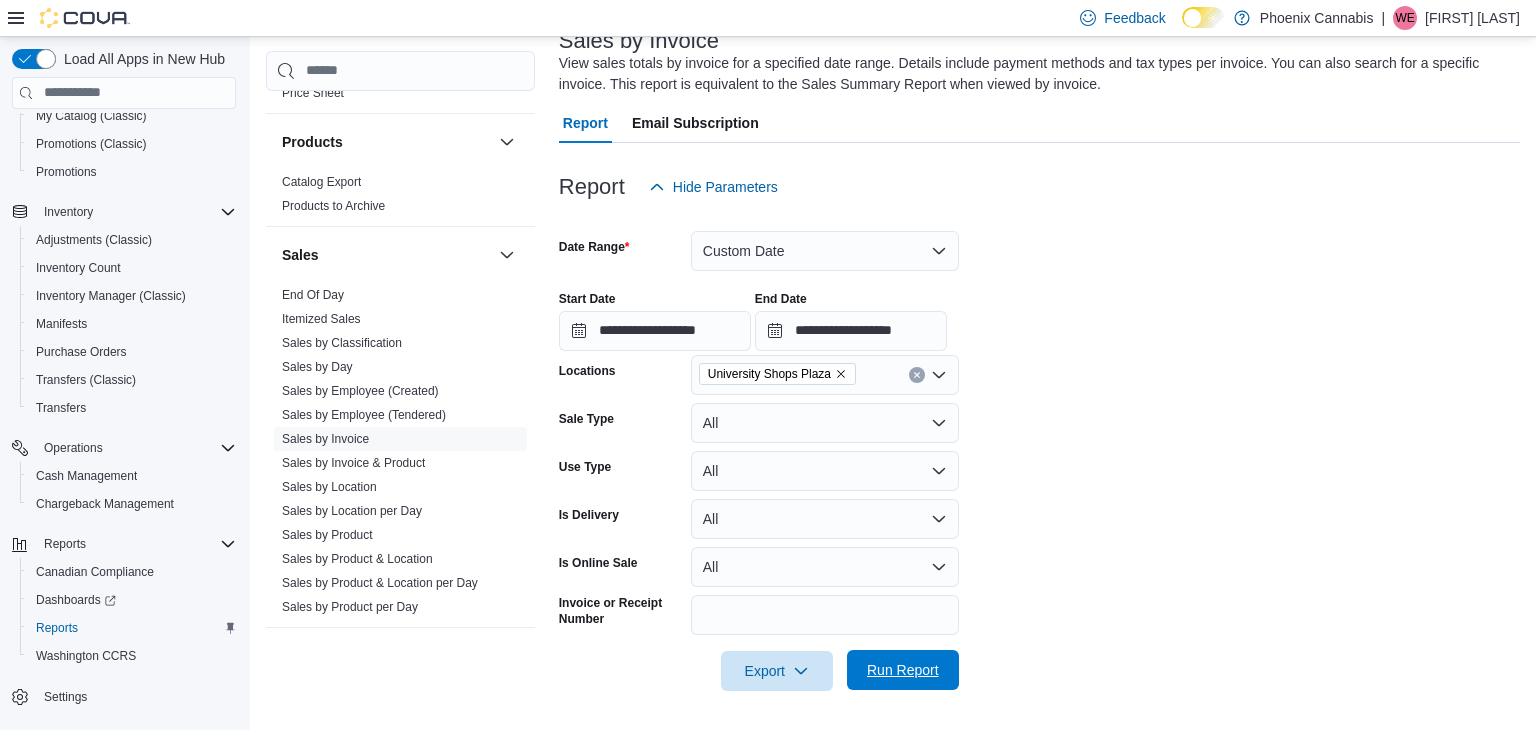 click on "Run Report" at bounding box center [903, 670] 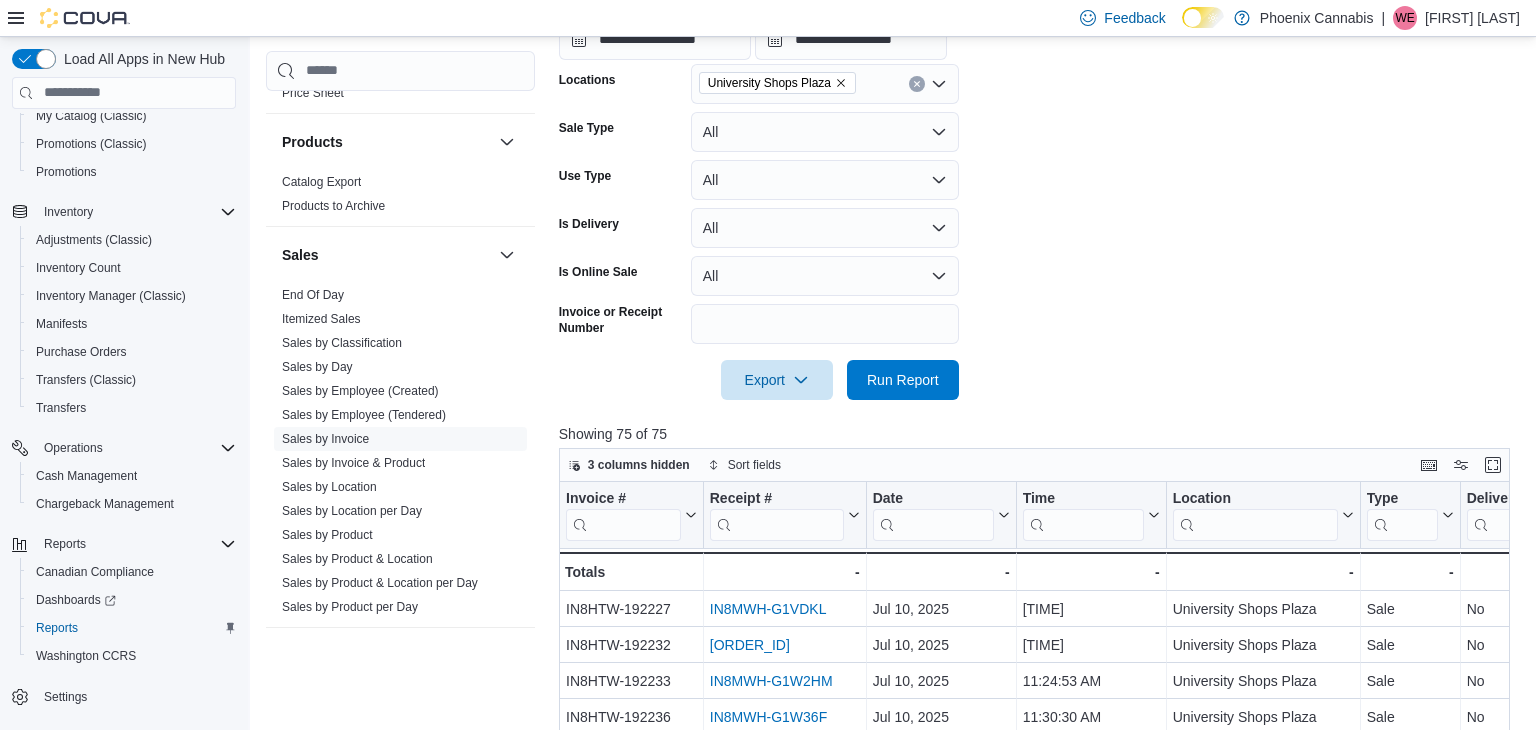 scroll, scrollTop: 439, scrollLeft: 0, axis: vertical 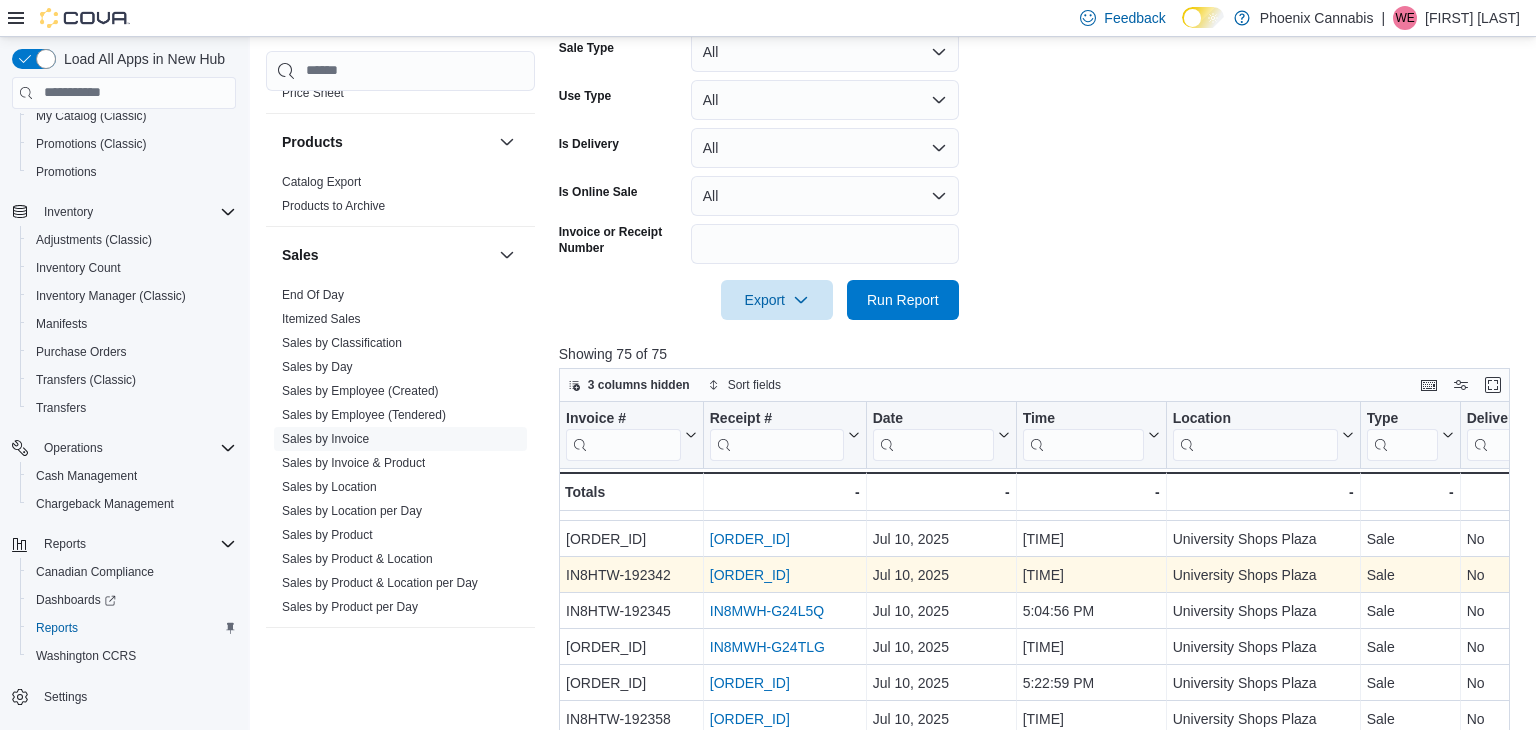 click on "IN8MWH-G24GCP" at bounding box center (750, 575) 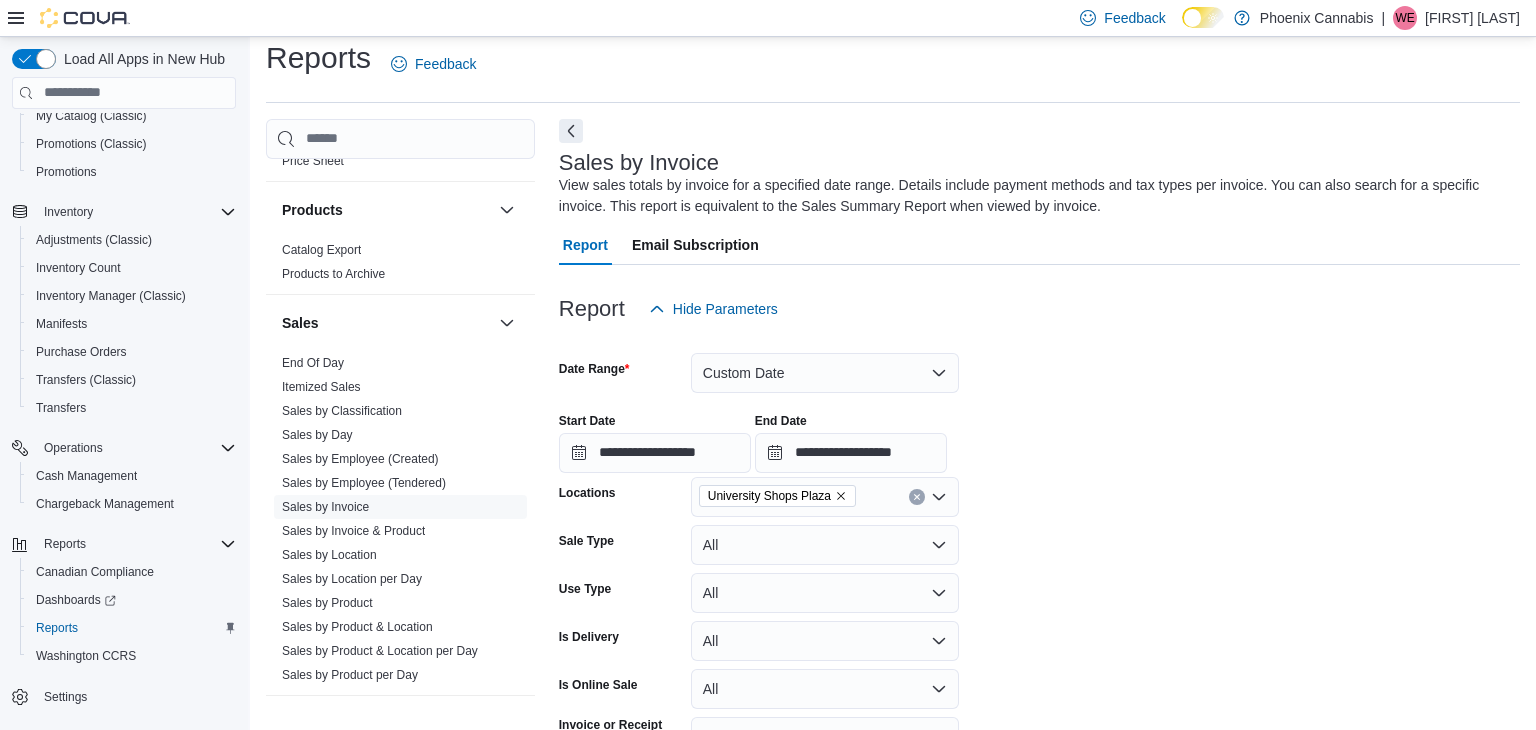 scroll, scrollTop: 0, scrollLeft: 0, axis: both 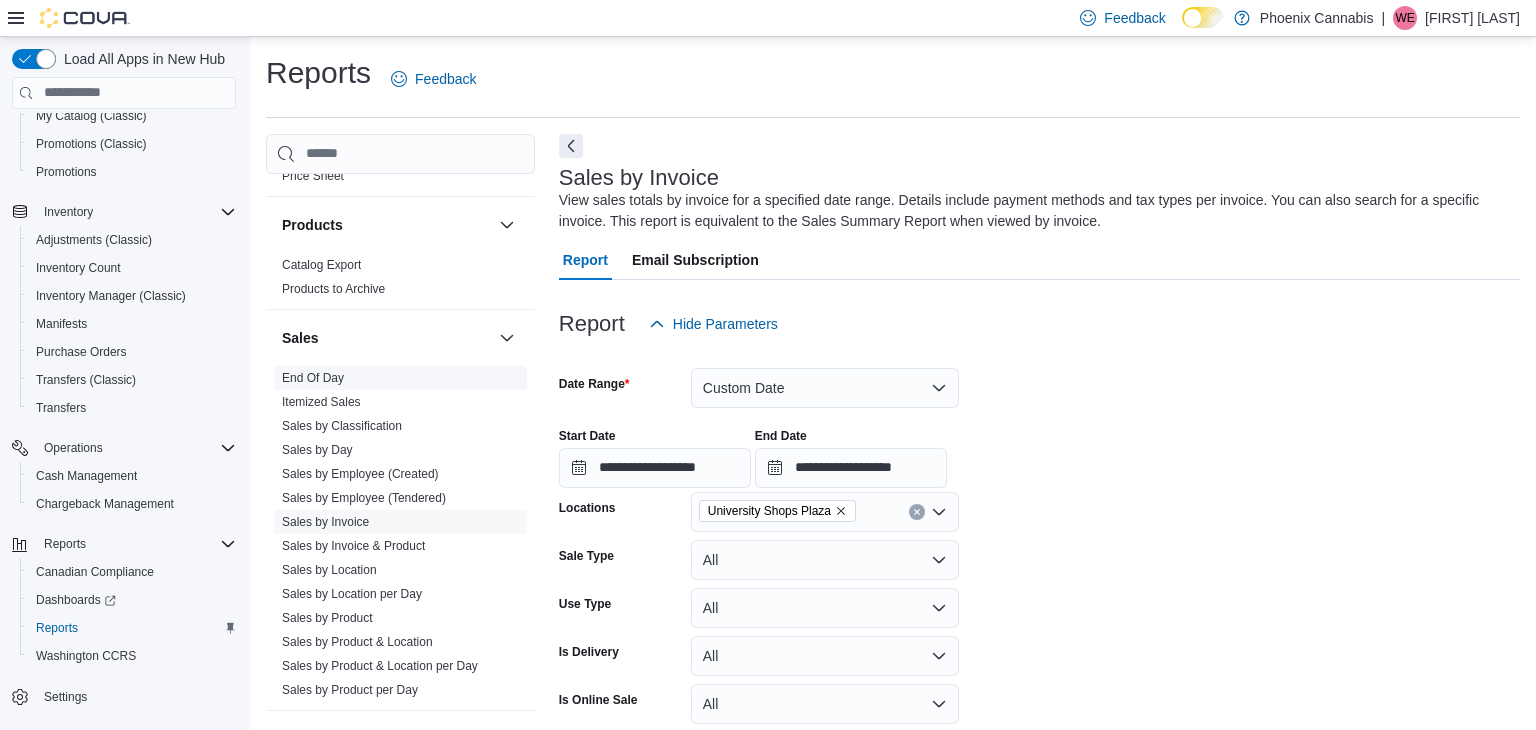 click on "End Of Day" at bounding box center [313, 378] 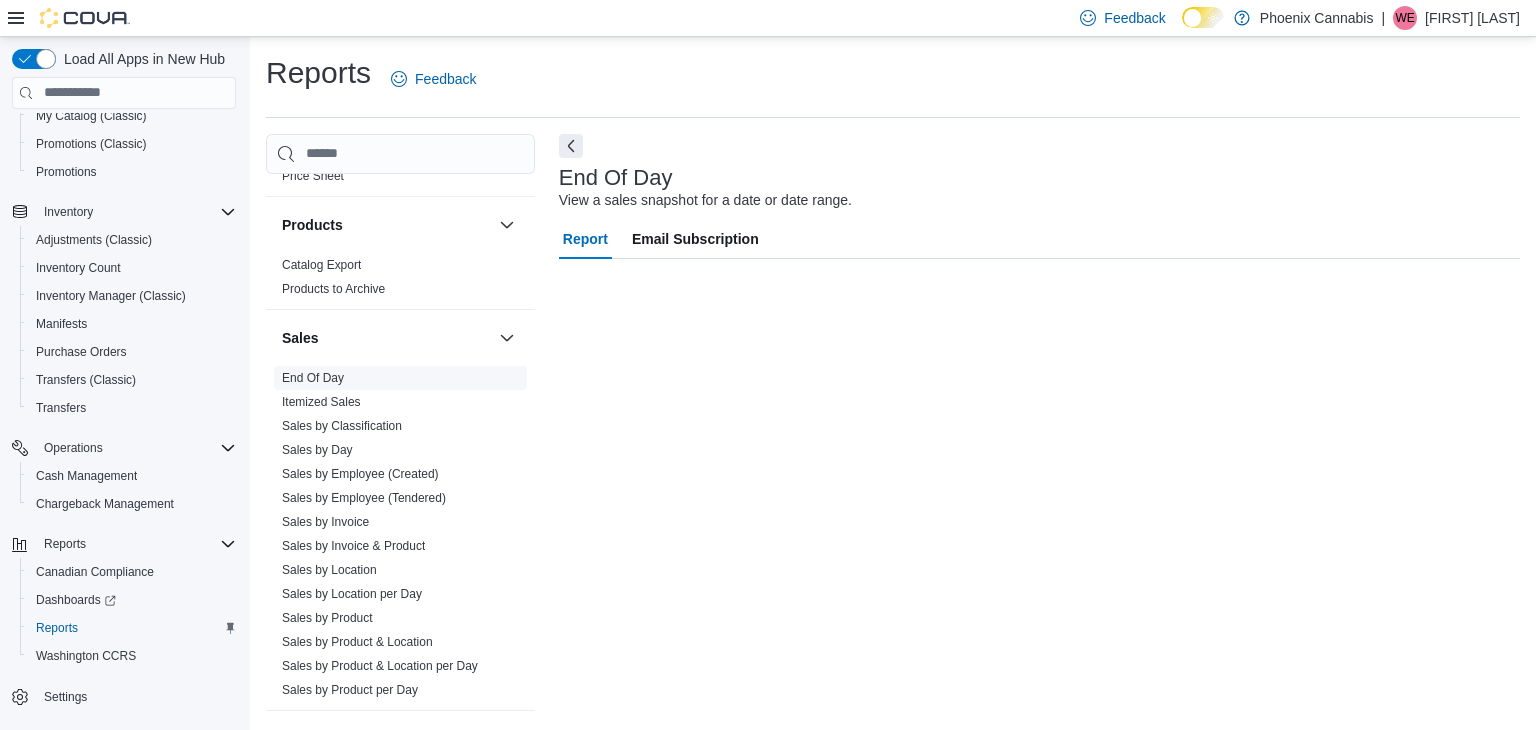 scroll, scrollTop: 7, scrollLeft: 0, axis: vertical 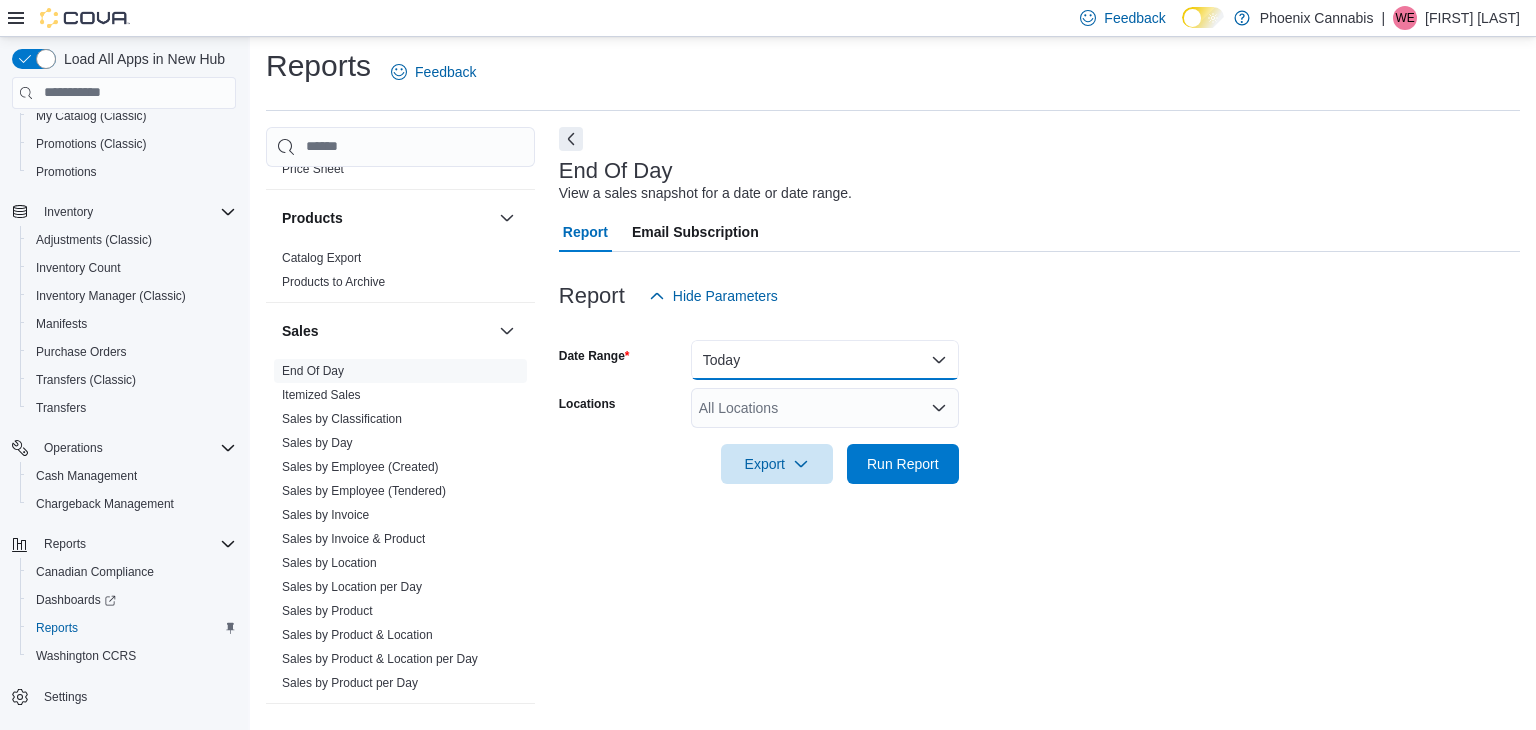 click on "Today" at bounding box center (825, 360) 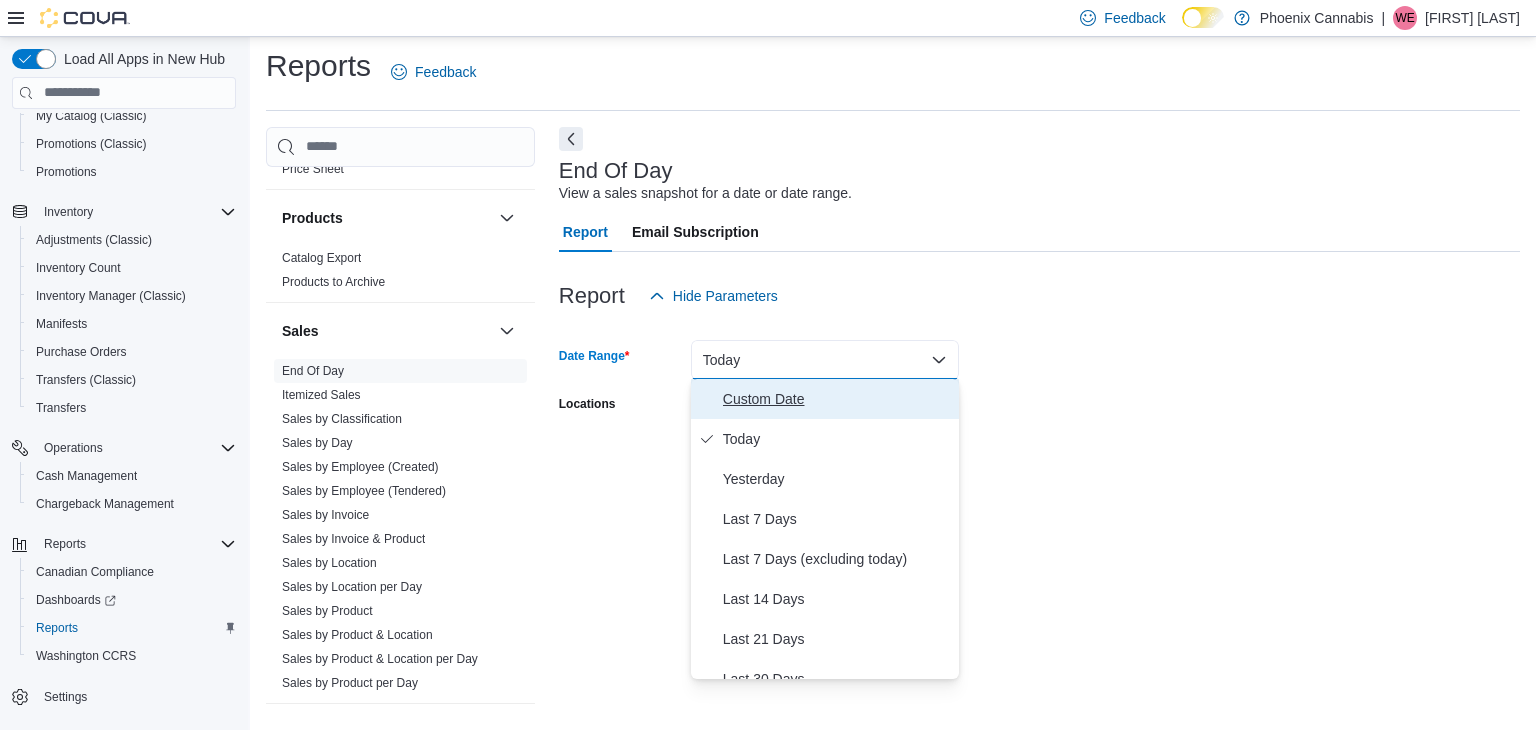 click on "Custom Date" at bounding box center (837, 399) 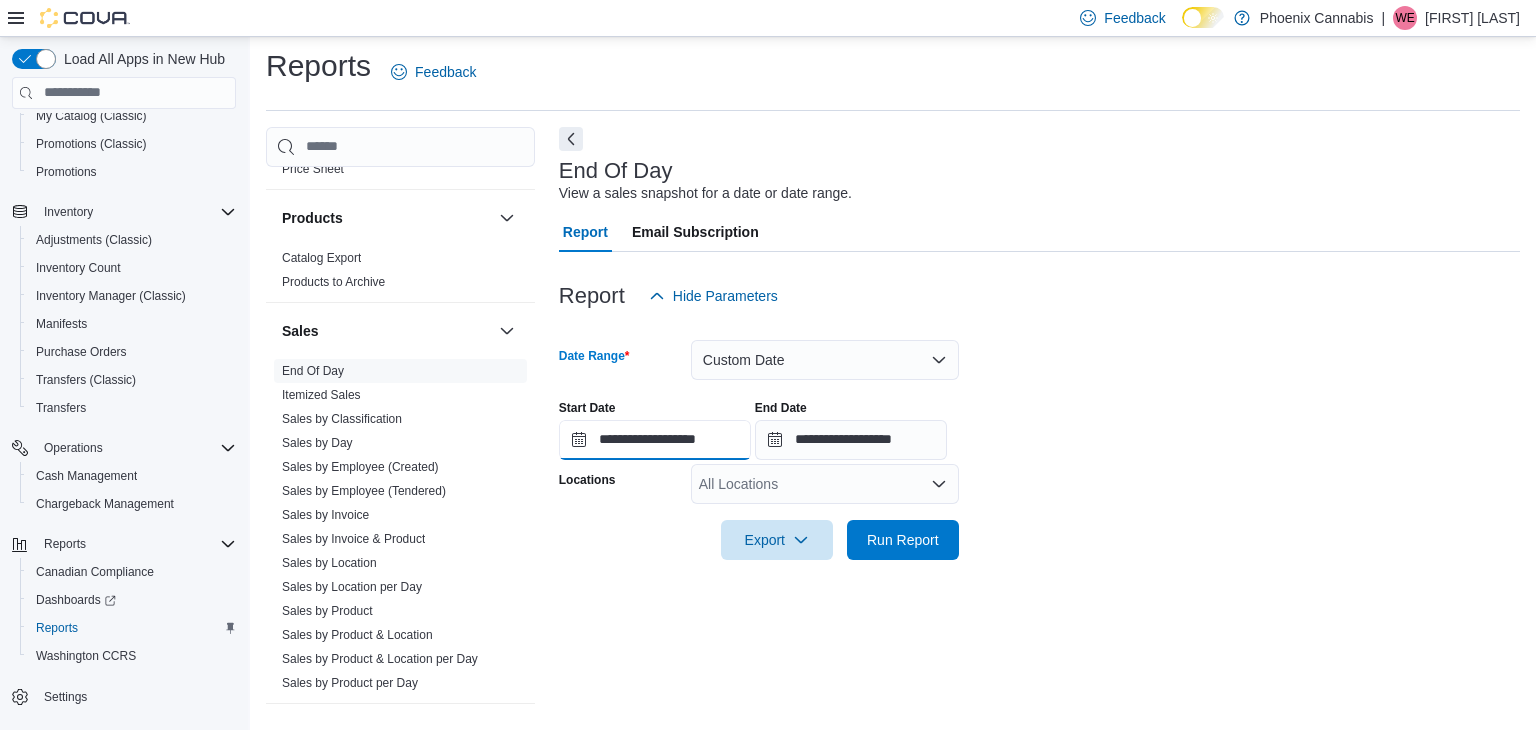 click on "**********" at bounding box center [655, 440] 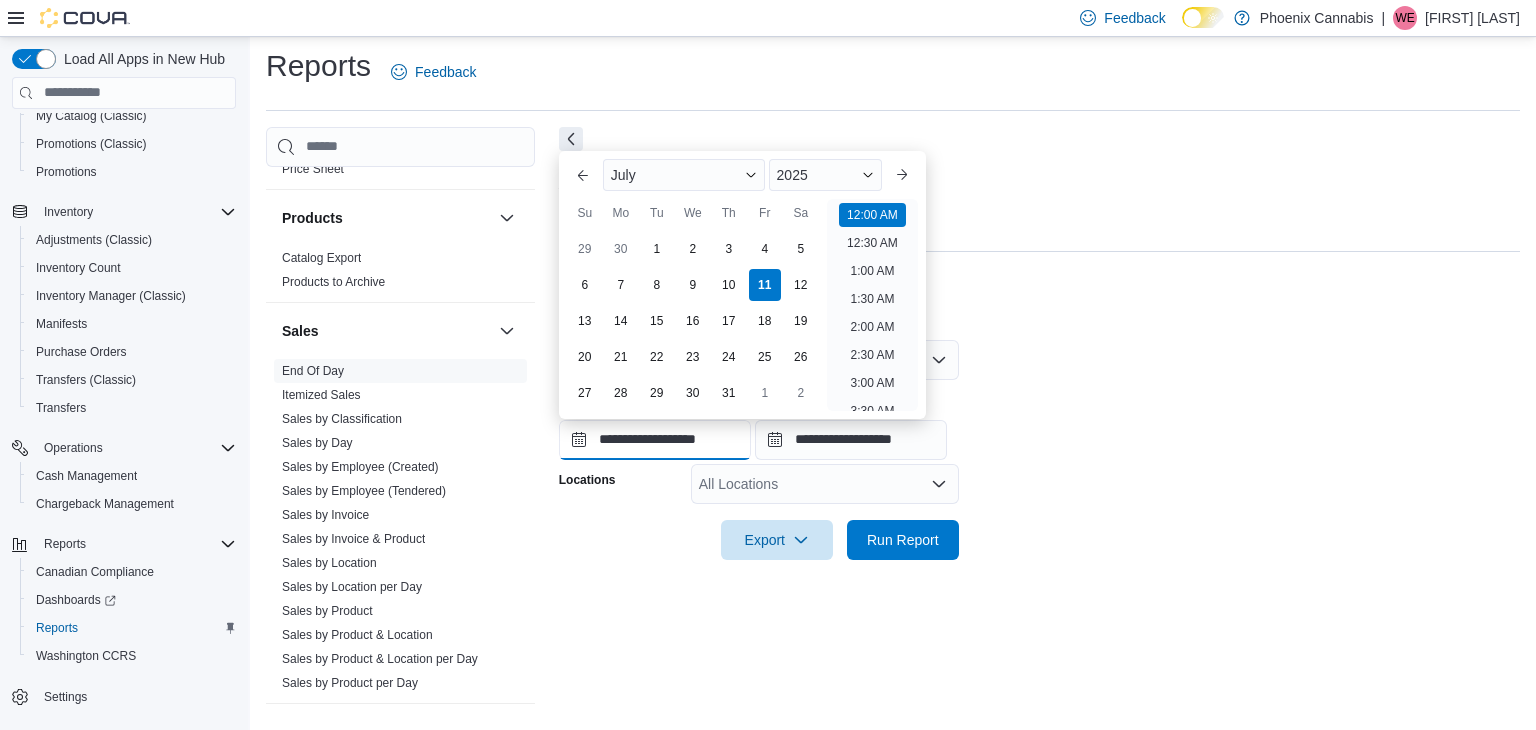 scroll, scrollTop: 62, scrollLeft: 0, axis: vertical 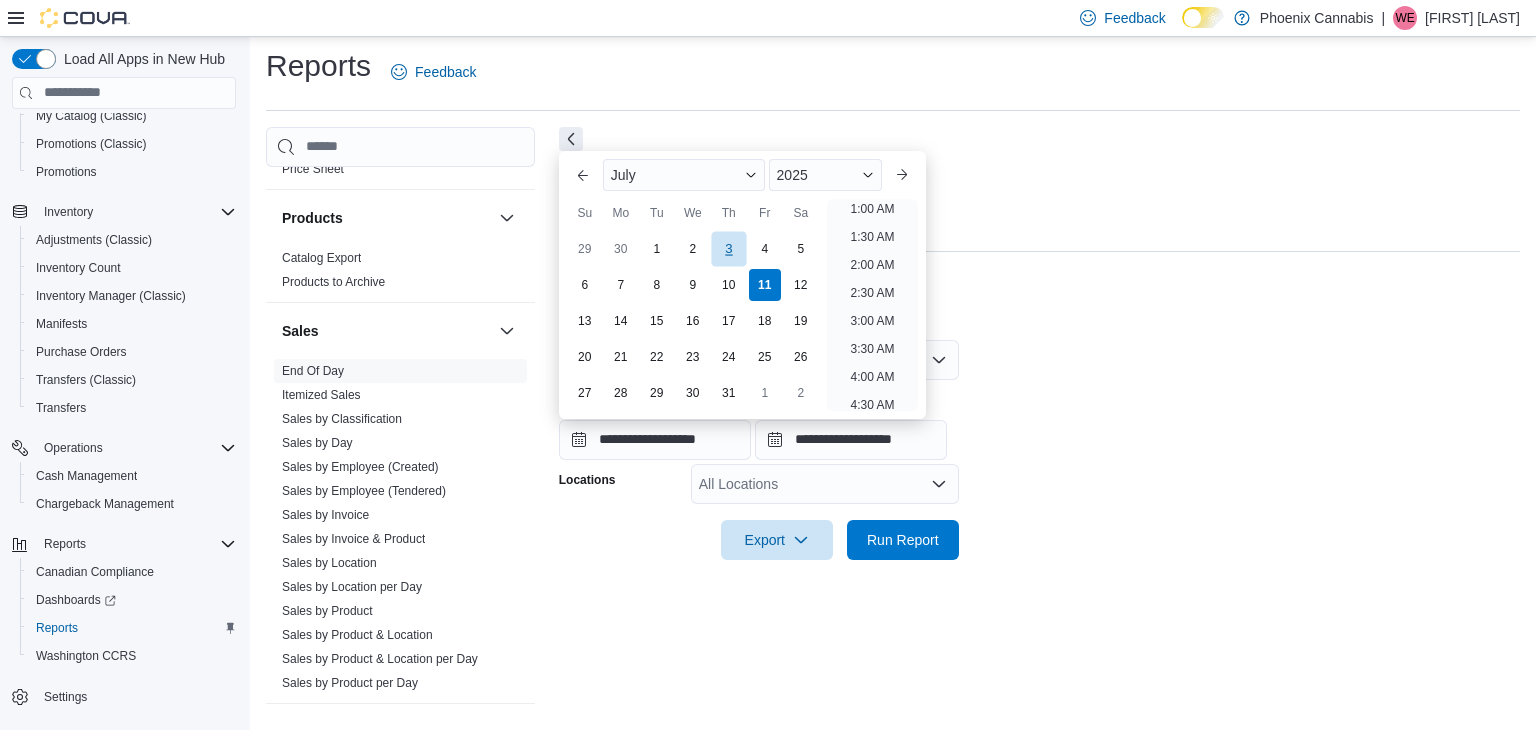 click on "3" at bounding box center [728, 249] 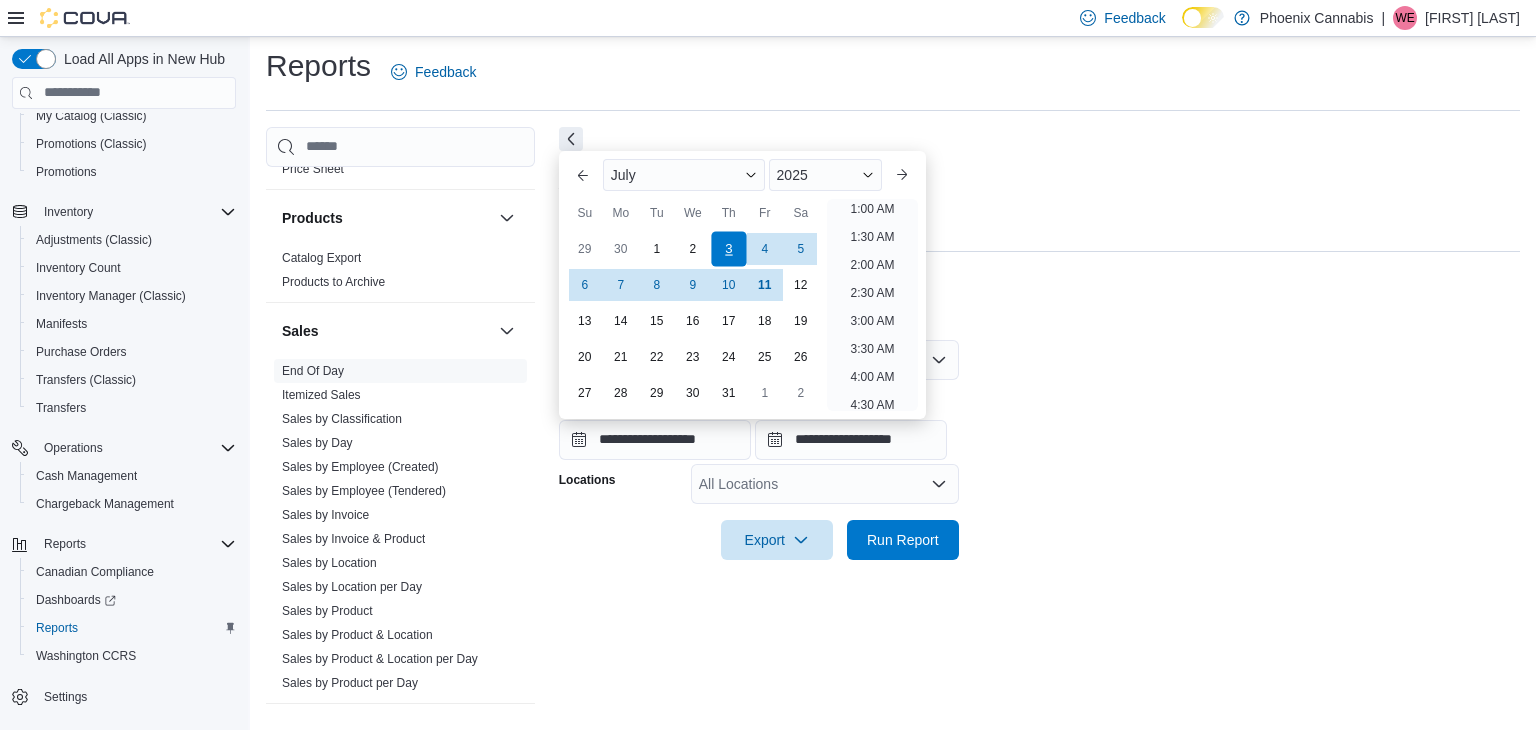 scroll, scrollTop: 4, scrollLeft: 0, axis: vertical 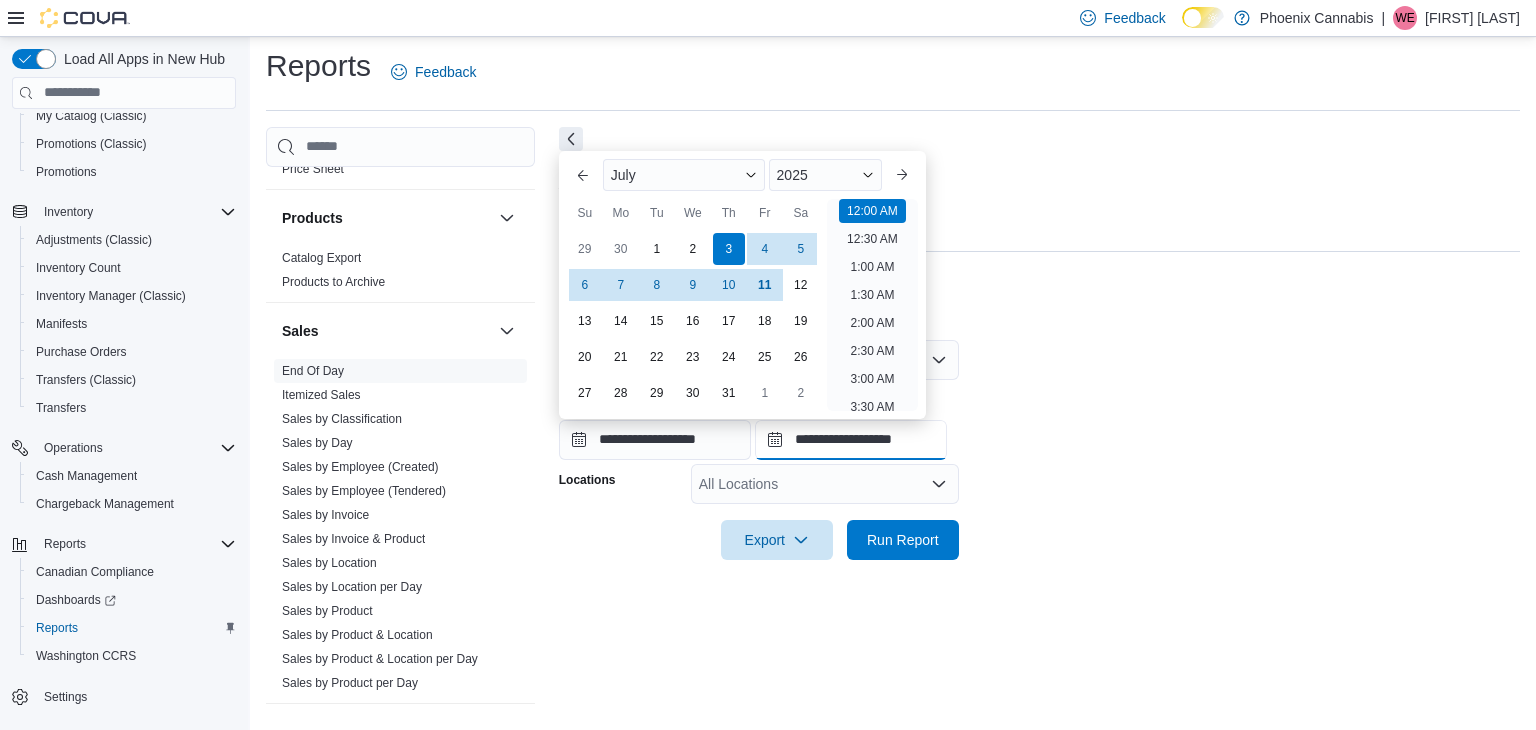 click on "**********" at bounding box center (851, 440) 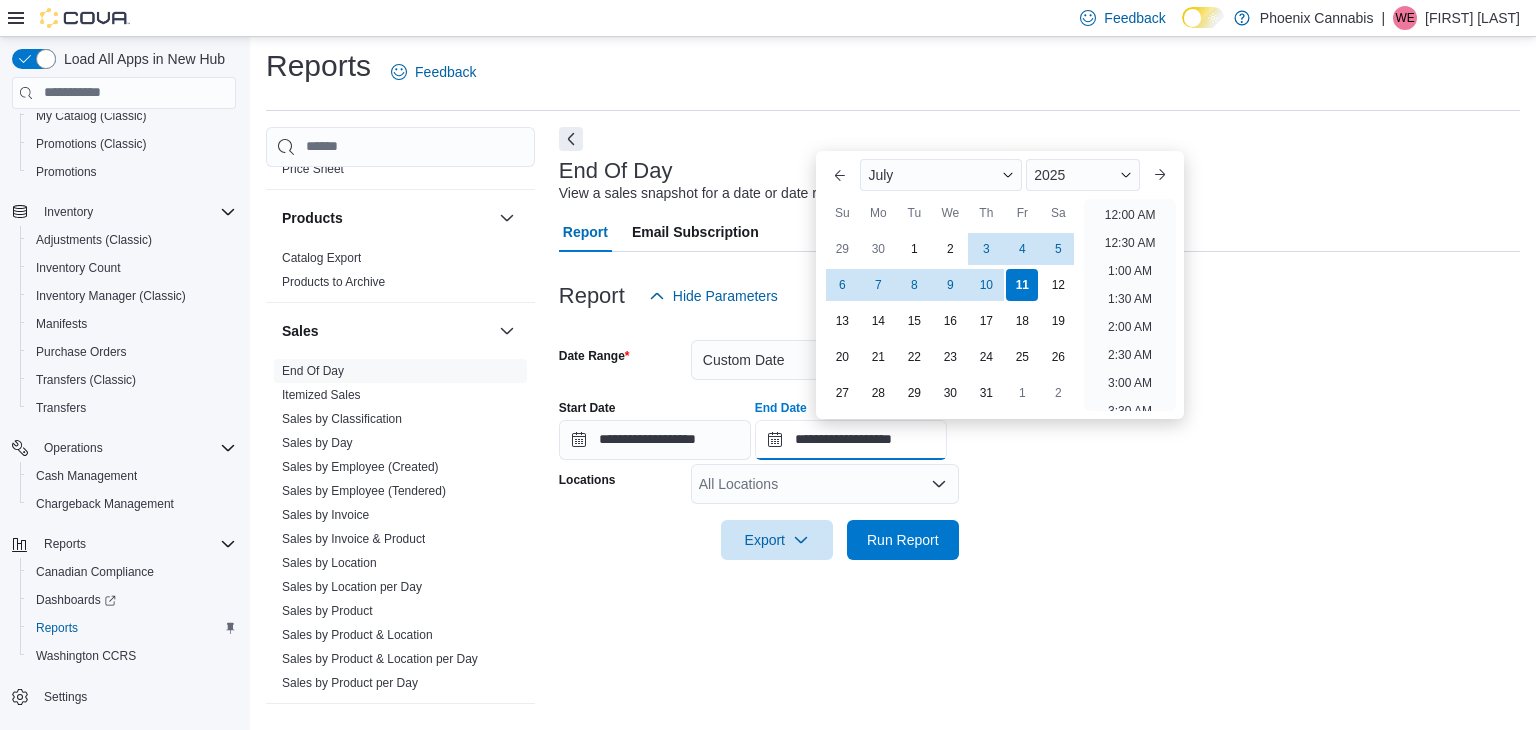 scroll, scrollTop: 1136, scrollLeft: 0, axis: vertical 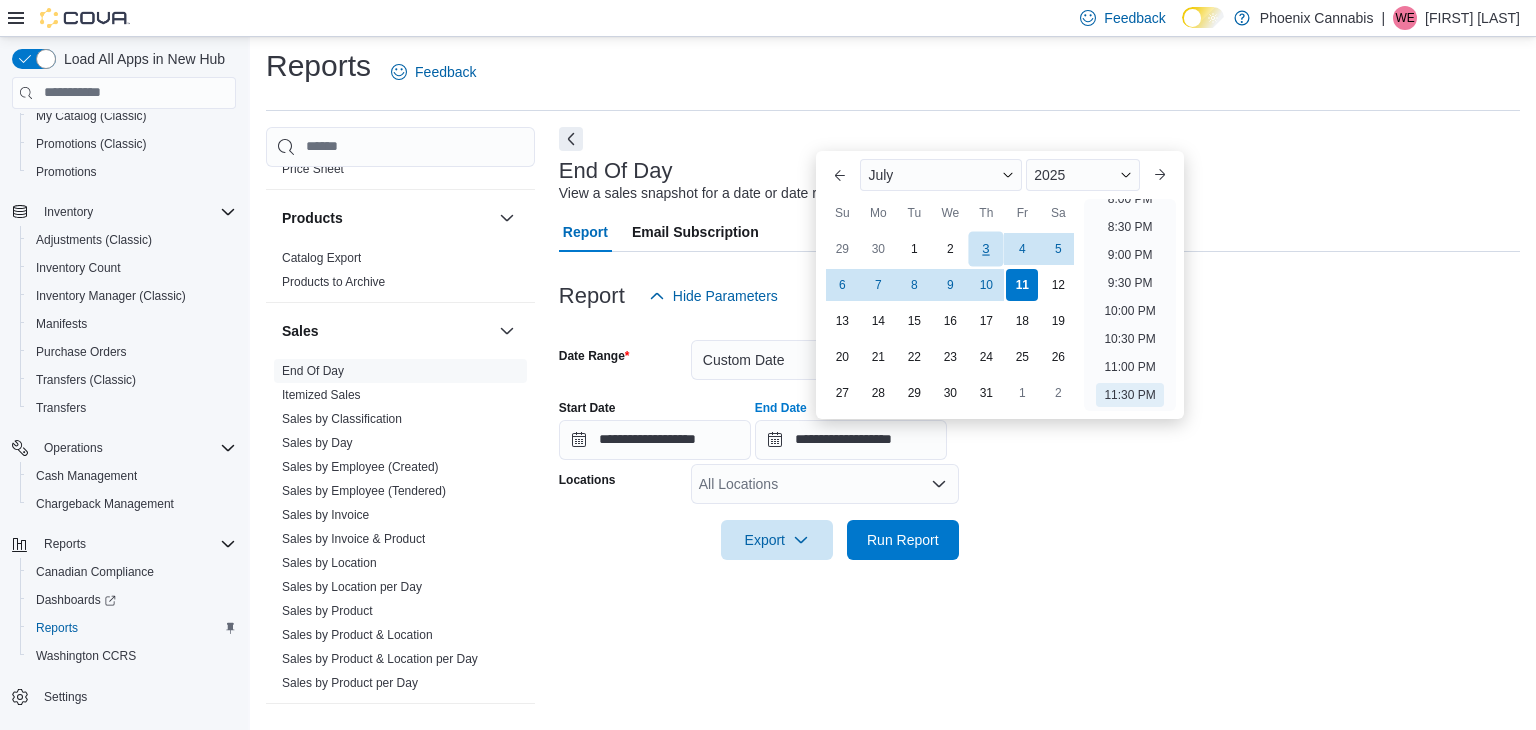 click on "3" at bounding box center [986, 249] 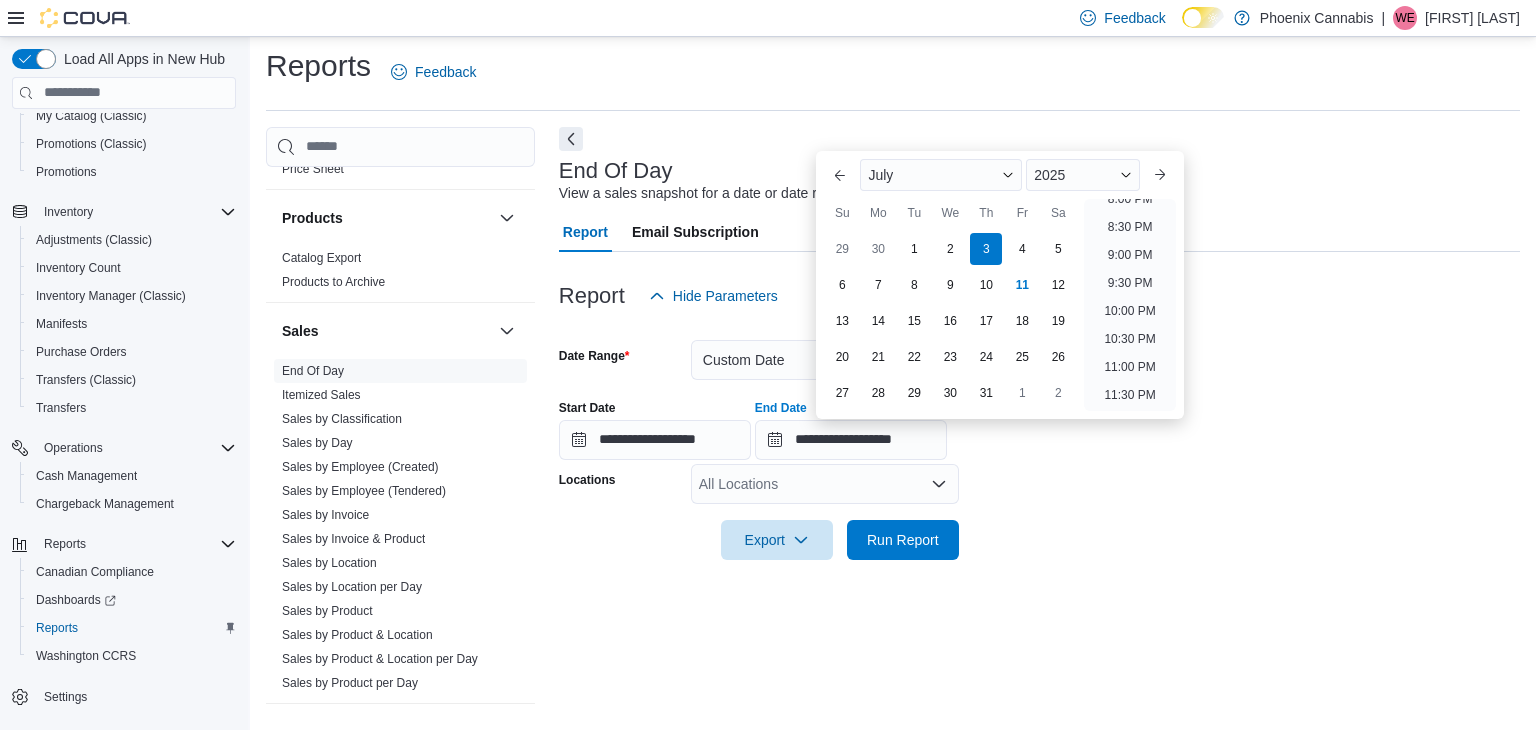 click on "All Locations" at bounding box center (825, 484) 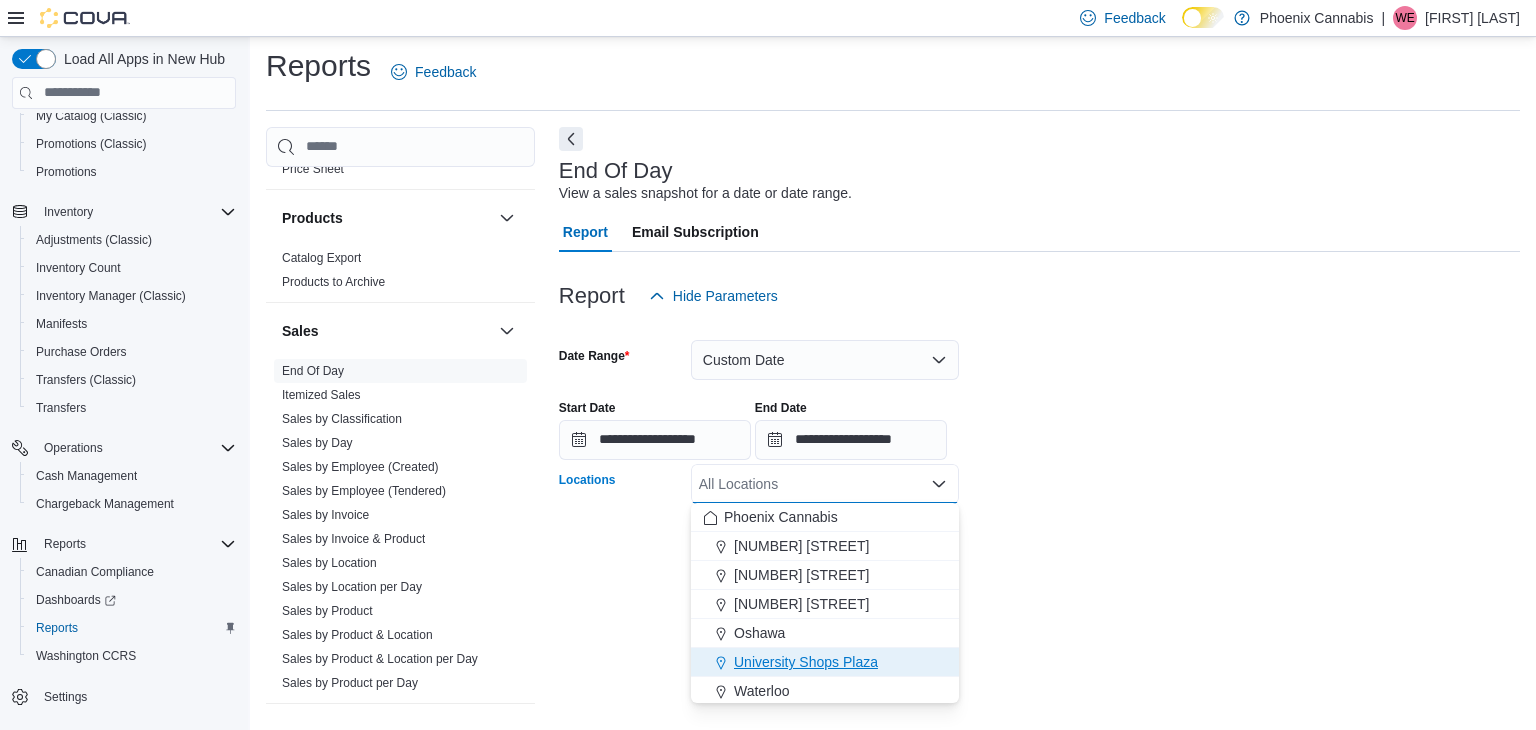 click on "University Shops Plaza" at bounding box center (806, 662) 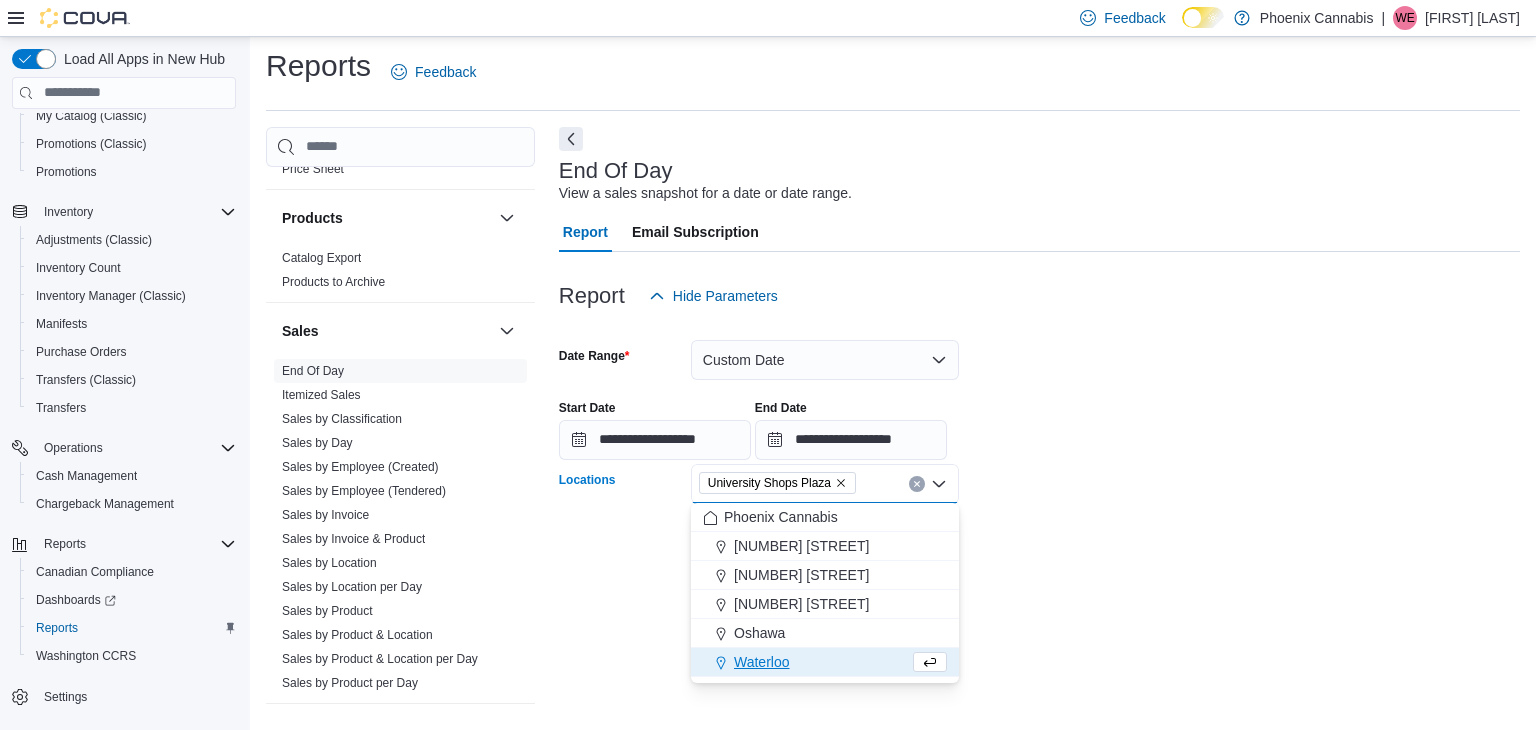 click on "**********" at bounding box center [1039, 421] 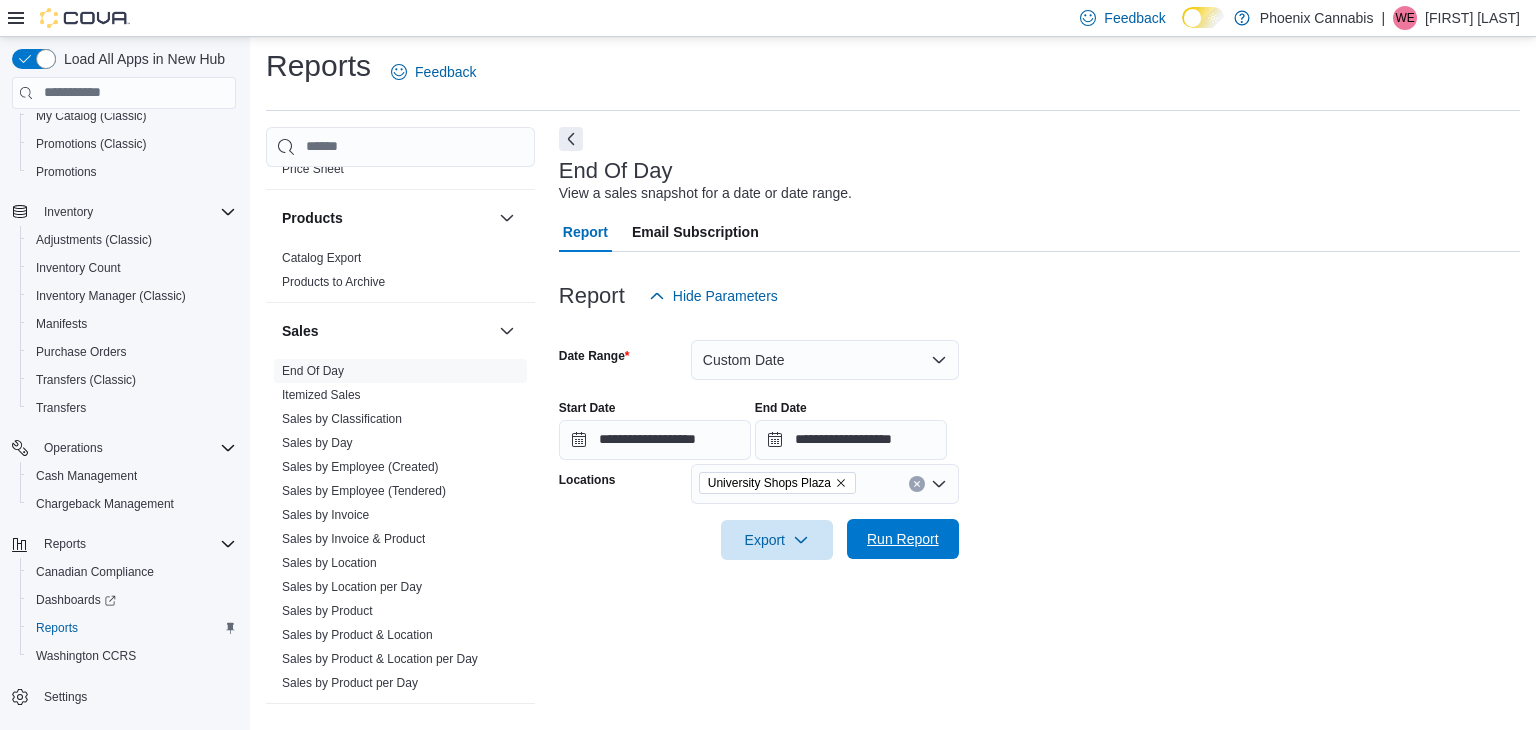 click on "Run Report" at bounding box center [903, 539] 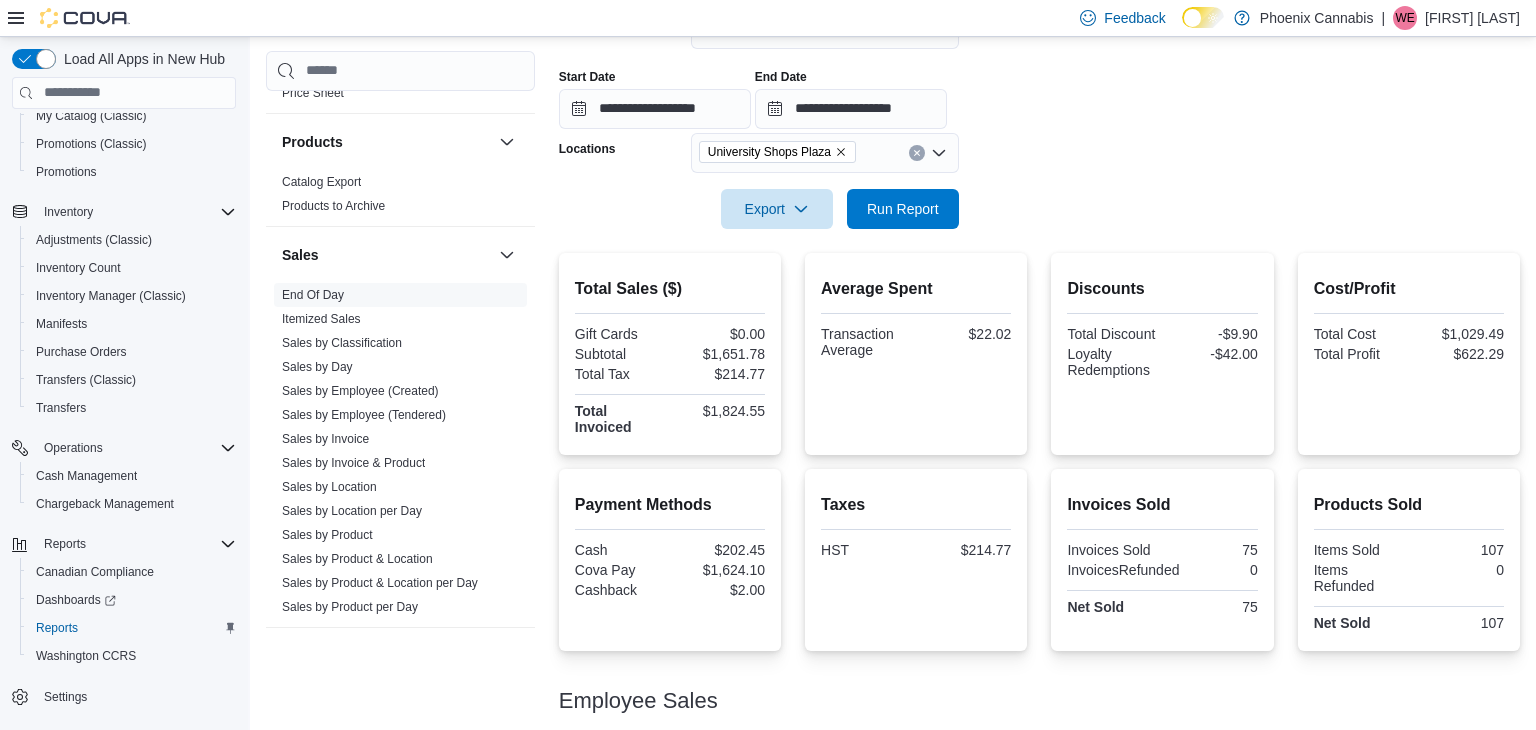 scroll, scrollTop: 352, scrollLeft: 0, axis: vertical 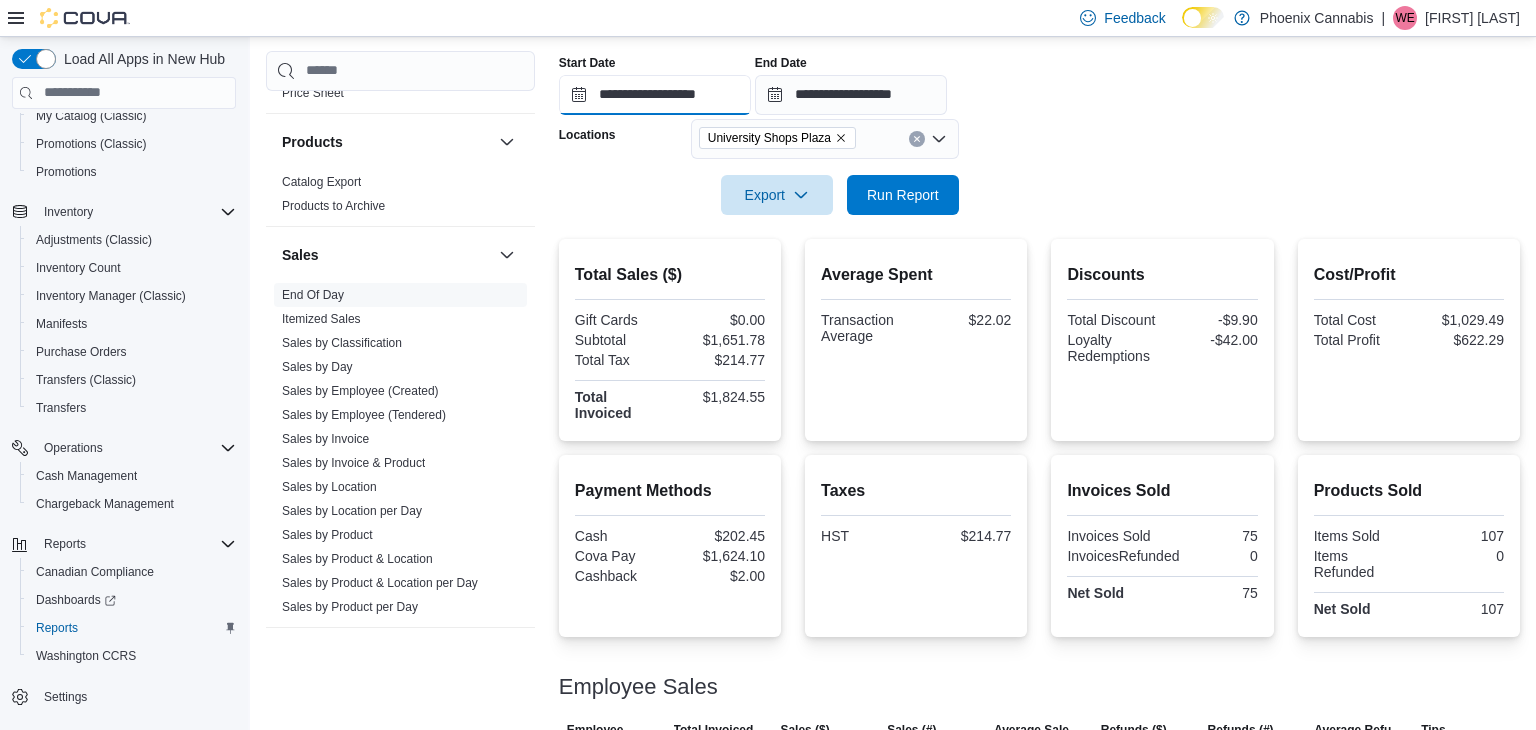 click on "**********" at bounding box center (655, 95) 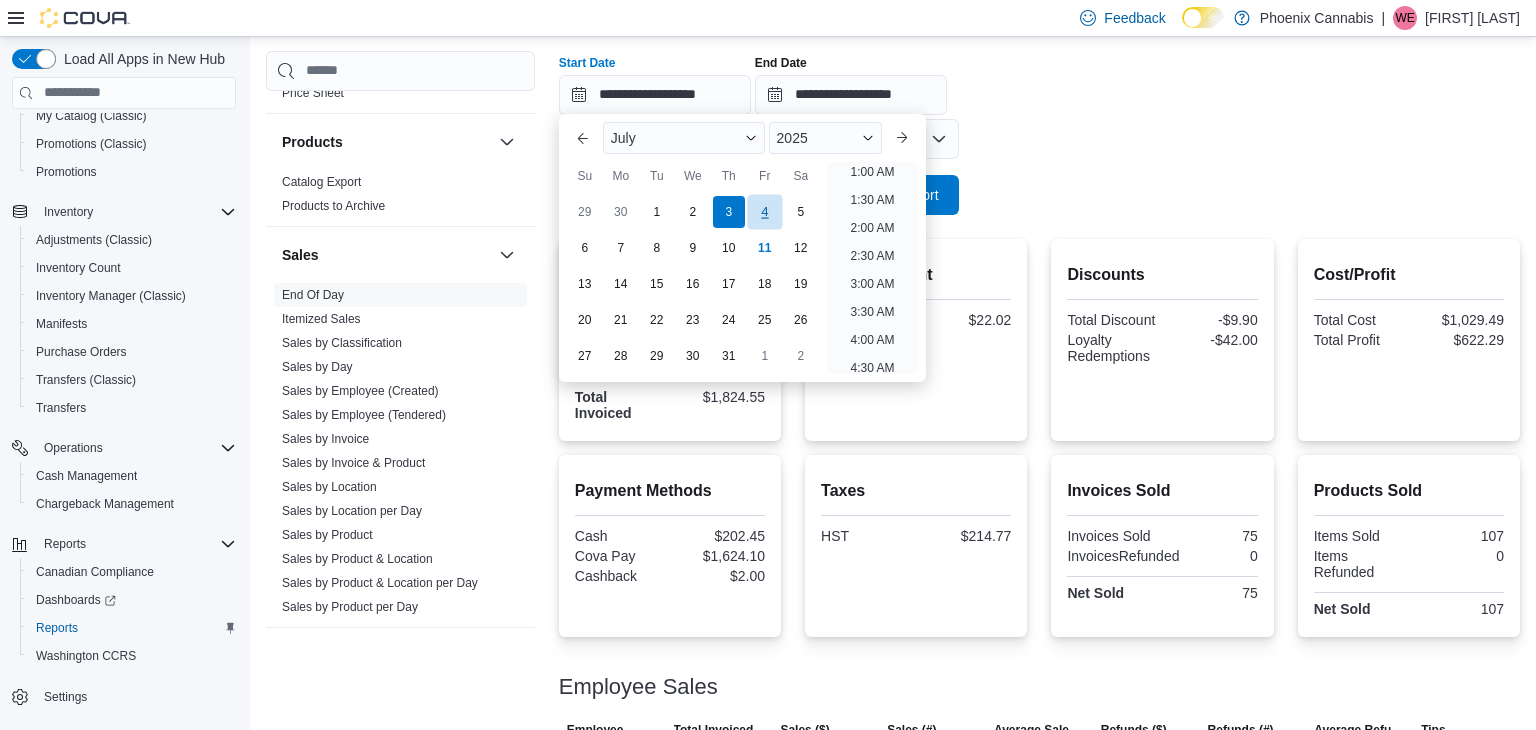 click on "4" at bounding box center [764, 212] 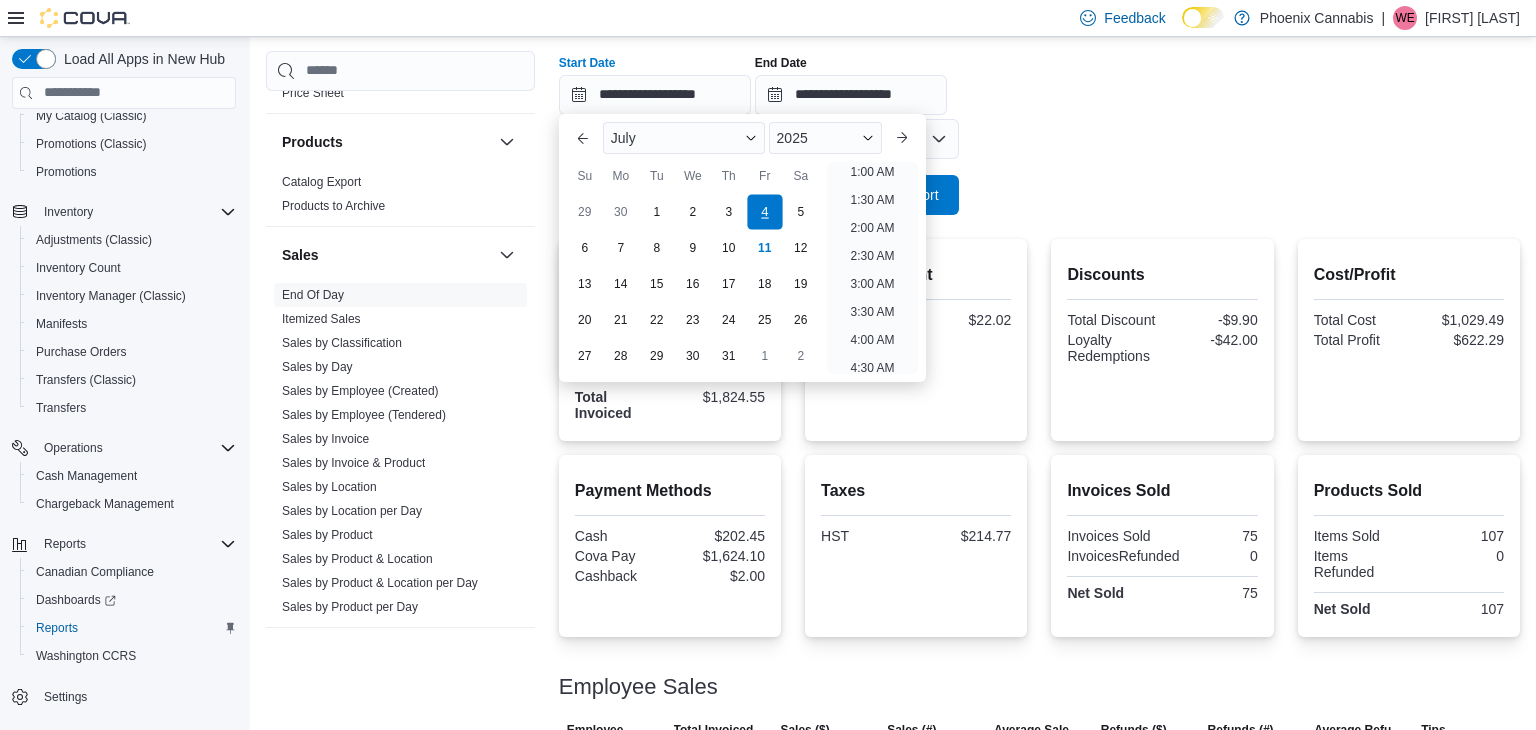 scroll, scrollTop: 4, scrollLeft: 0, axis: vertical 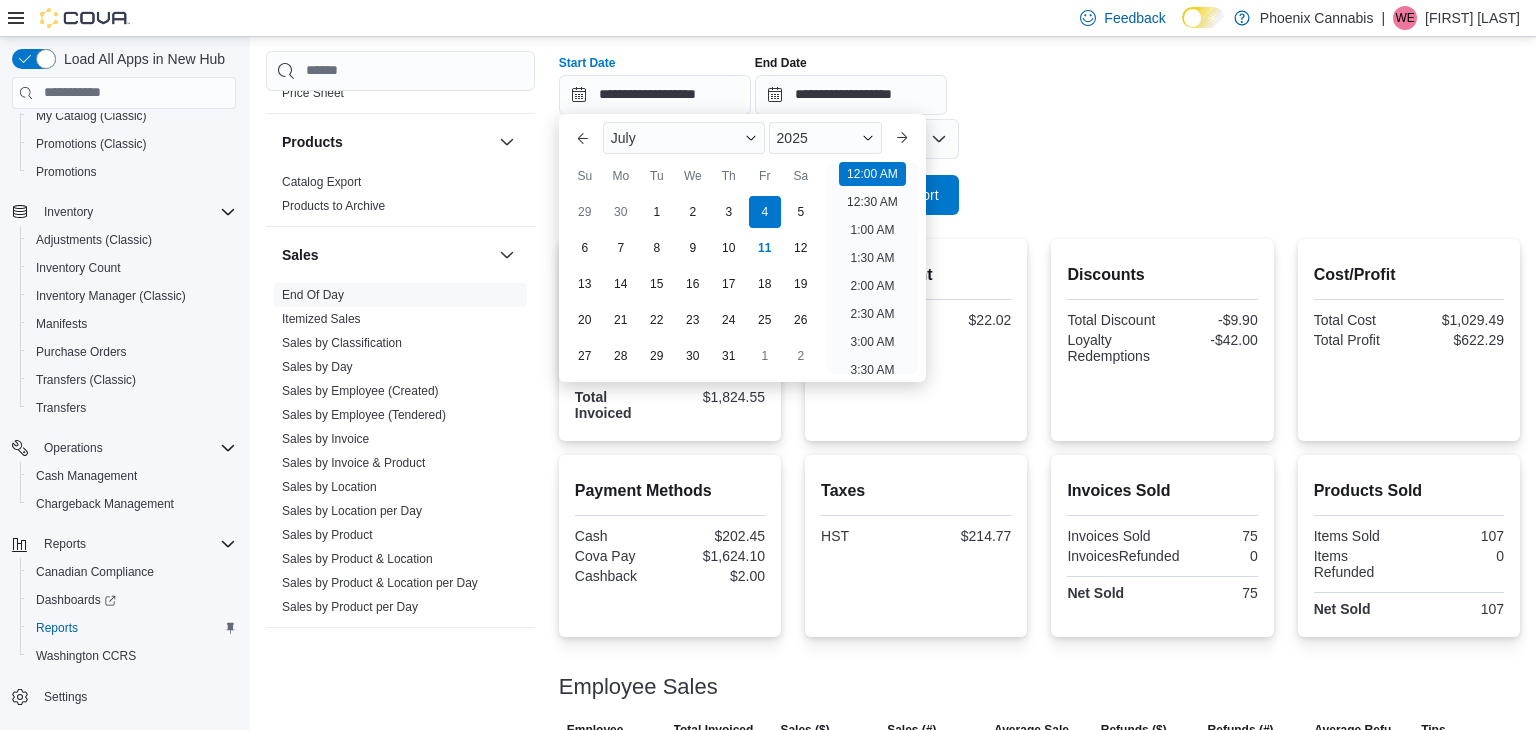 click on "**********" at bounding box center (1039, 93) 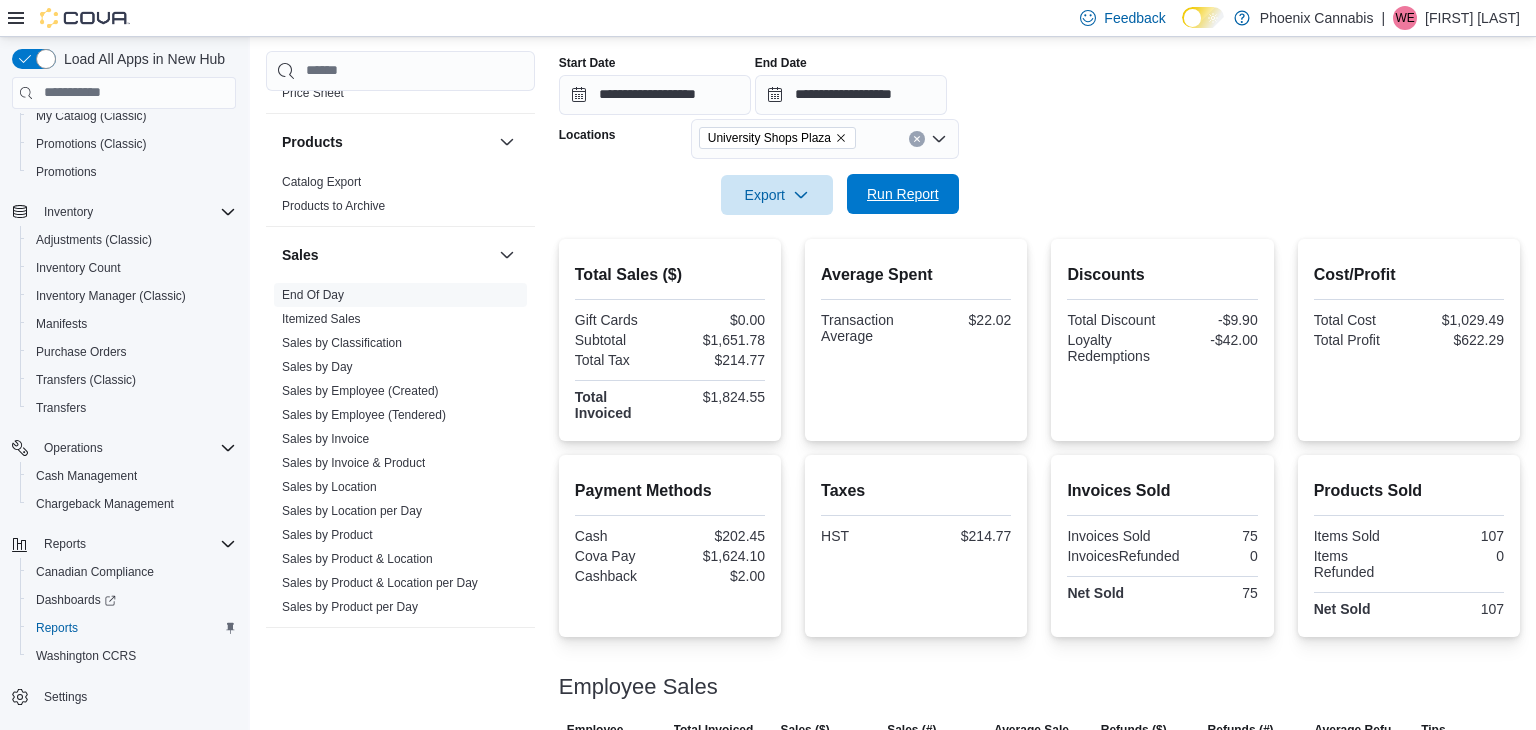 click on "Run Report" at bounding box center (903, 194) 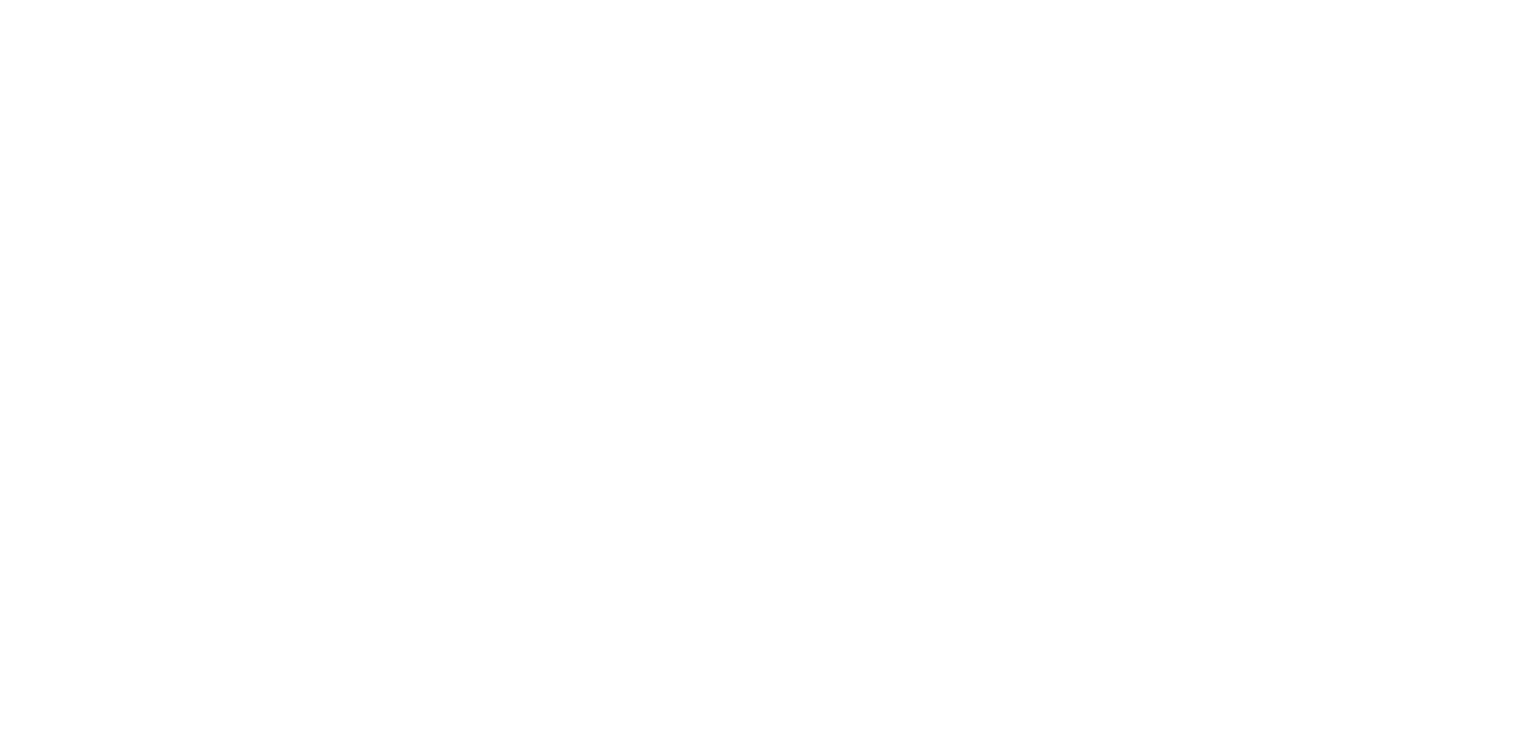scroll, scrollTop: 0, scrollLeft: 0, axis: both 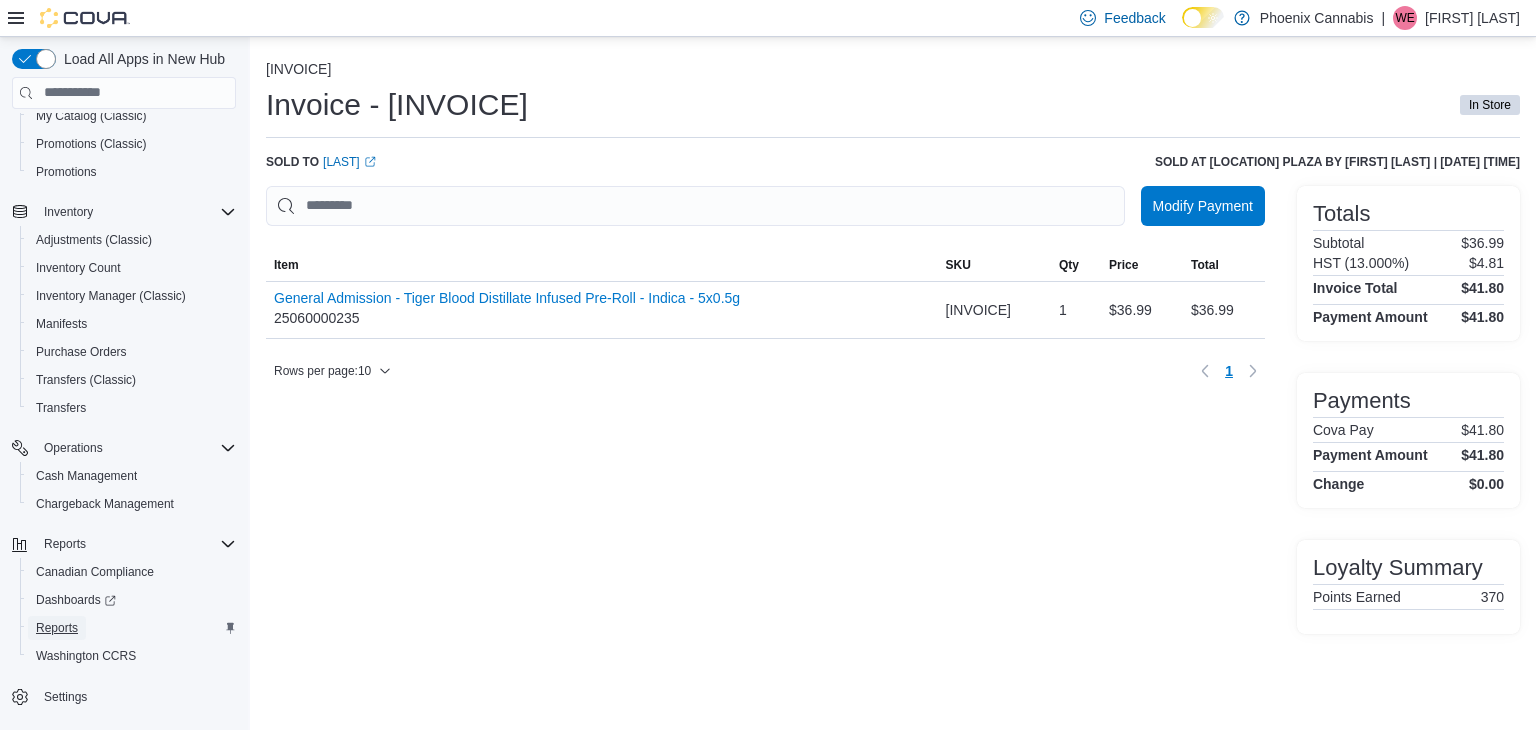 click on "Reports" at bounding box center (57, 628) 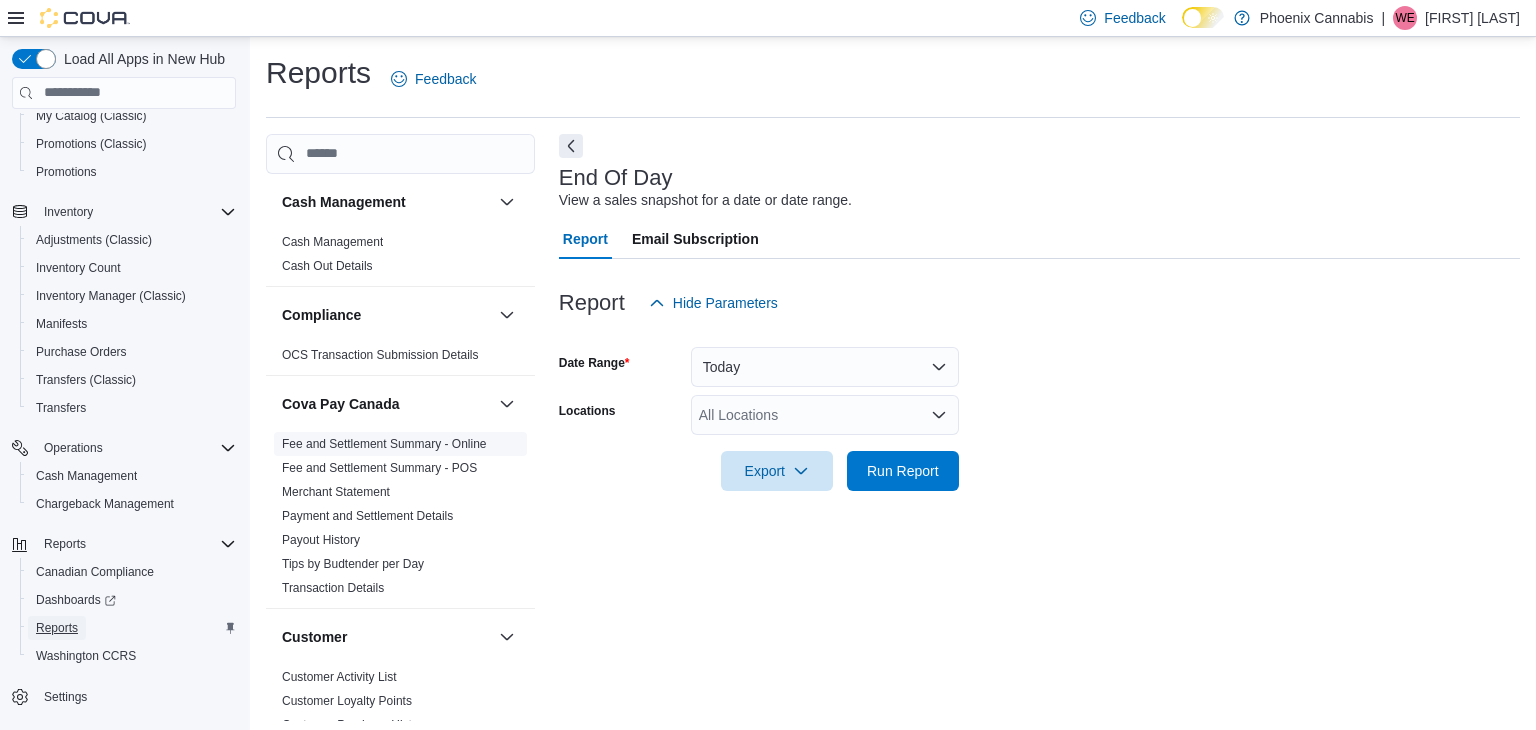 scroll, scrollTop: 7, scrollLeft: 0, axis: vertical 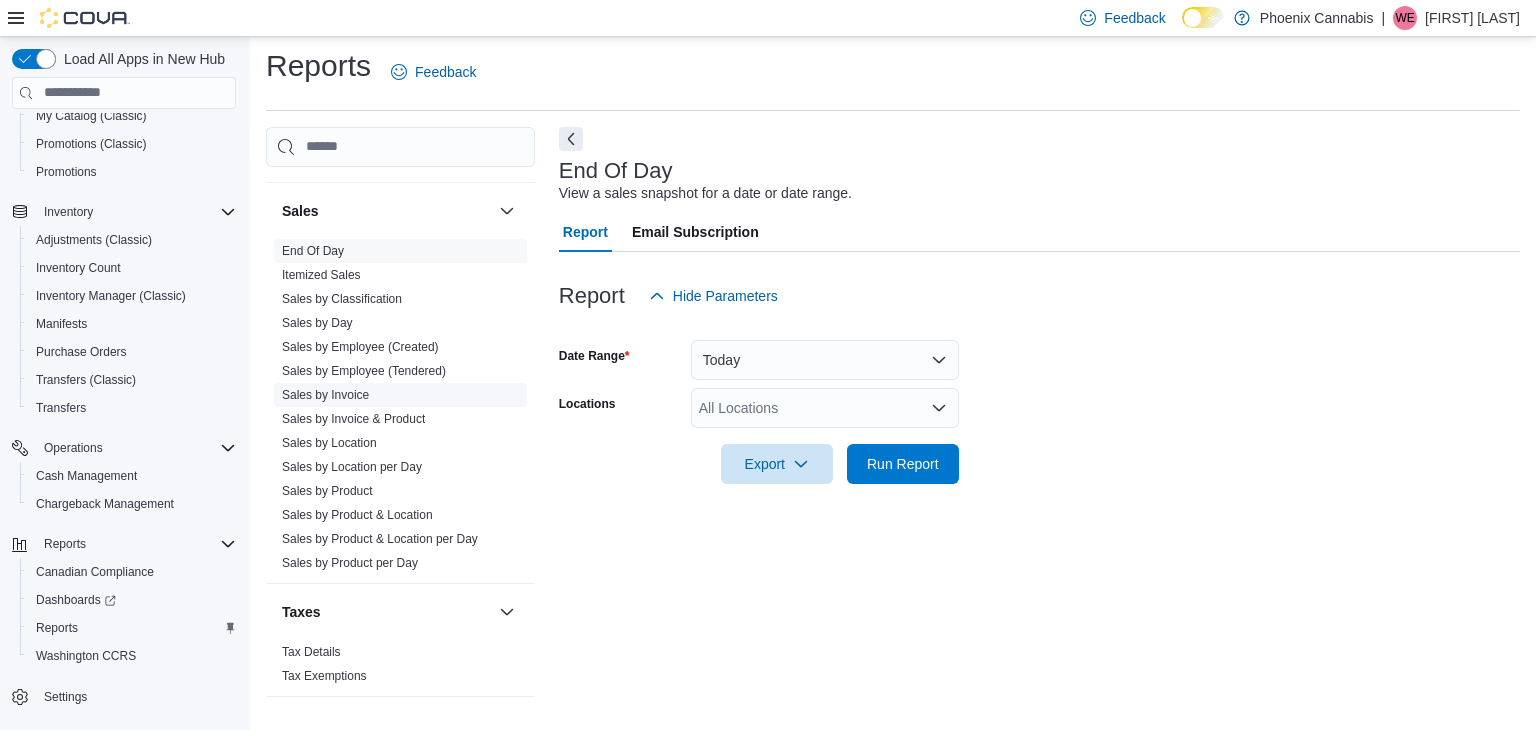 click on "Sales by Invoice" at bounding box center (325, 395) 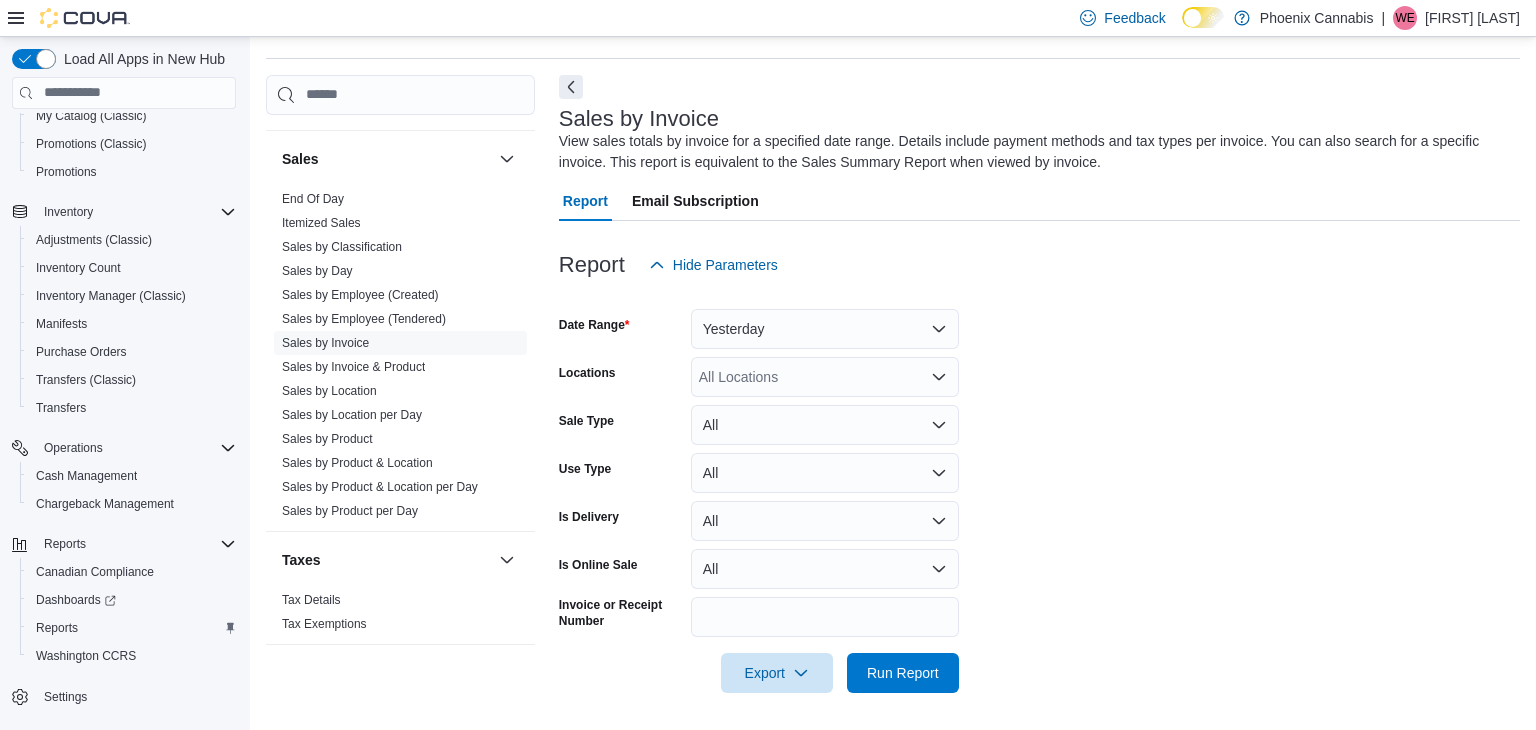 scroll, scrollTop: 61, scrollLeft: 0, axis: vertical 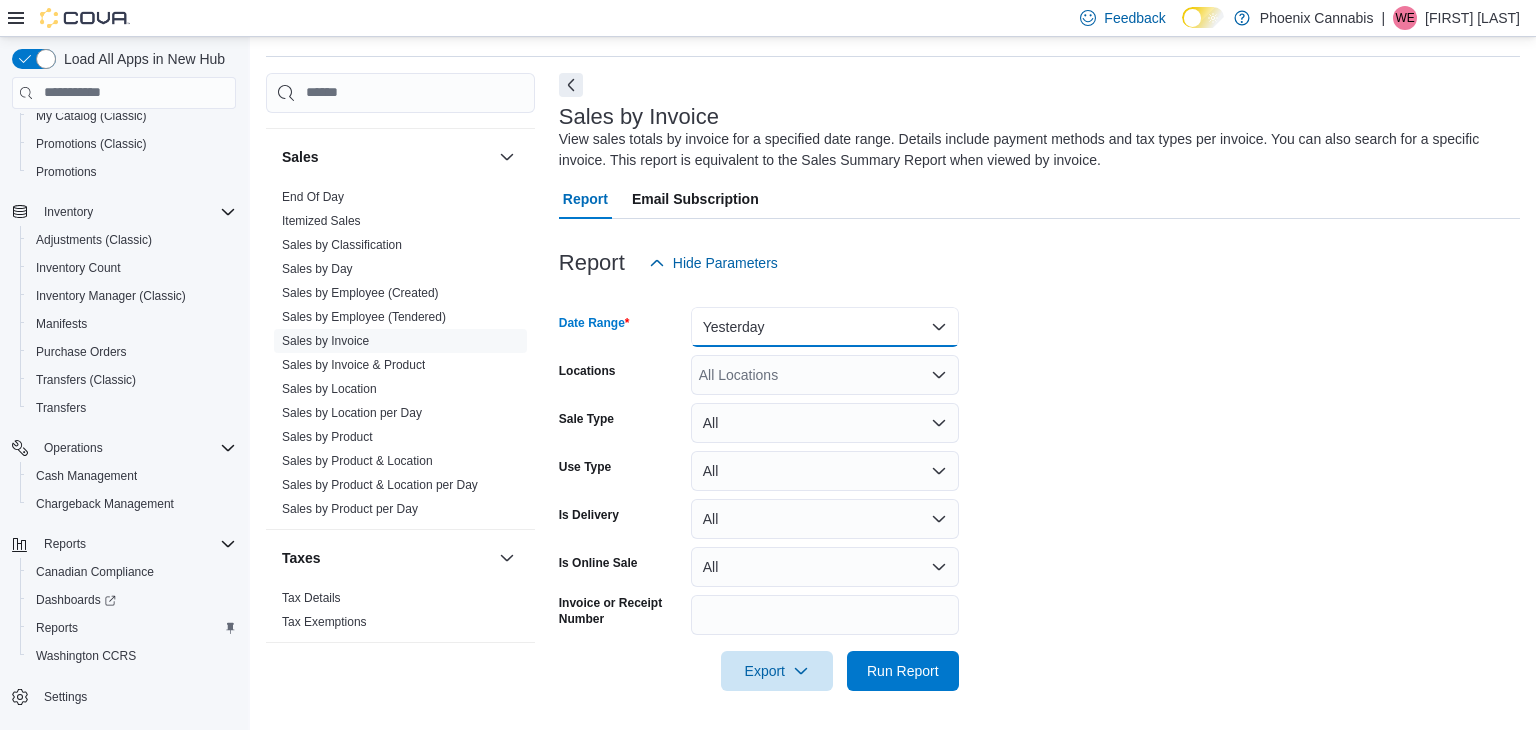 click on "Yesterday" at bounding box center [825, 327] 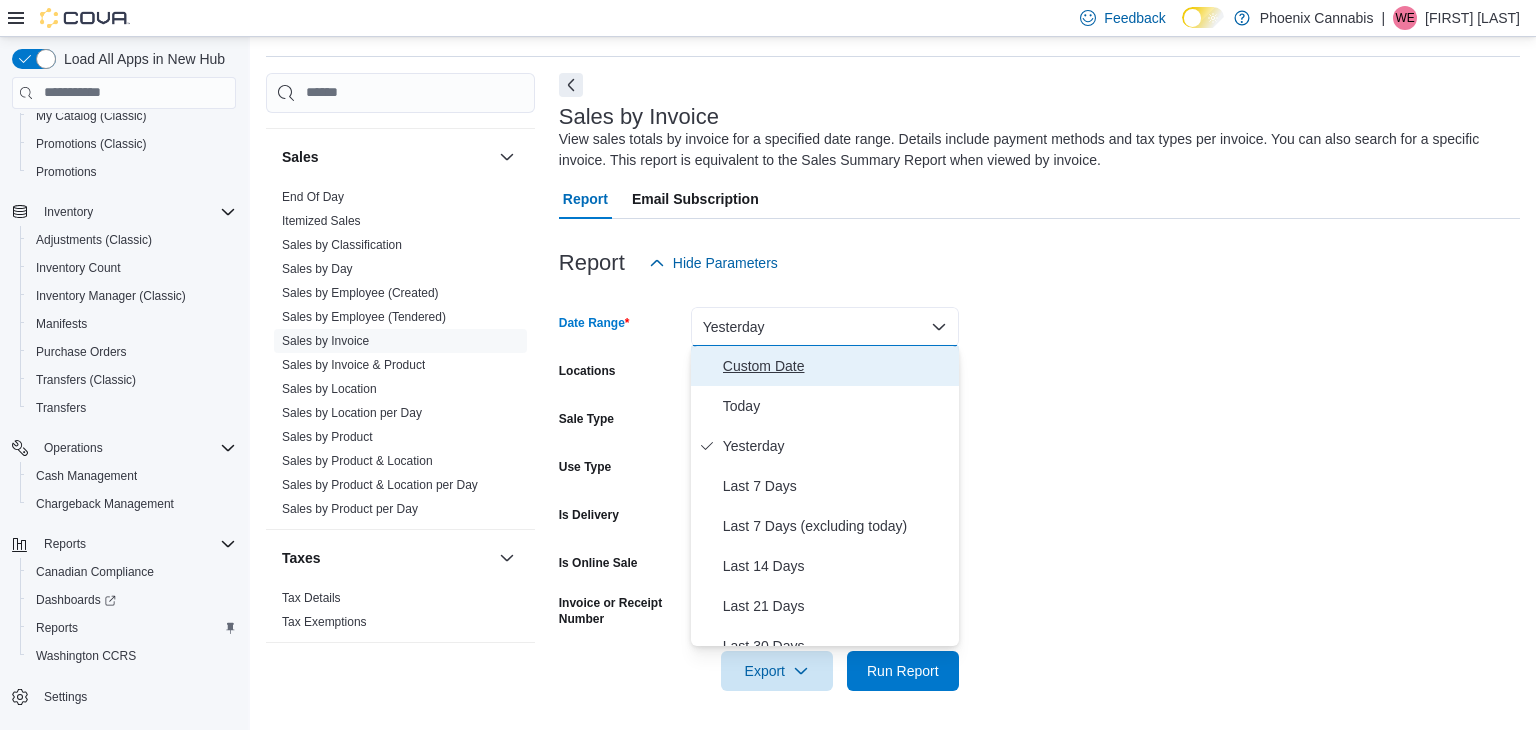 click on "Custom Date" at bounding box center [837, 366] 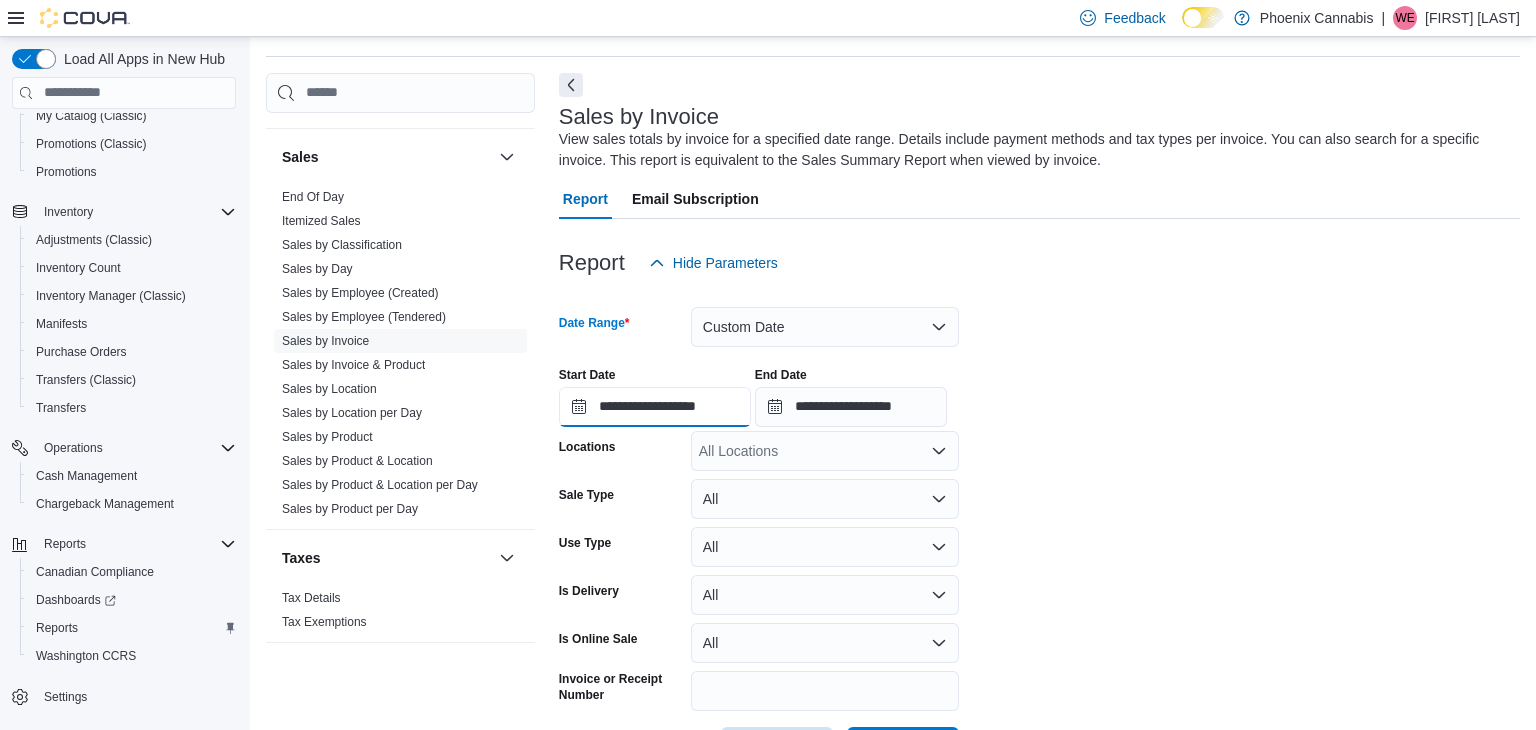 click on "**********" at bounding box center [655, 407] 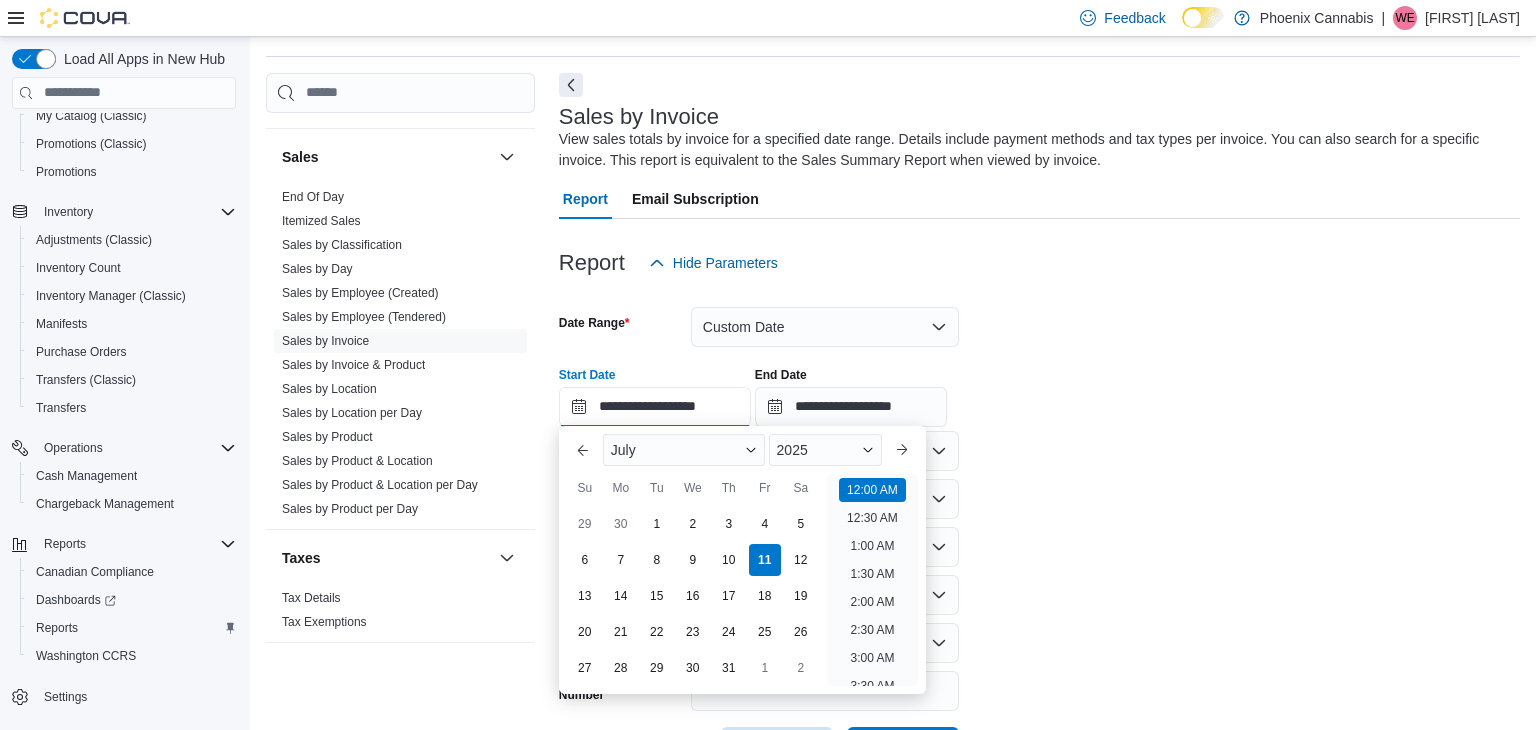 scroll, scrollTop: 62, scrollLeft: 0, axis: vertical 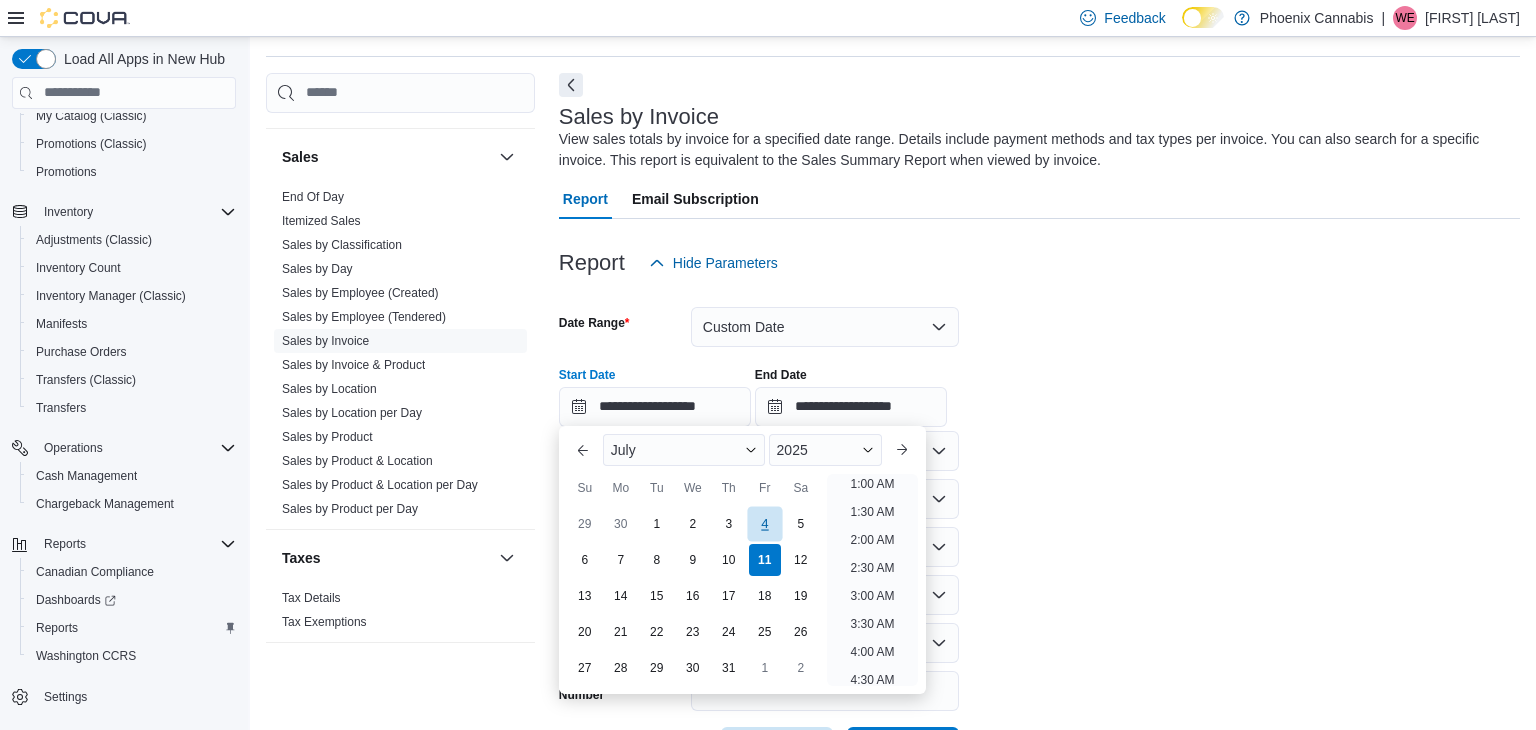 click on "4" at bounding box center (764, 524) 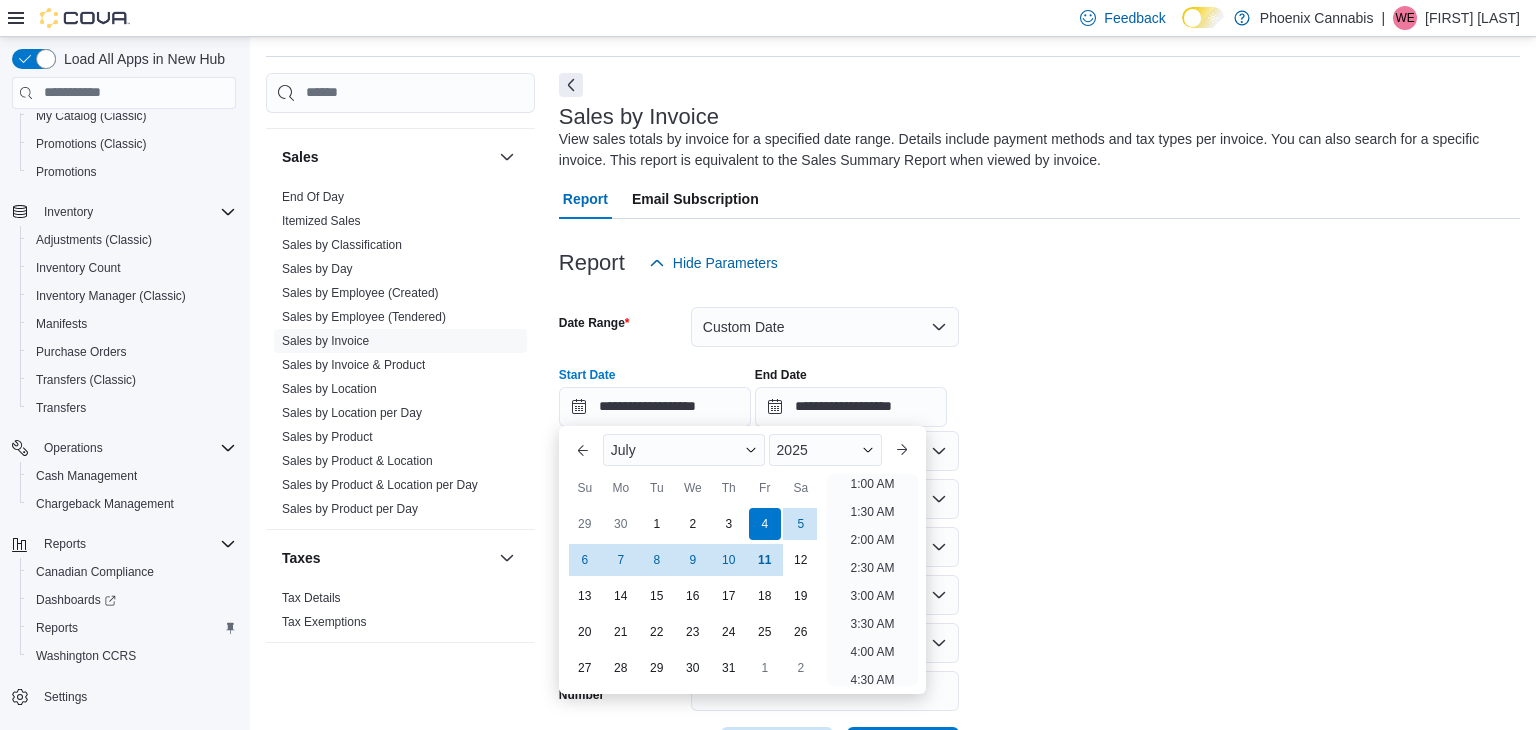 scroll, scrollTop: 4, scrollLeft: 0, axis: vertical 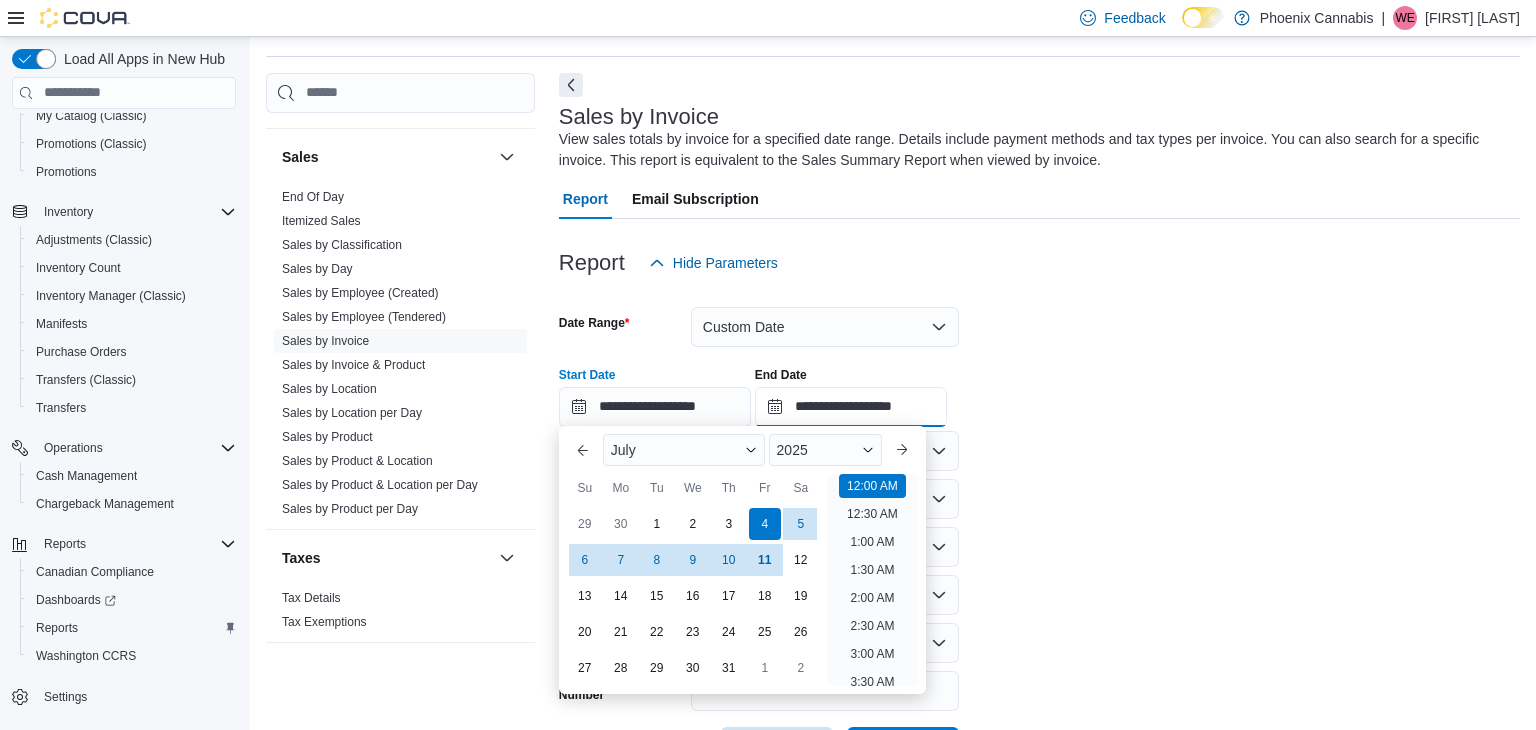 click on "**********" at bounding box center (851, 407) 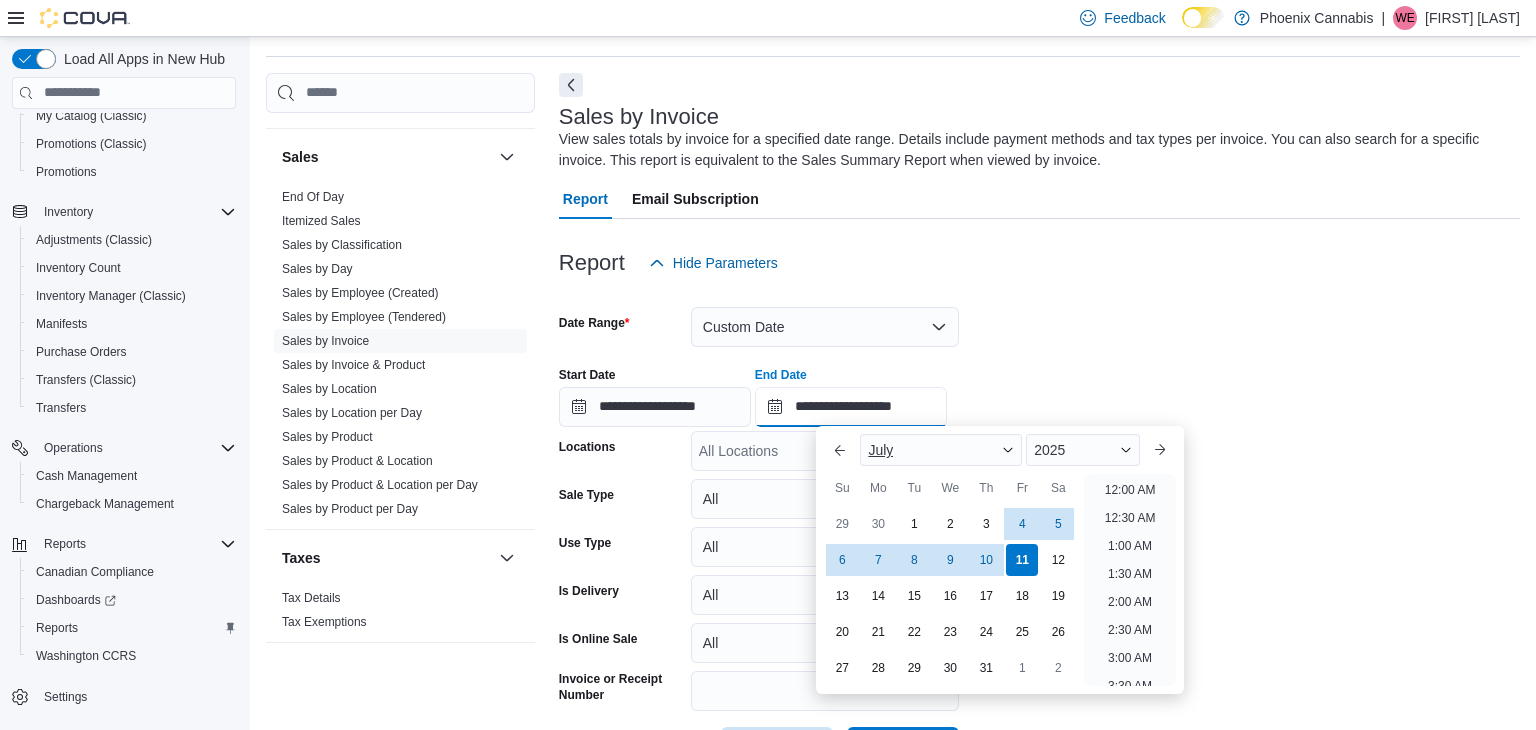 scroll, scrollTop: 1136, scrollLeft: 0, axis: vertical 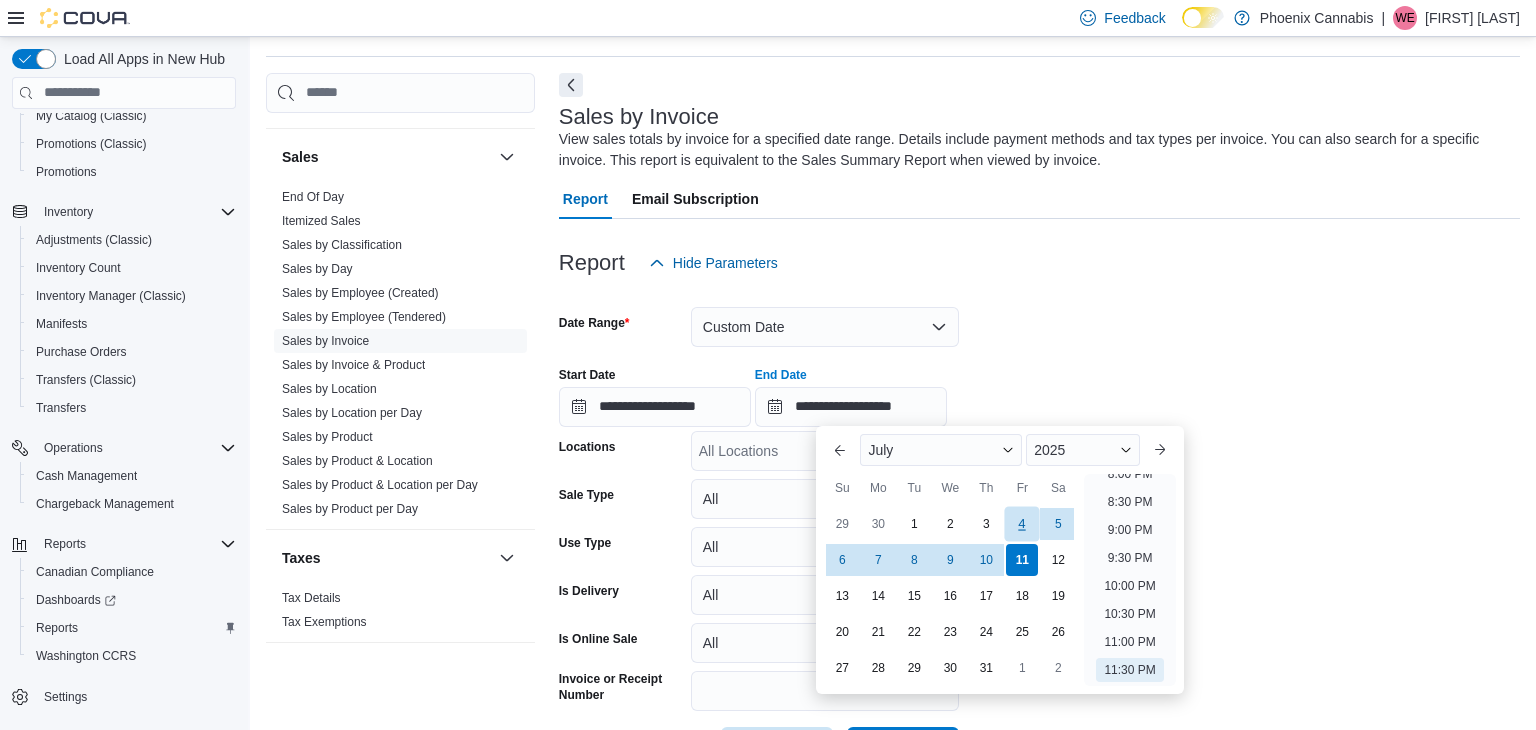 click on "4" at bounding box center (1022, 524) 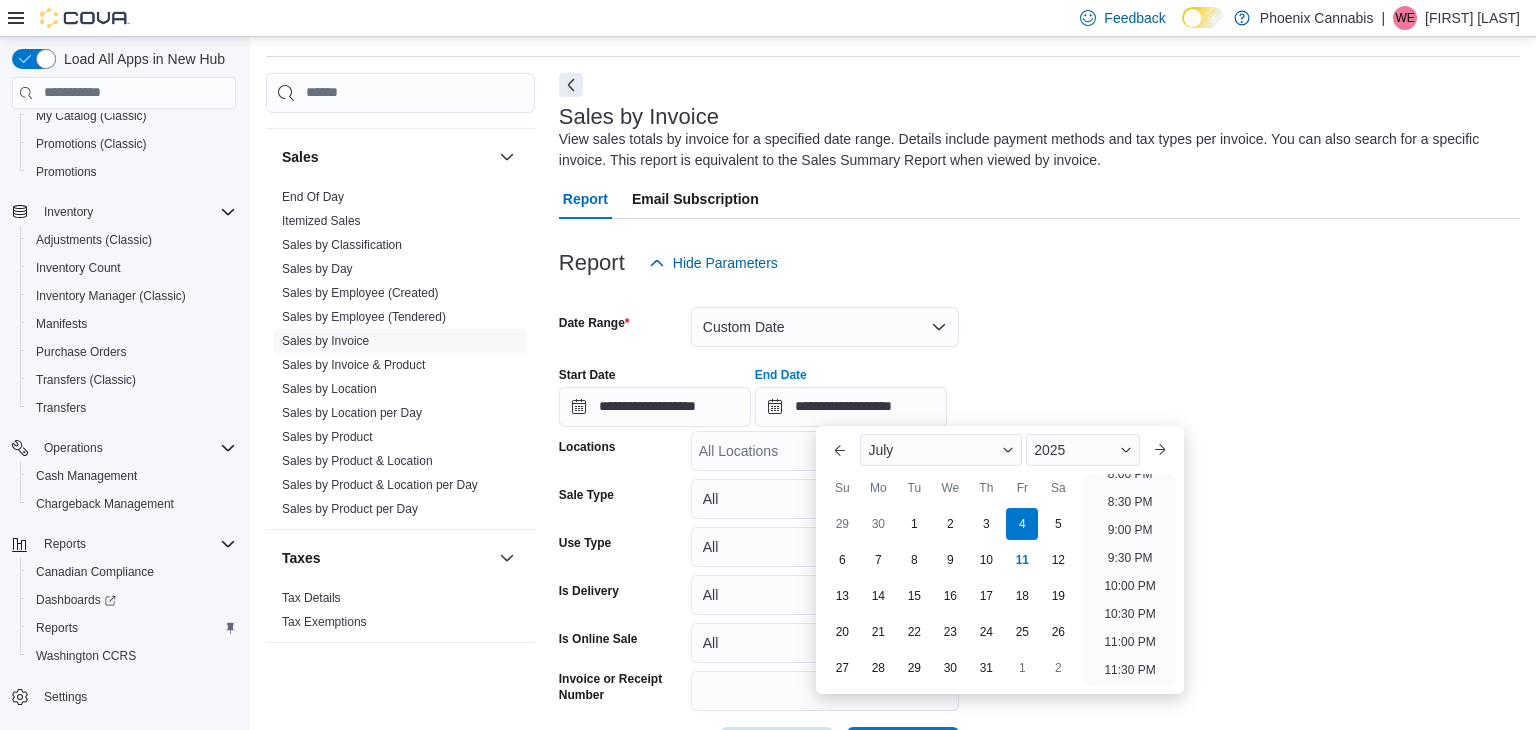 click at bounding box center [1039, 295] 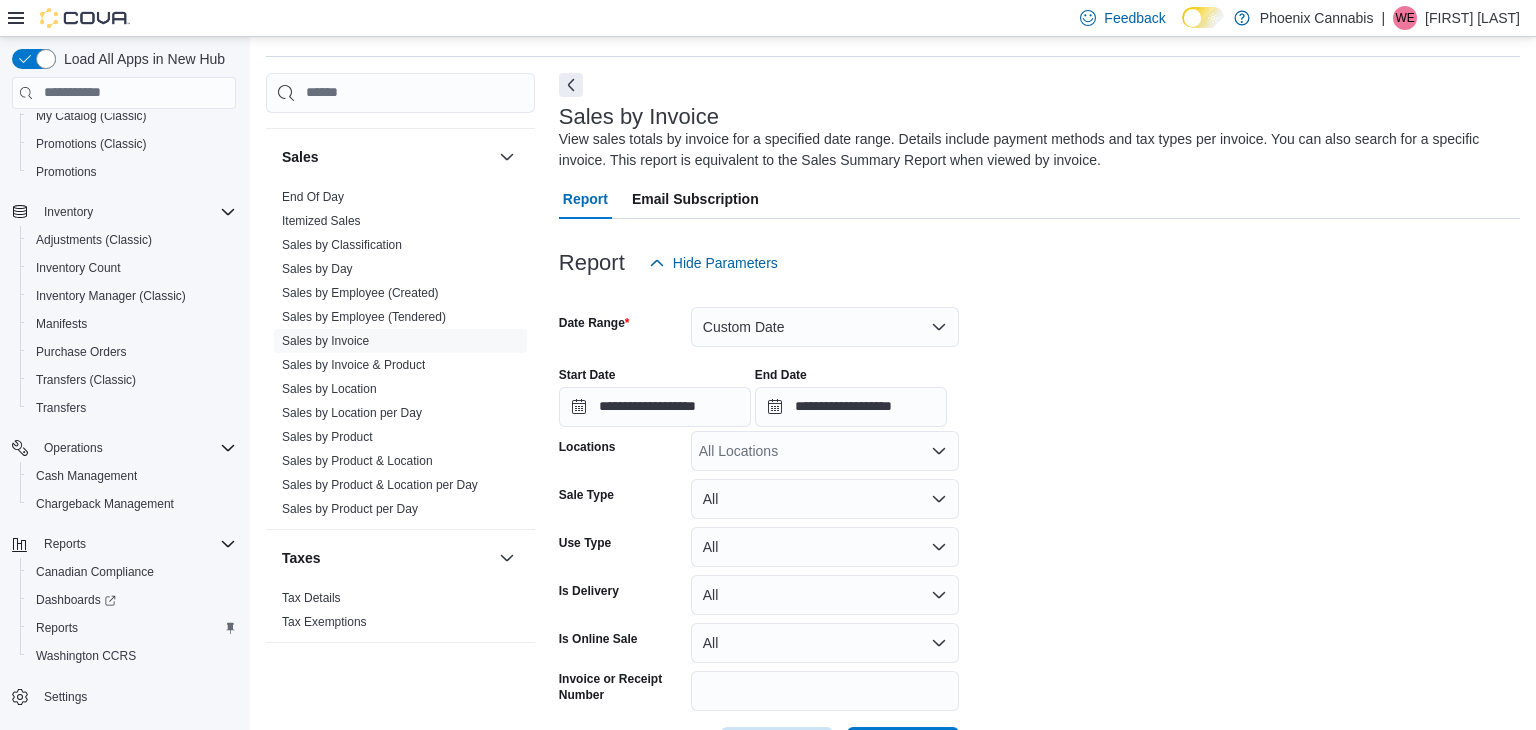 click on "All Locations" at bounding box center (825, 451) 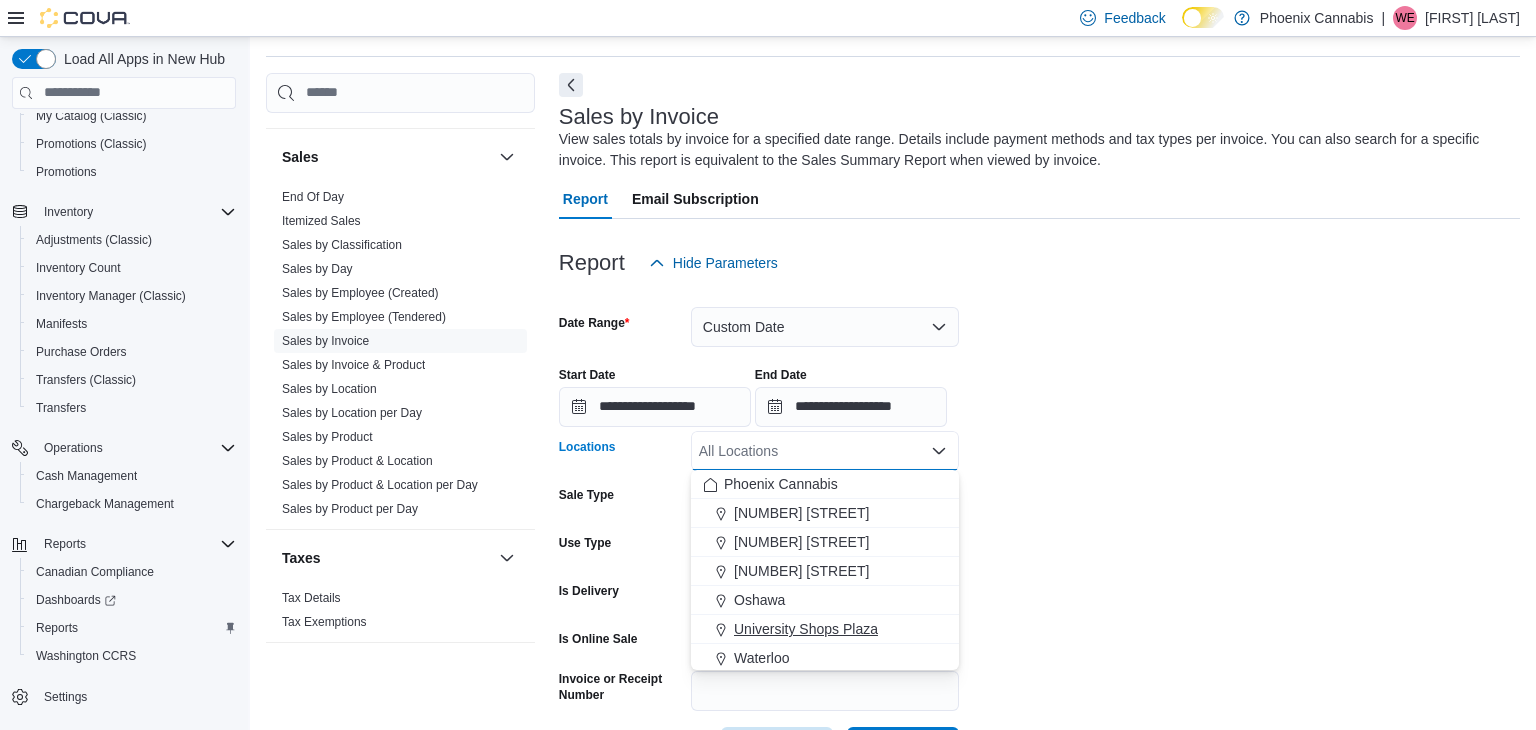 click on "University Shops Plaza" at bounding box center (806, 629) 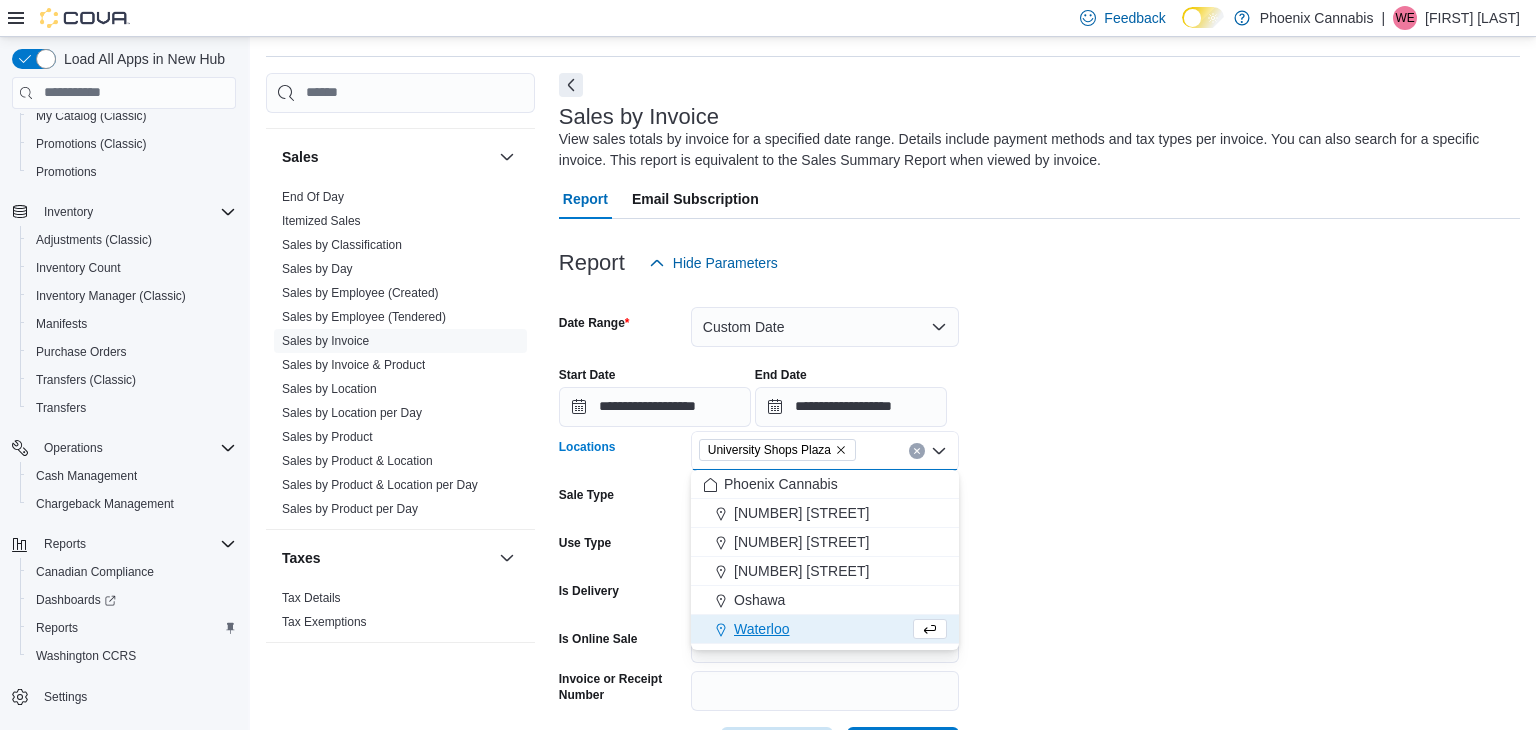 click on "**********" at bounding box center [1039, 525] 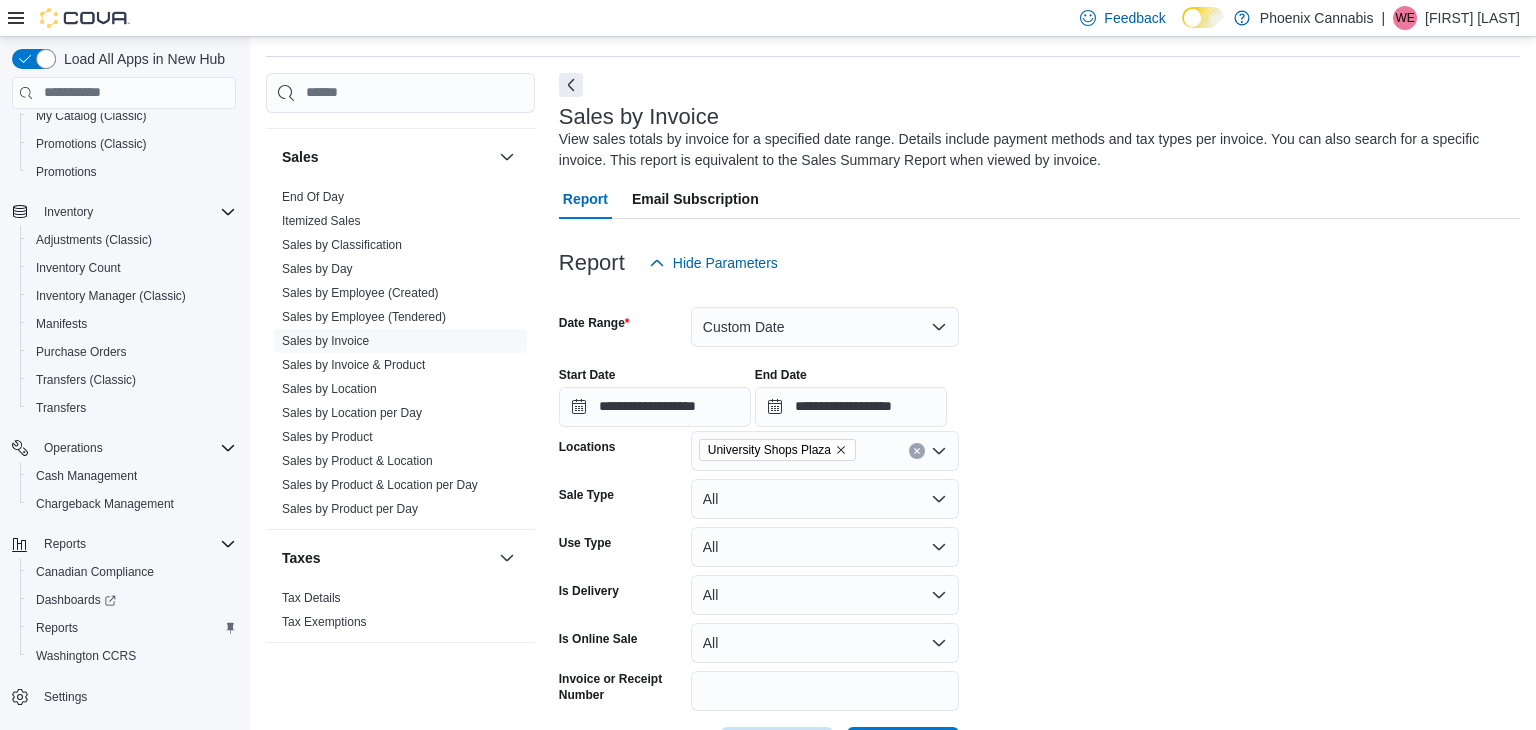 scroll, scrollTop: 137, scrollLeft: 0, axis: vertical 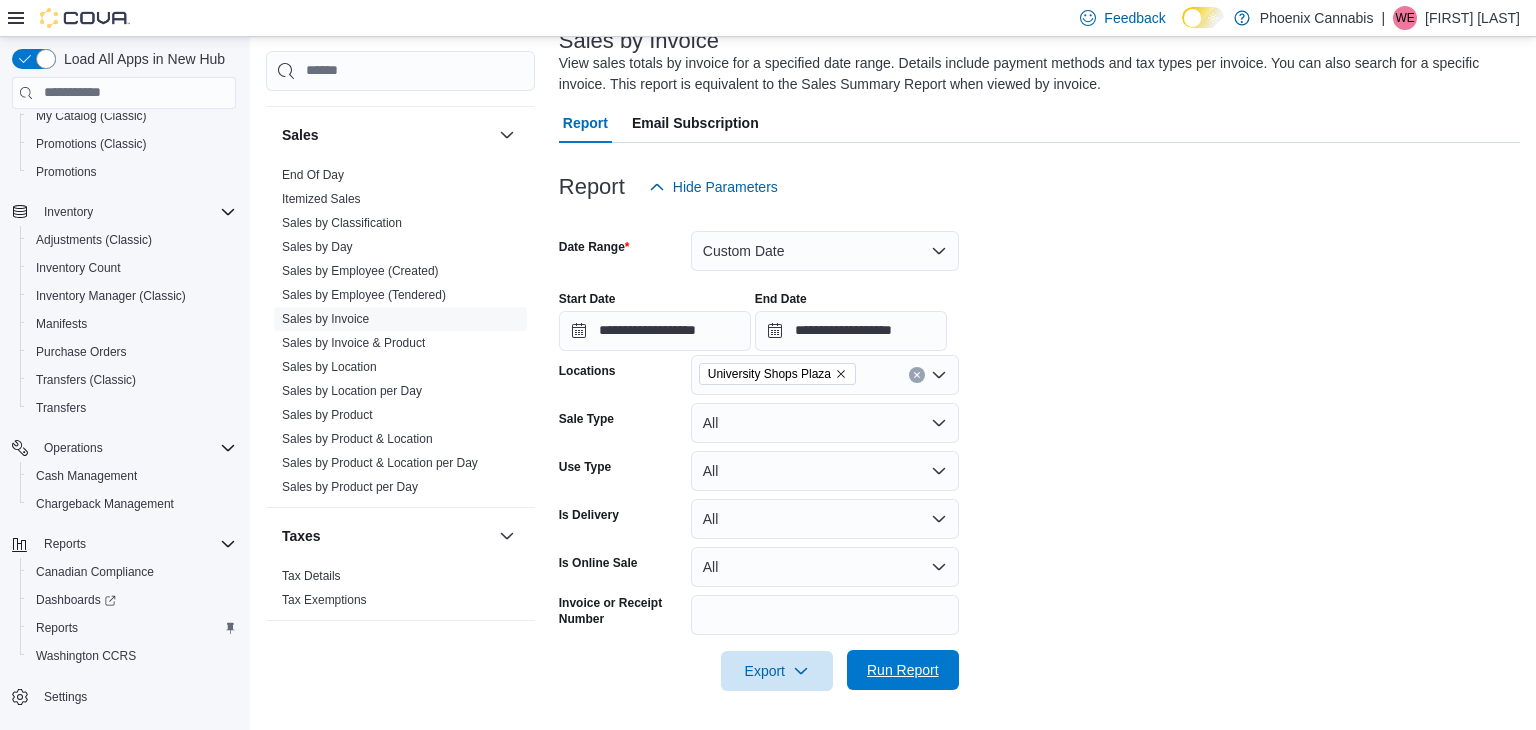 click on "Run Report" at bounding box center (903, 670) 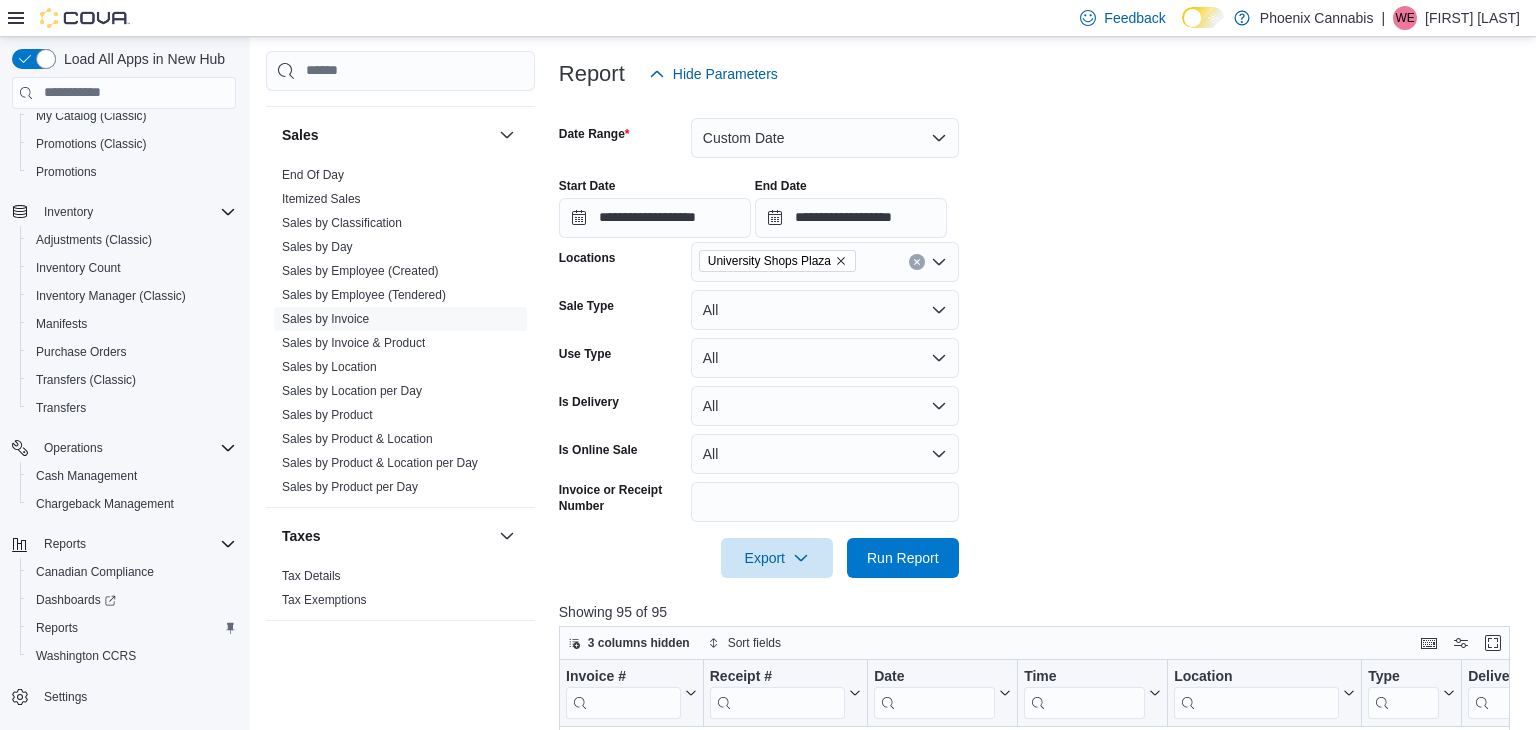 scroll, scrollTop: 745, scrollLeft: 0, axis: vertical 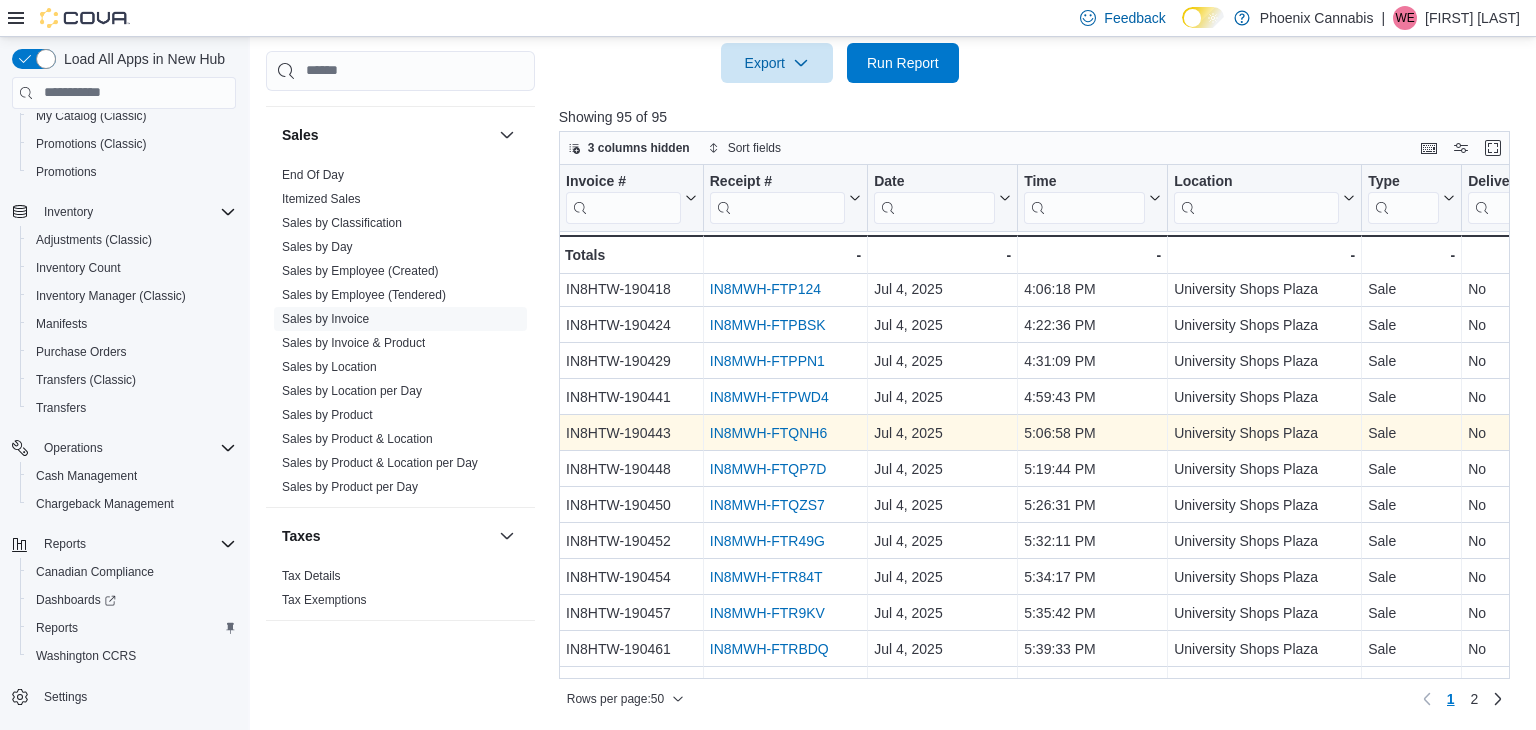 click on "IN8MWH-FTQNH6" at bounding box center (768, 433) 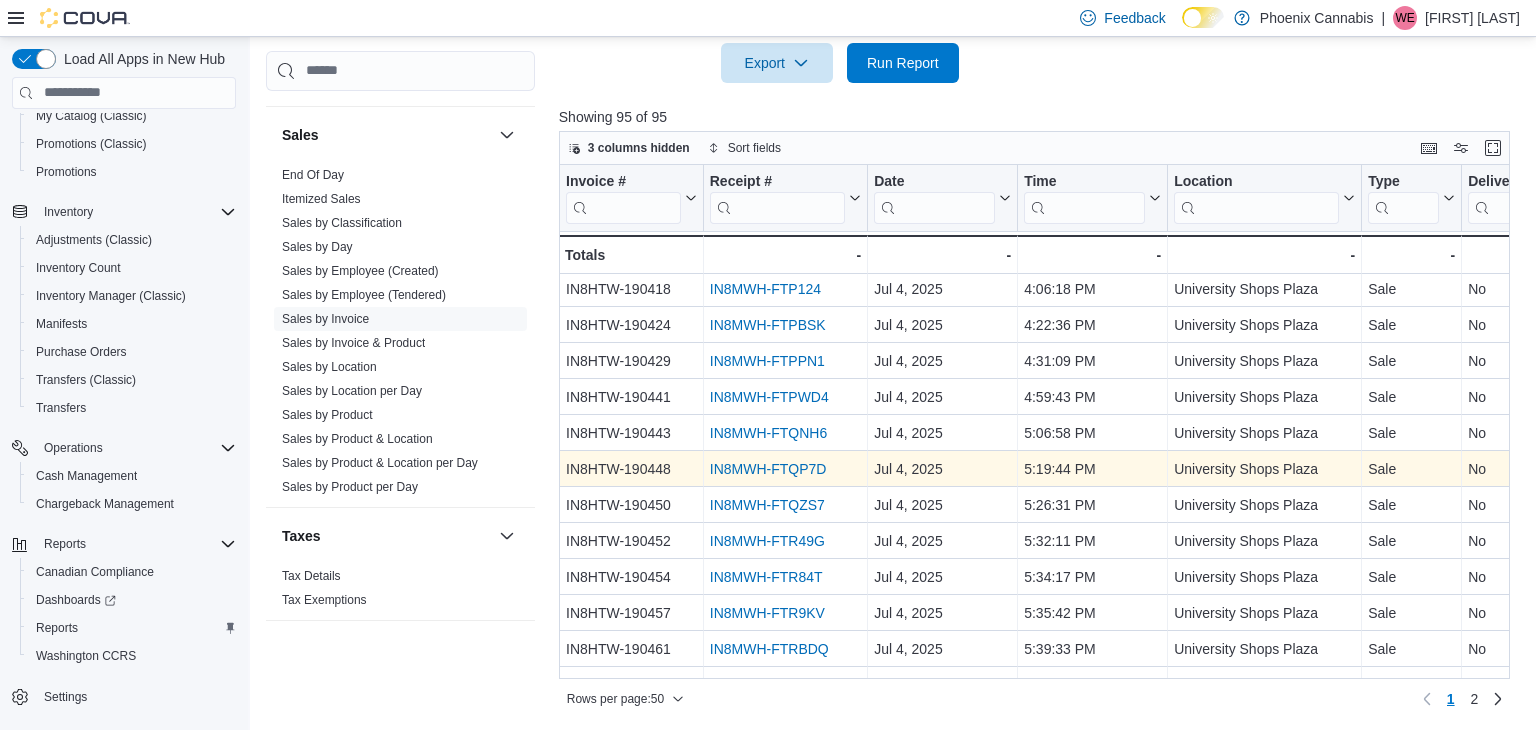 click on "IN8MWH-FTQP7D" at bounding box center [768, 469] 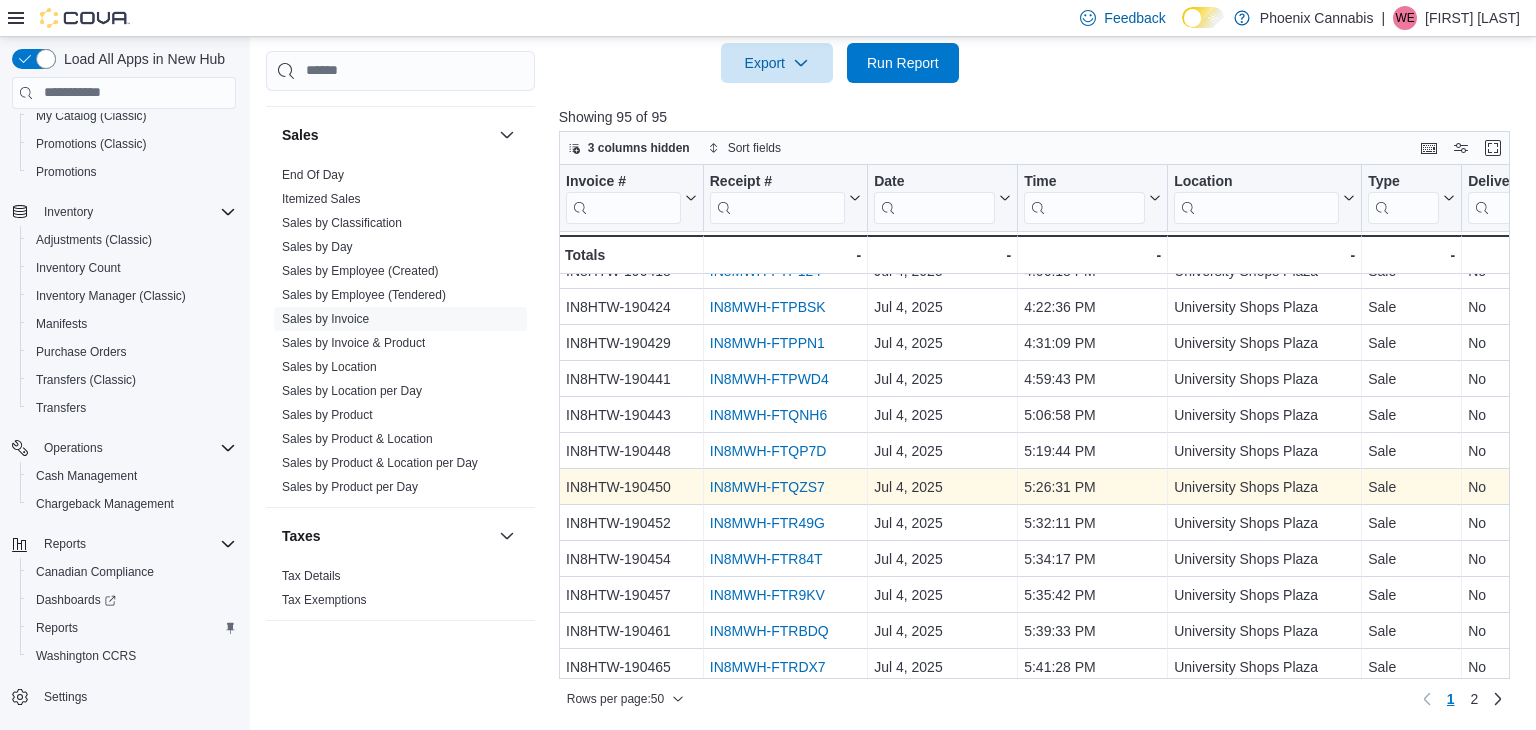 scroll, scrollTop: 907, scrollLeft: 0, axis: vertical 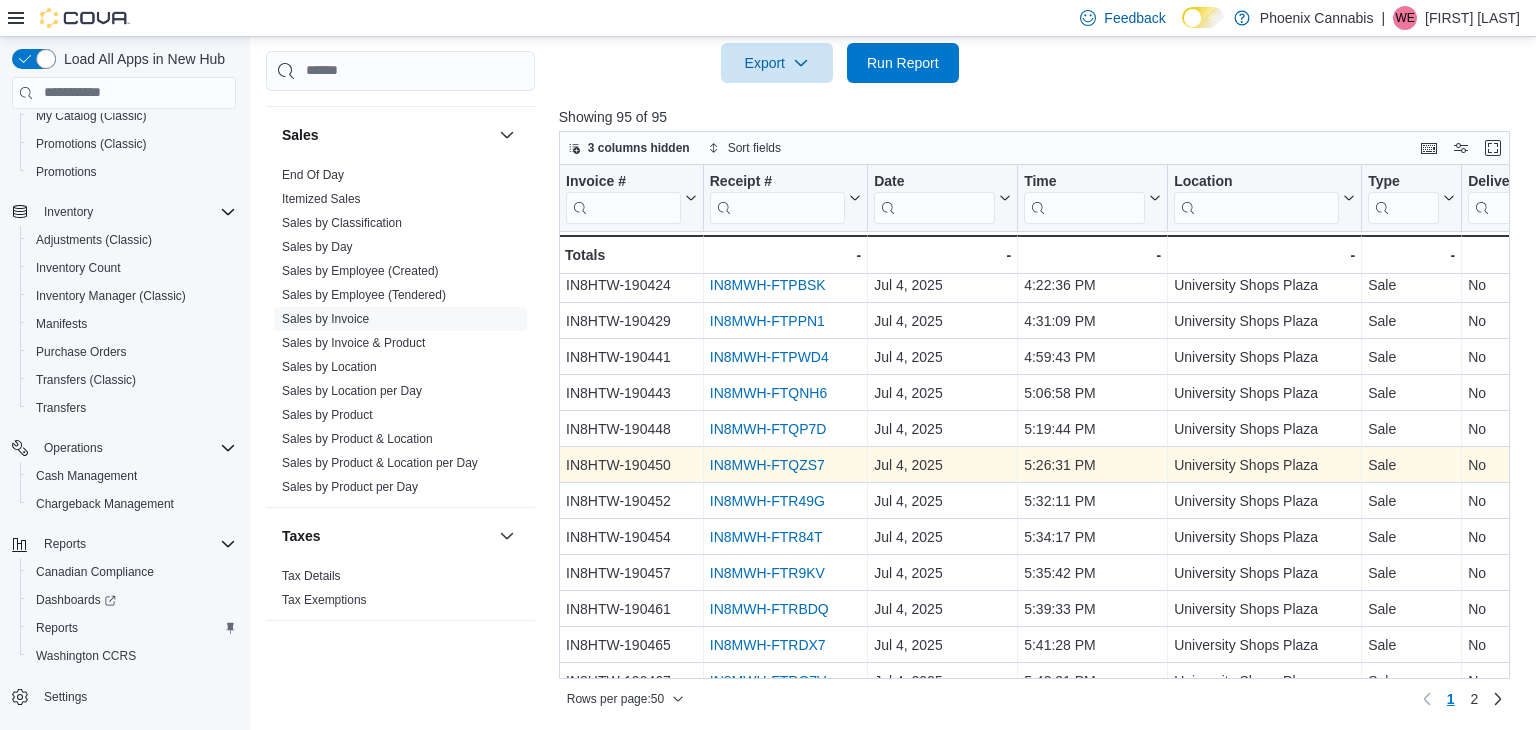 click on "IN8MWH-FTQZS7" at bounding box center [767, 465] 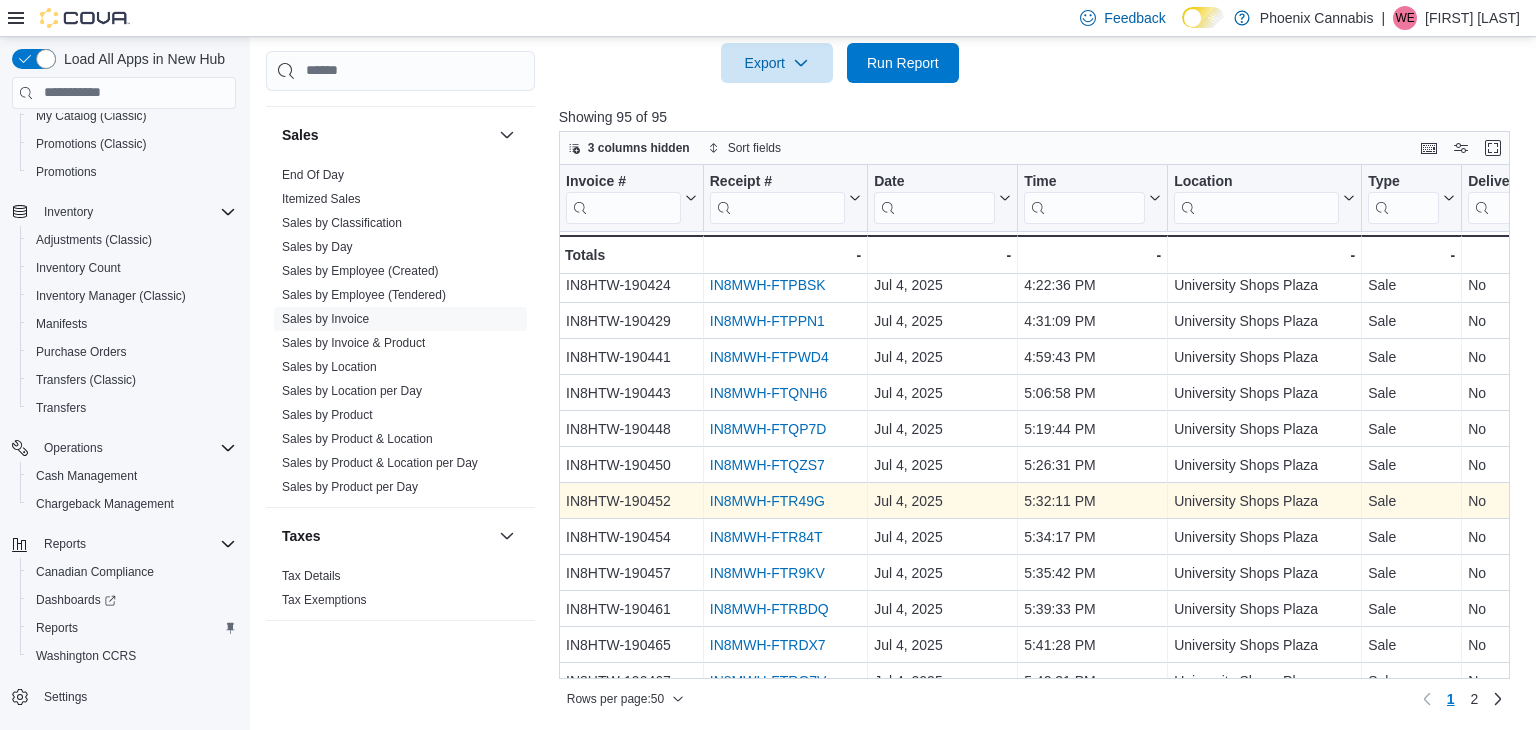 click on "IN8MWH-FTR49G" at bounding box center [767, 501] 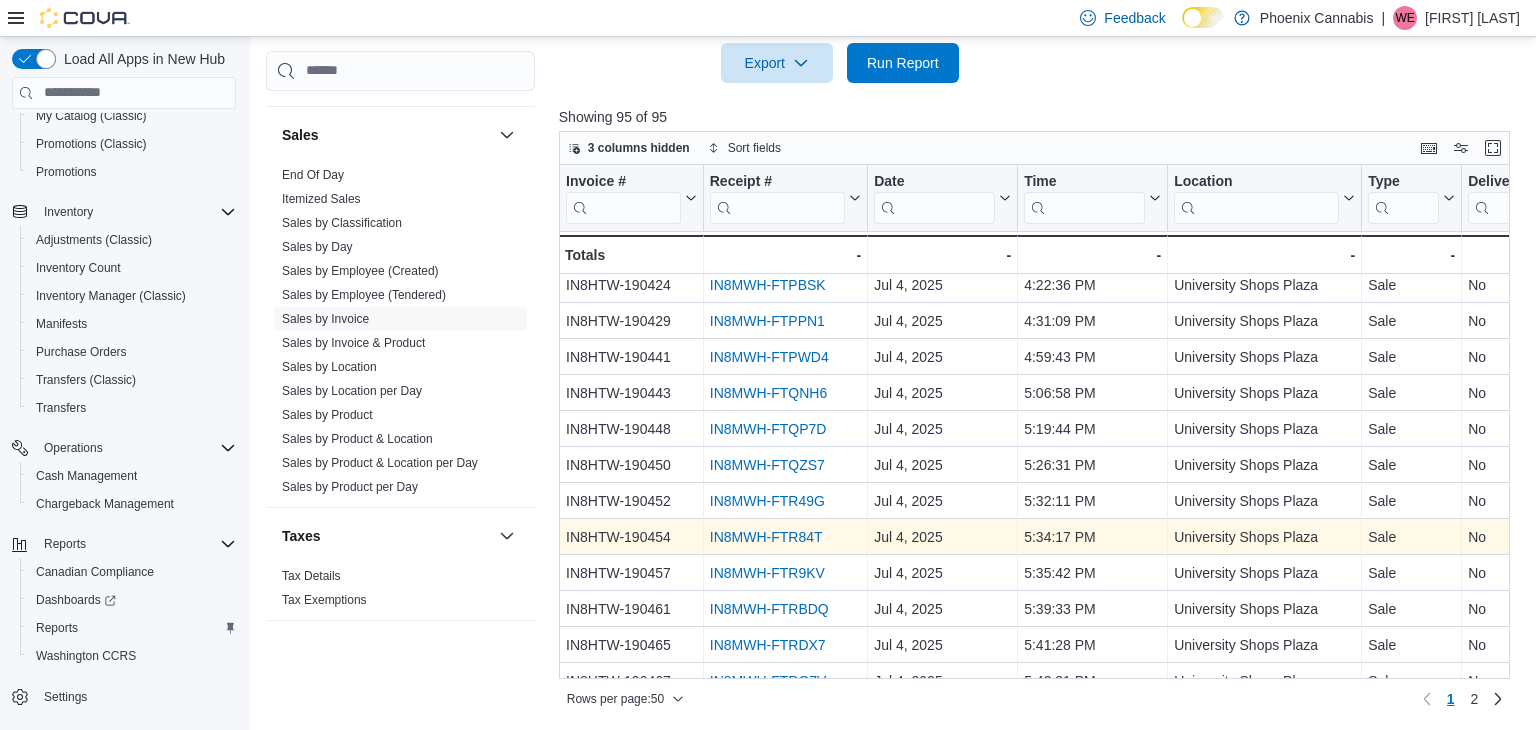 scroll, scrollTop: 930, scrollLeft: 0, axis: vertical 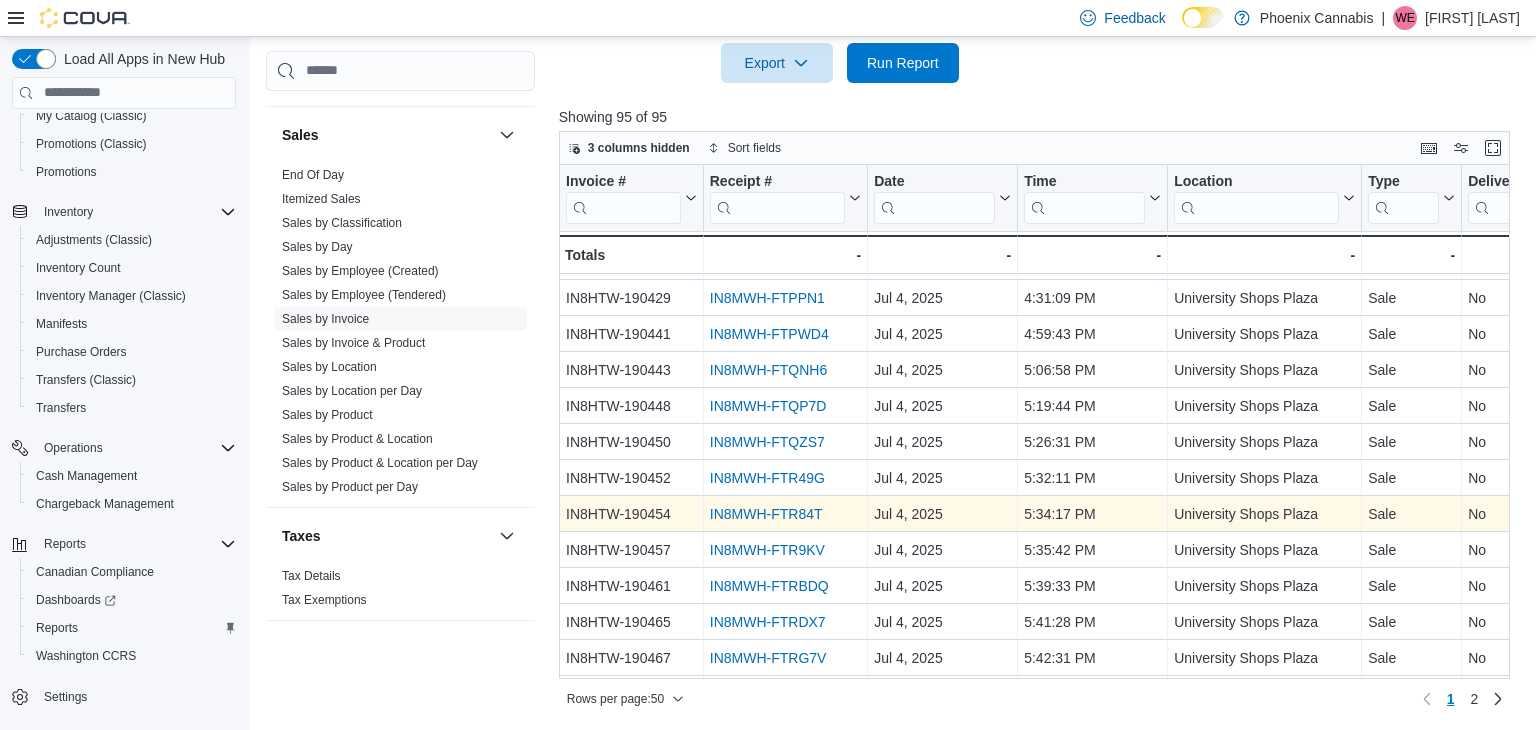 click on "IN8MWH-FTR84T" at bounding box center [766, 514] 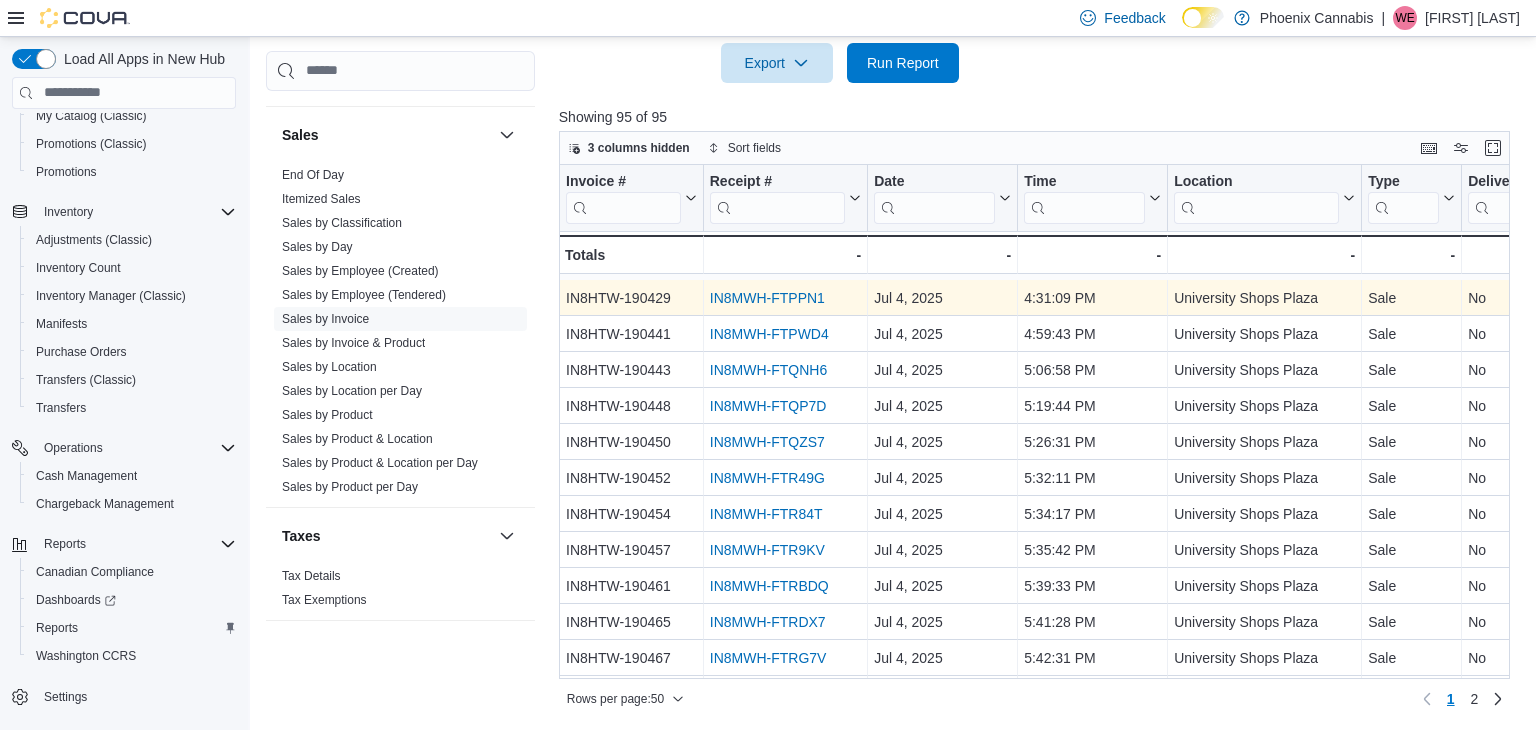 scroll, scrollTop: 983, scrollLeft: 0, axis: vertical 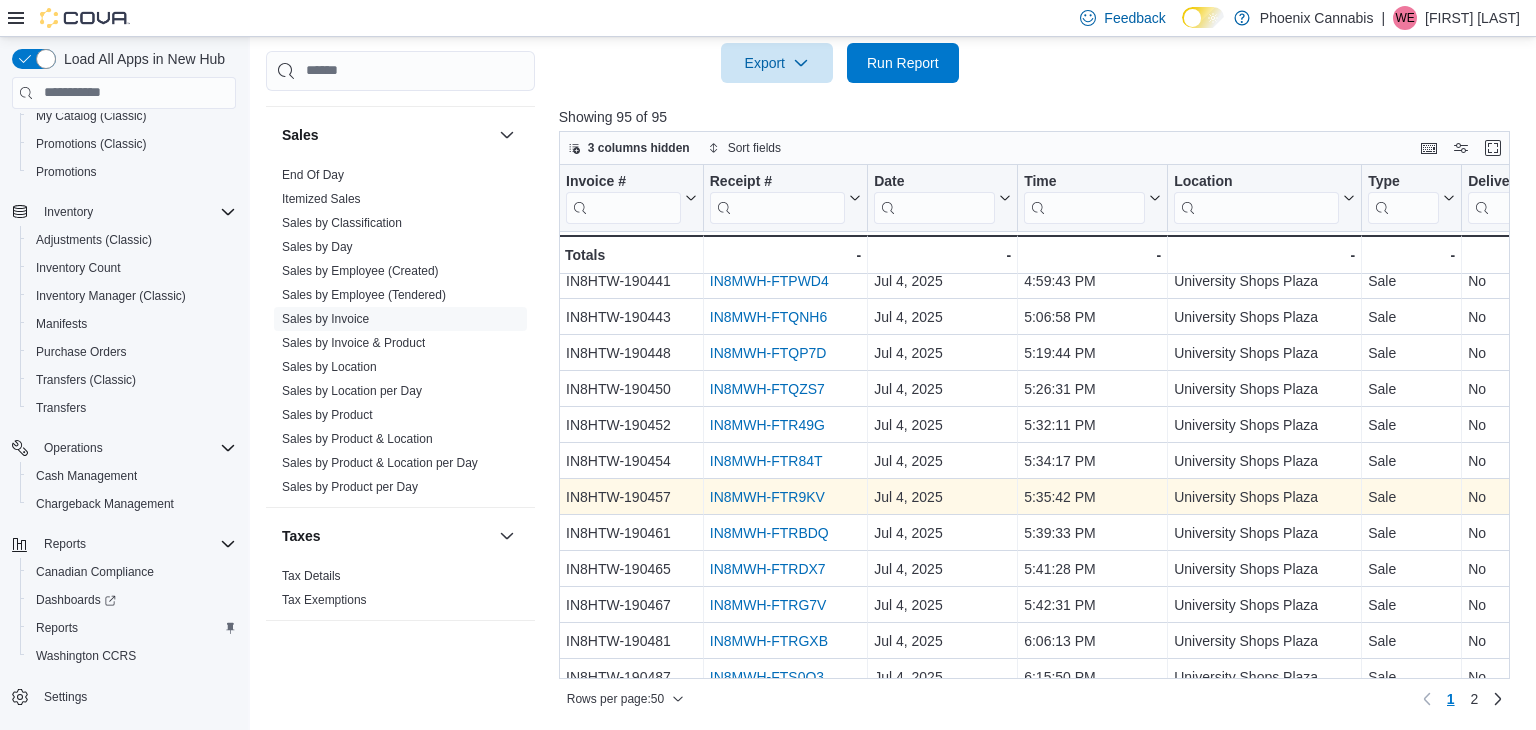 click on "IN8MWH-FTR9KV" at bounding box center (767, 497) 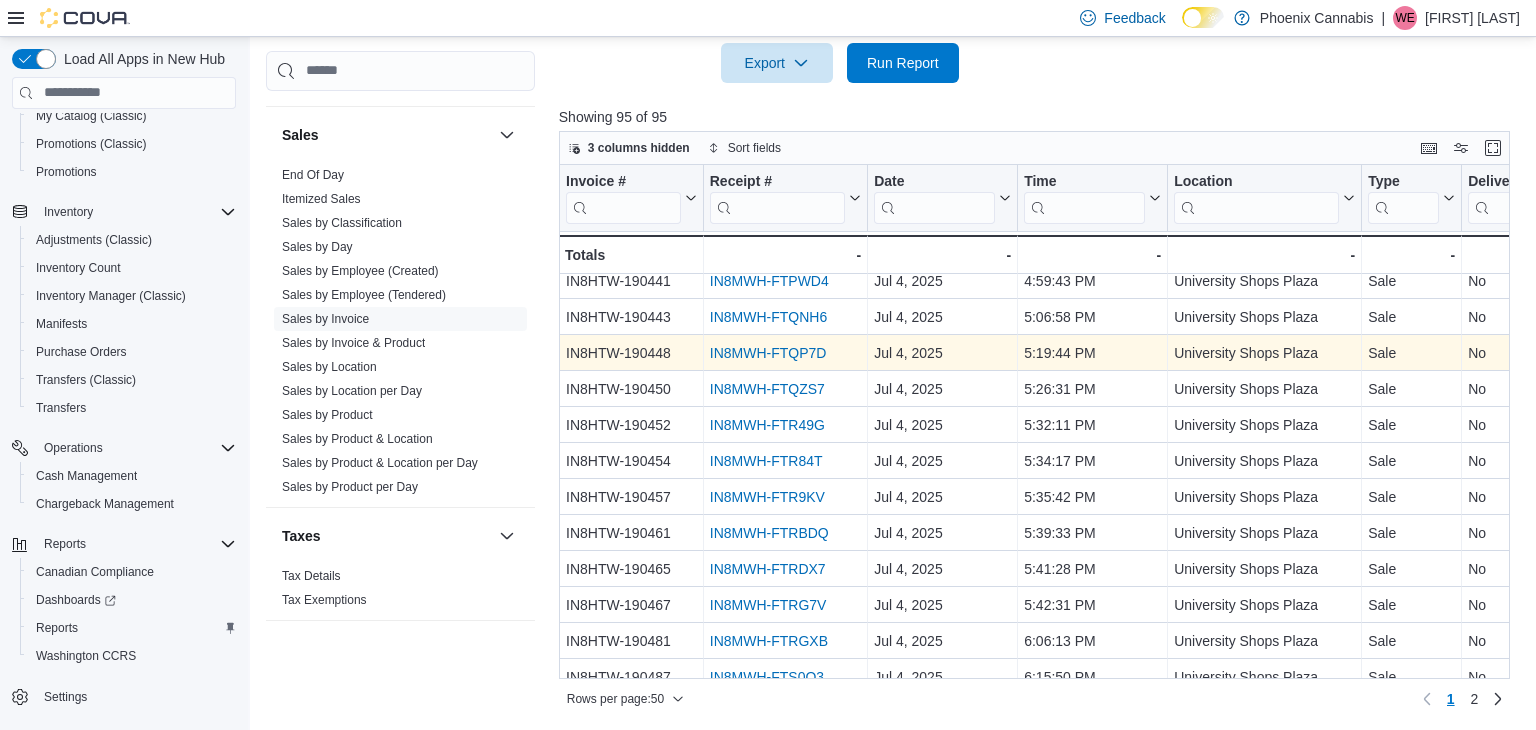 scroll, scrollTop: 1043, scrollLeft: 0, axis: vertical 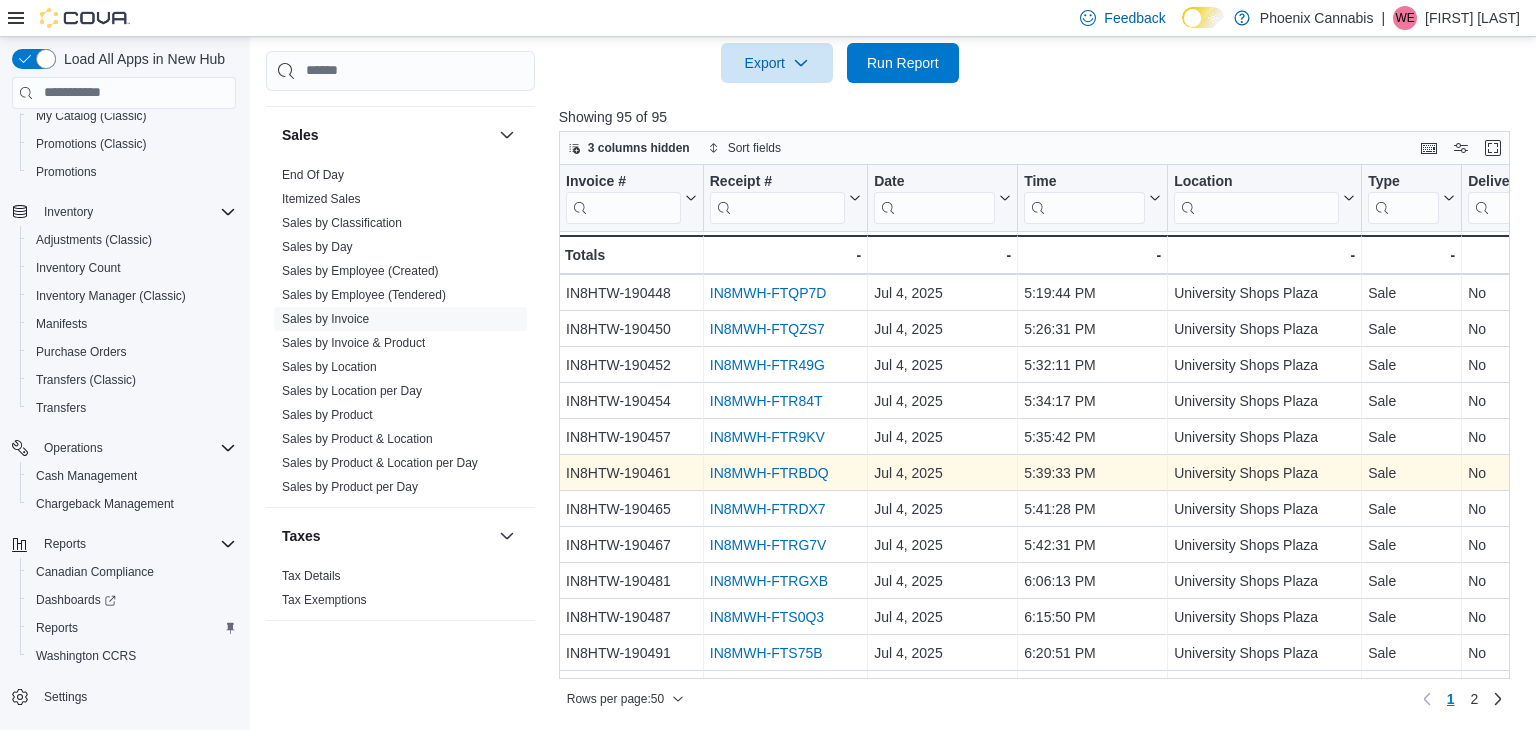 click on "IN8MWH-FTRBDQ" at bounding box center [769, 473] 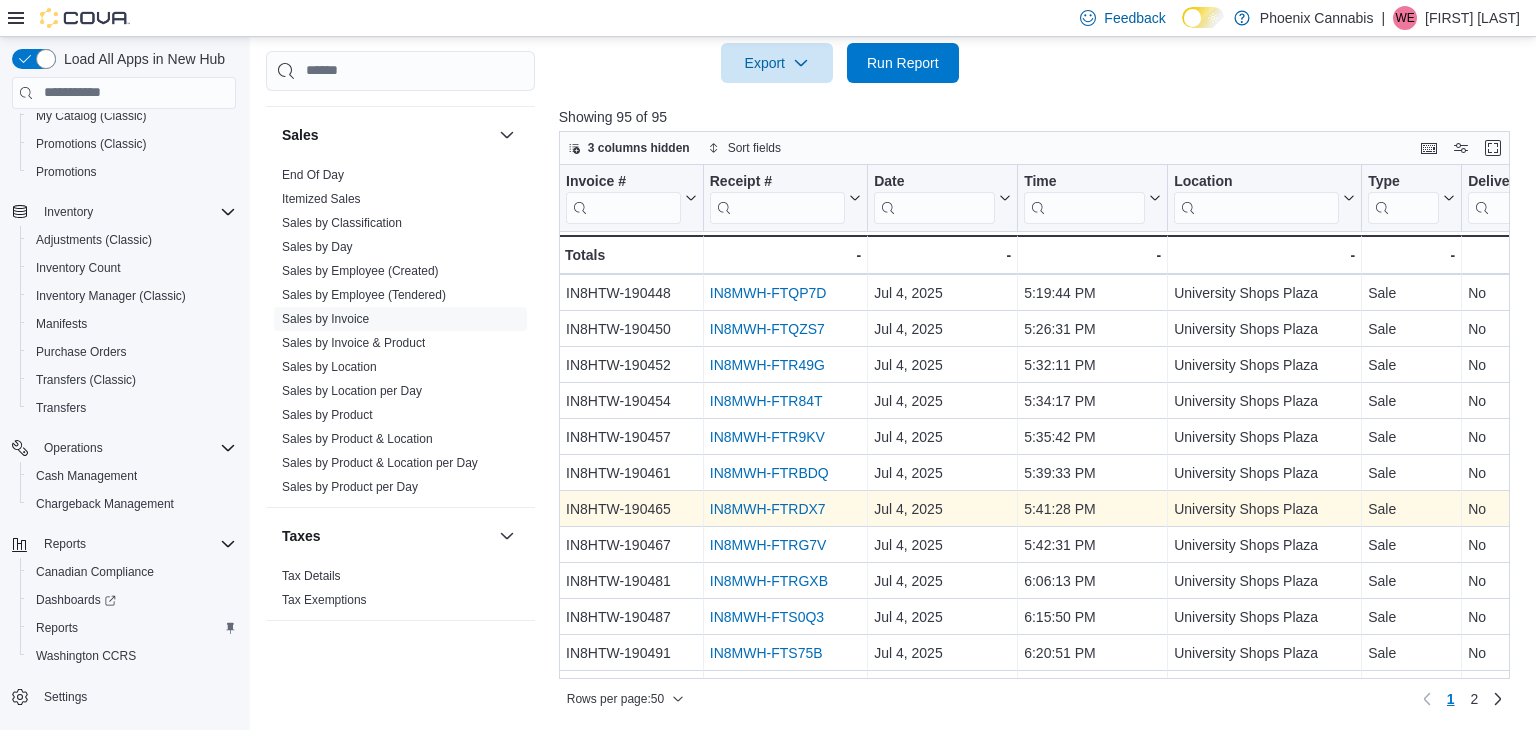 click on "IN8MWH-FTRDX7" at bounding box center (768, 509) 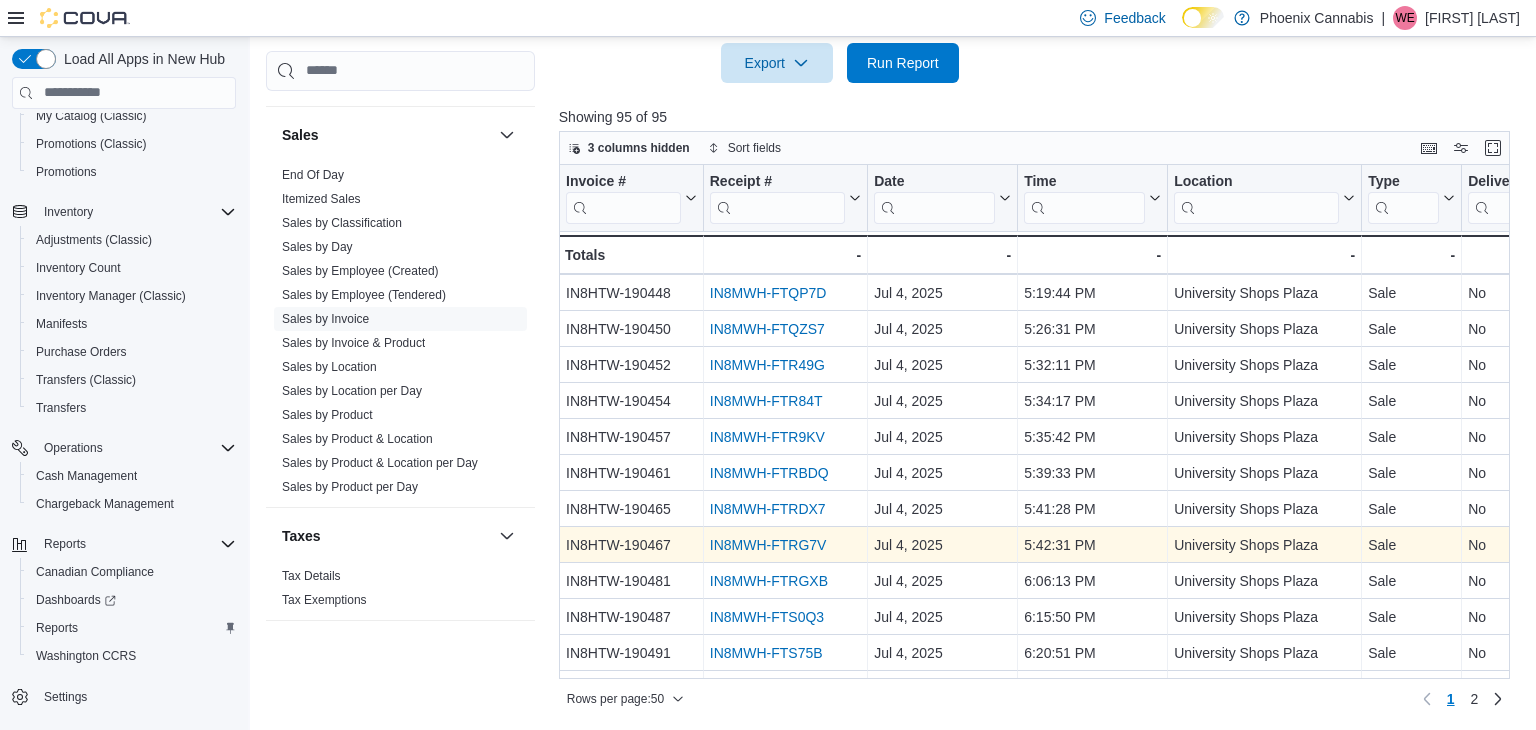 scroll, scrollTop: 1084, scrollLeft: 0, axis: vertical 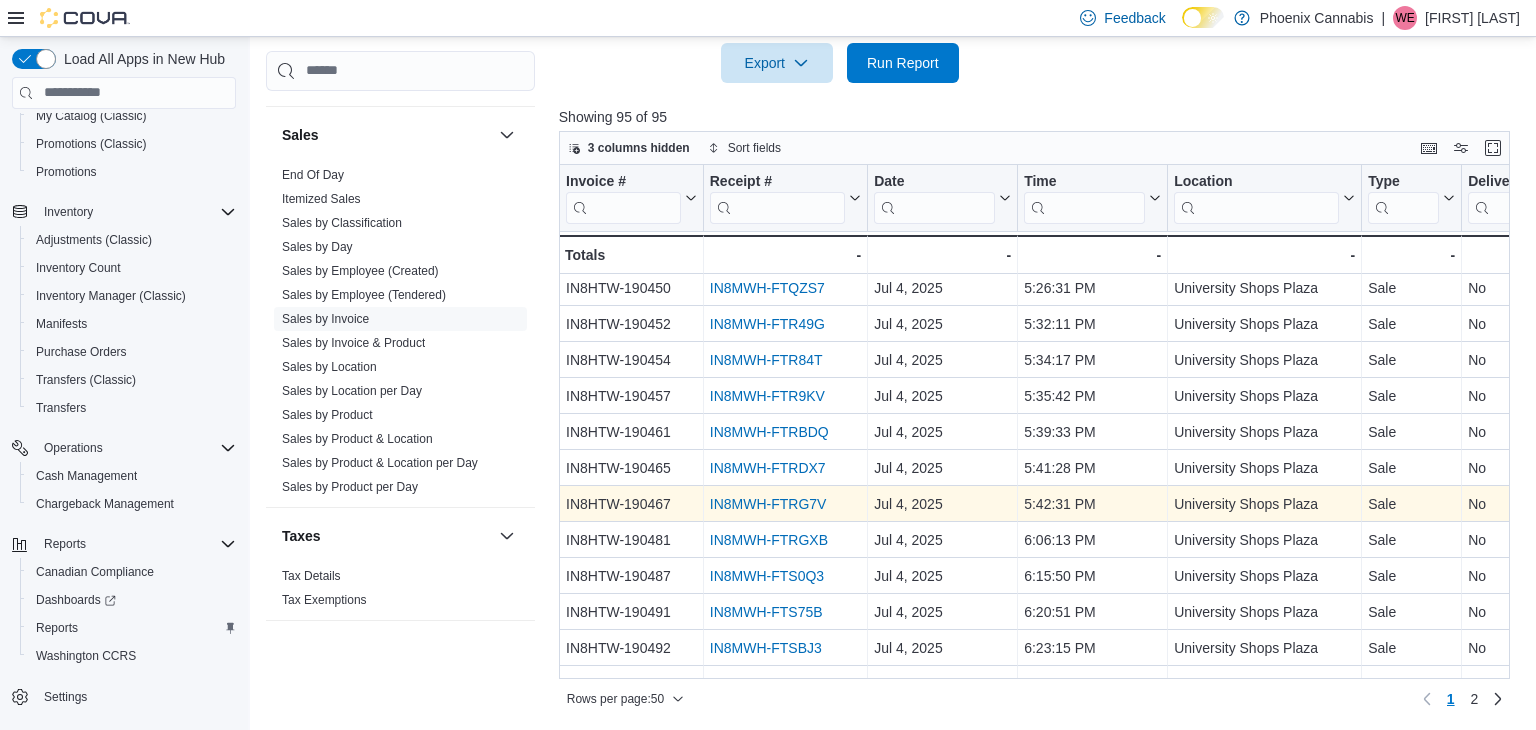 click on "IN8MWH-FTRG7V" at bounding box center [768, 504] 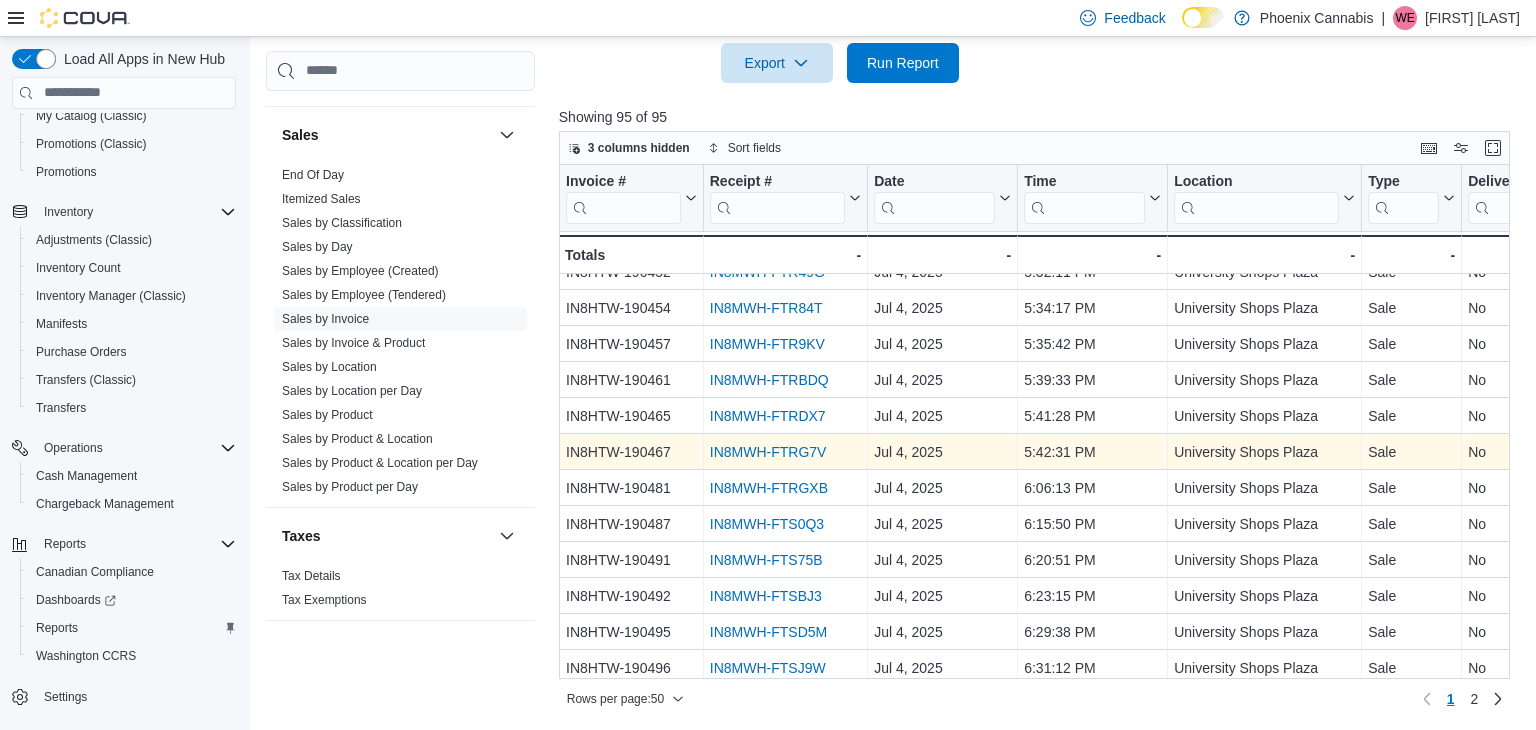 scroll, scrollTop: 1137, scrollLeft: 0, axis: vertical 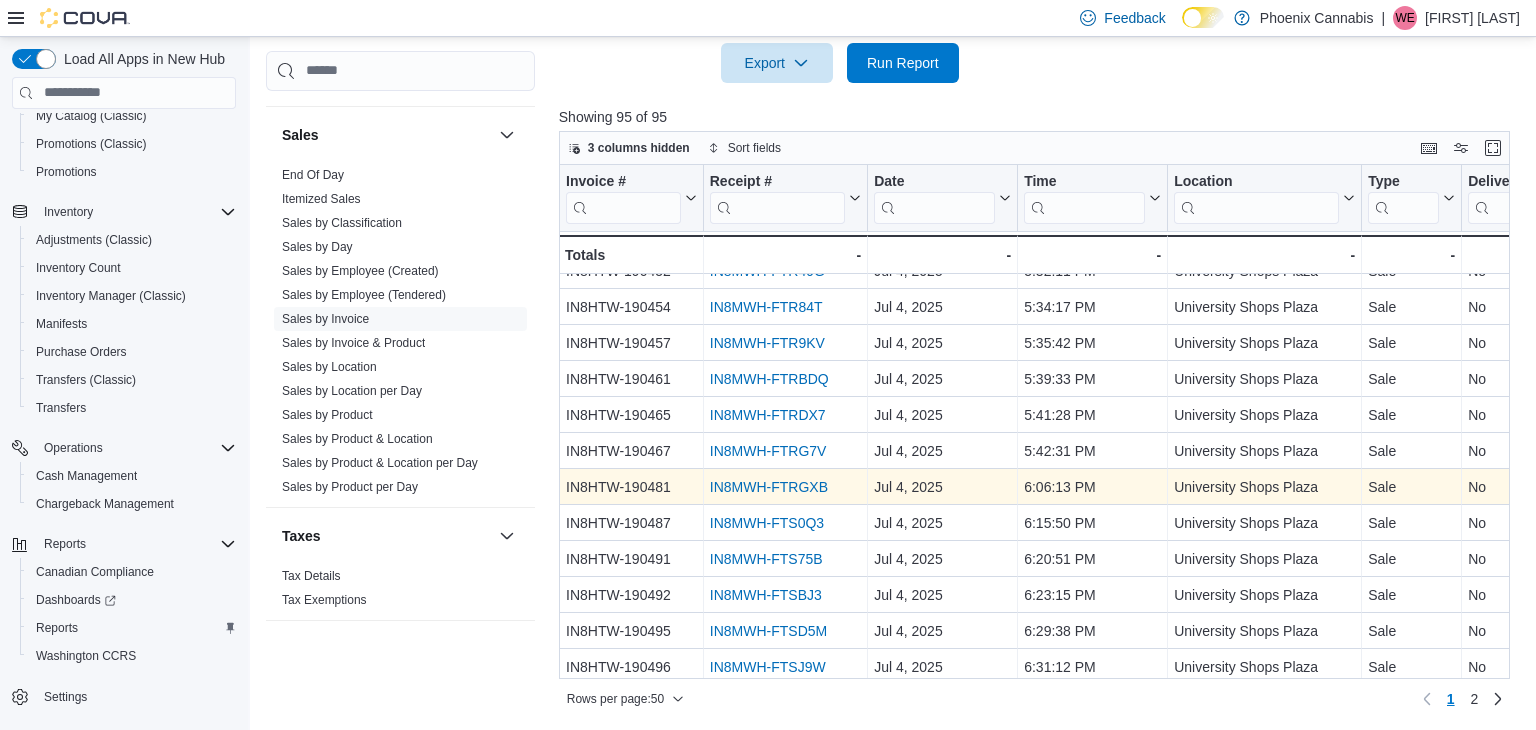 click on "IN8MWH-FTRGXB" at bounding box center (769, 487) 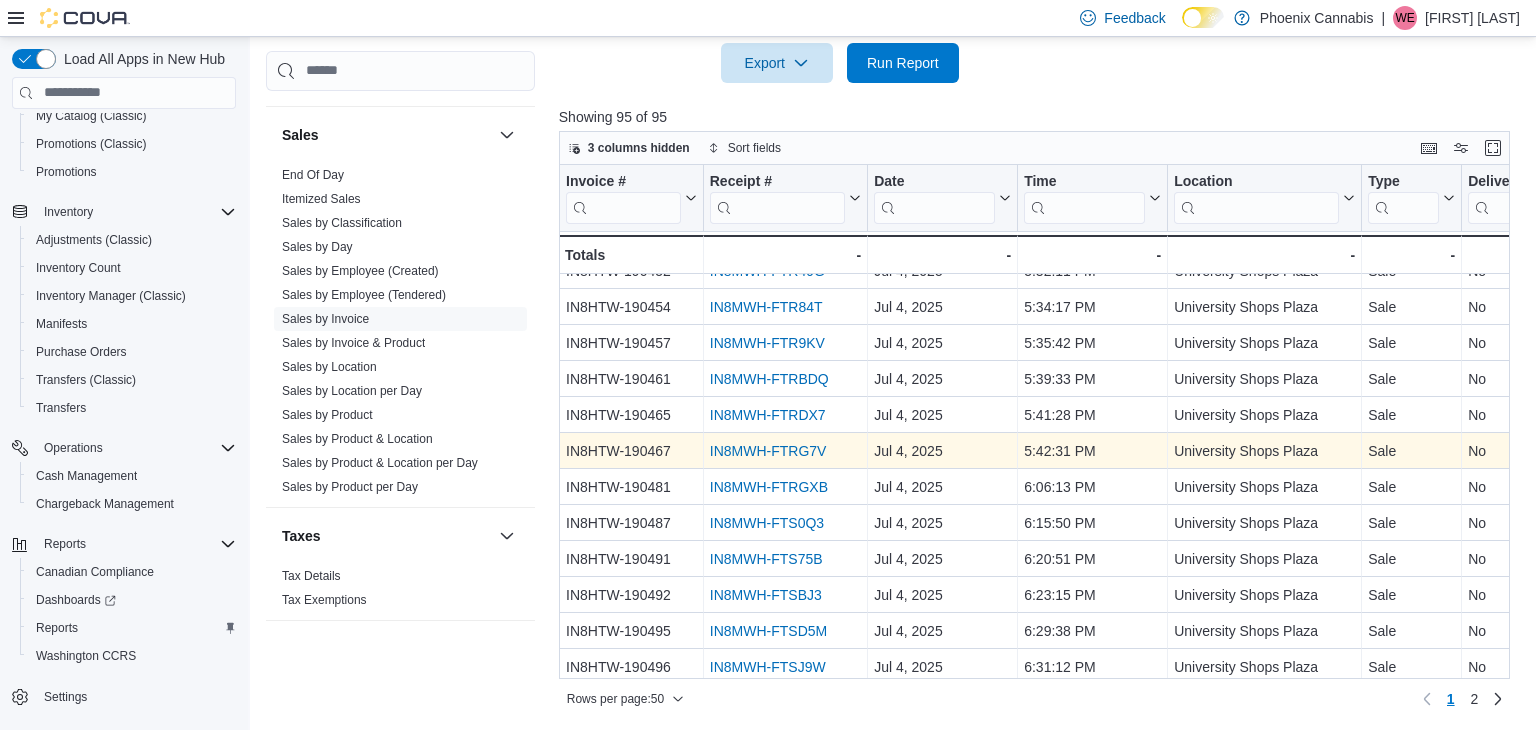 scroll, scrollTop: 1151, scrollLeft: 0, axis: vertical 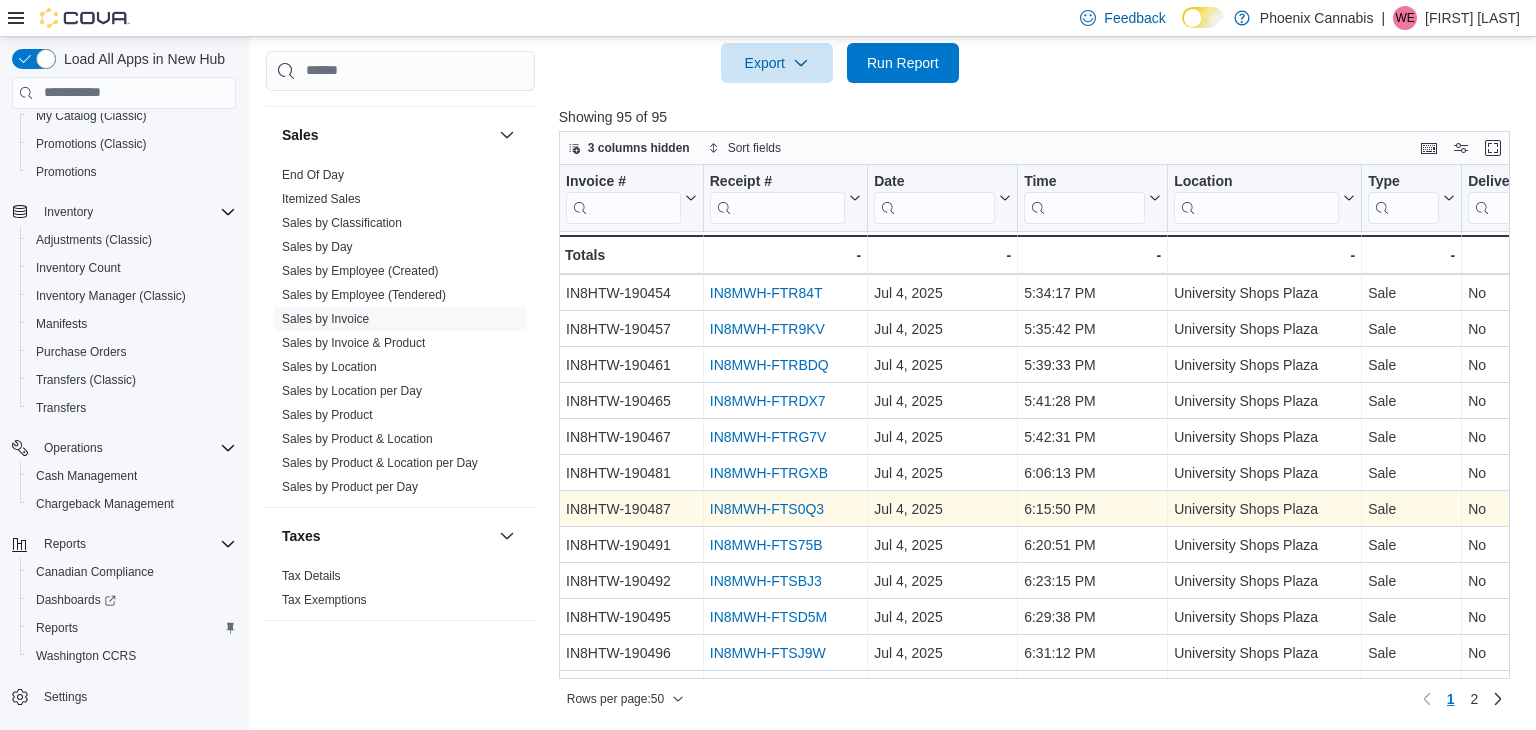 click on "IN8MWH-FTS0Q3" at bounding box center (767, 509) 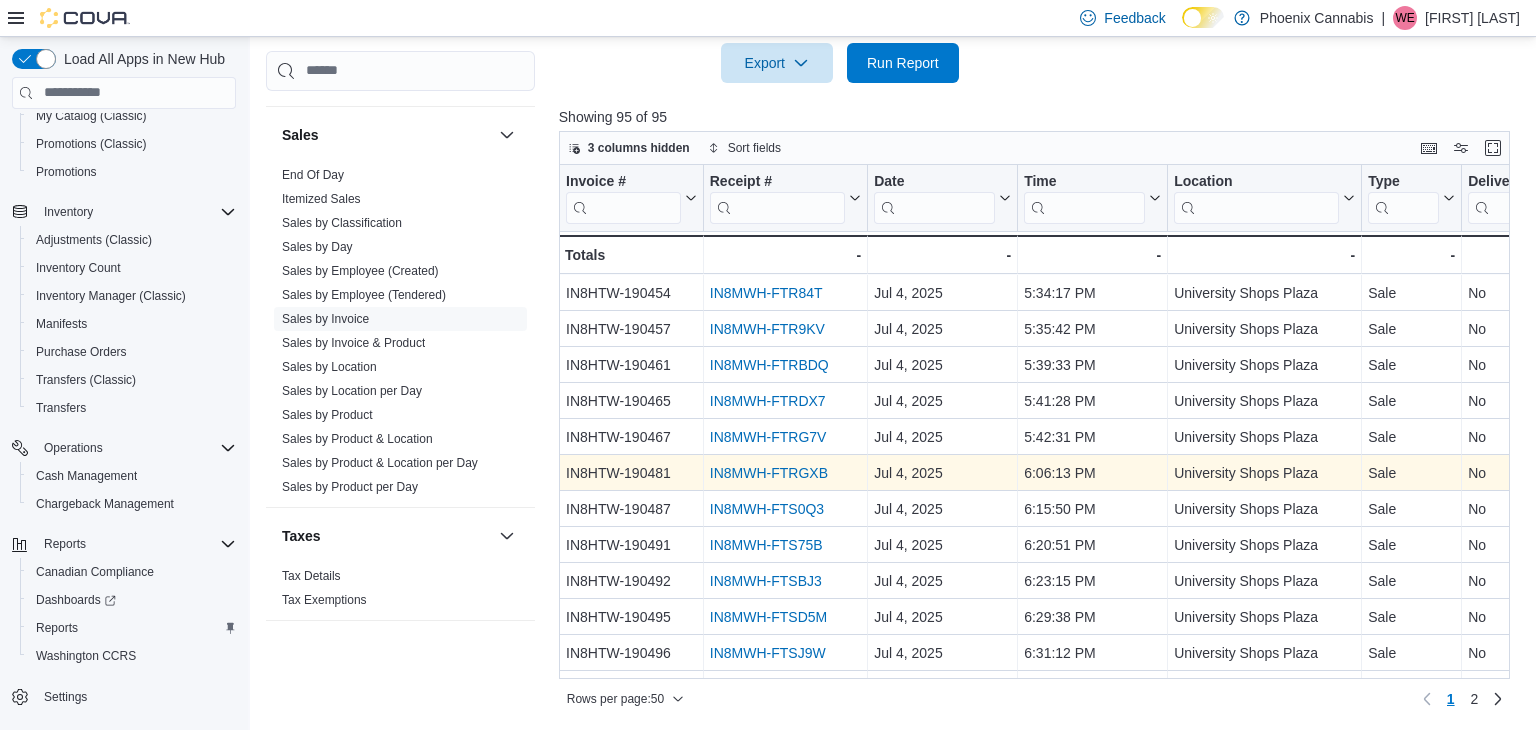 scroll, scrollTop: 1219, scrollLeft: 0, axis: vertical 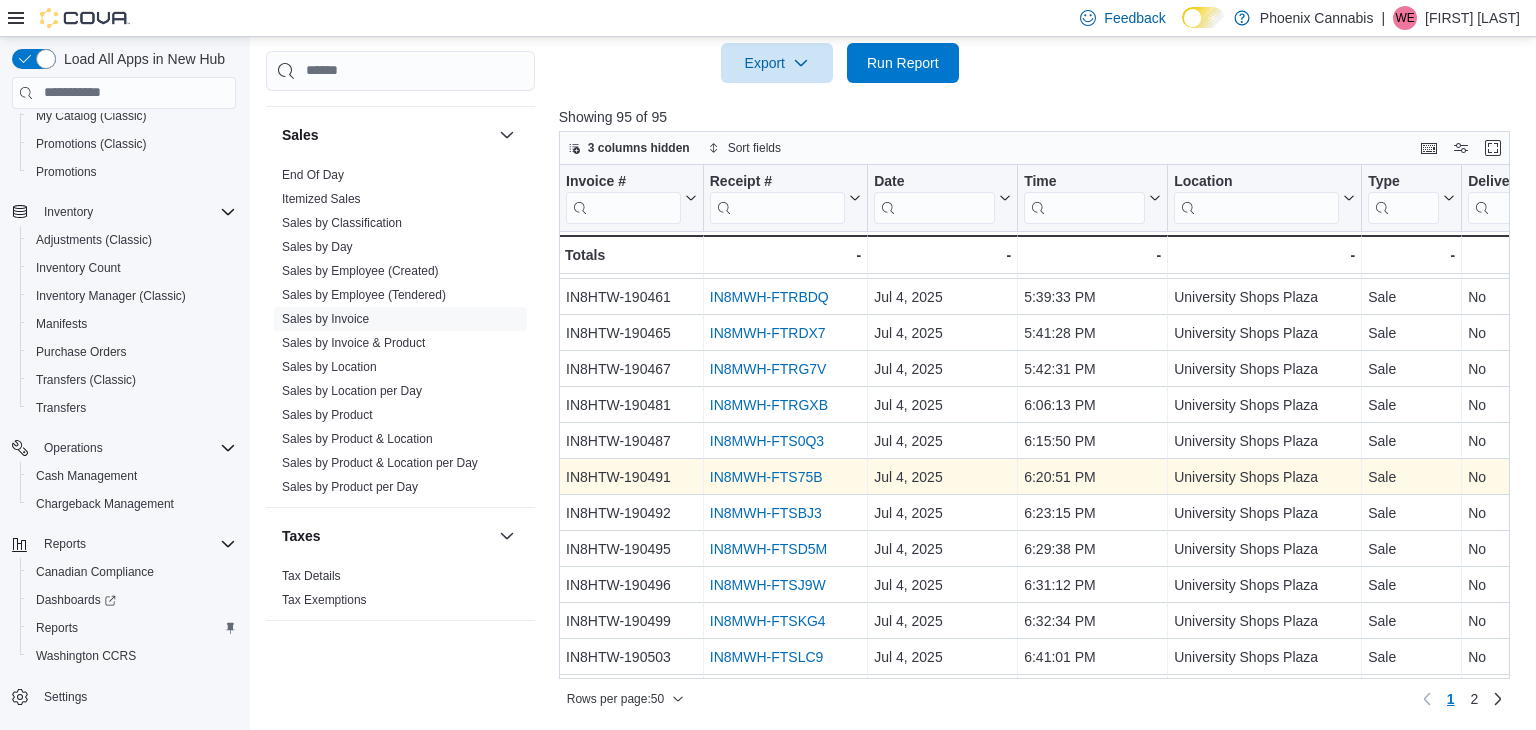 click on "IN8MWH-FTS75B" at bounding box center [766, 477] 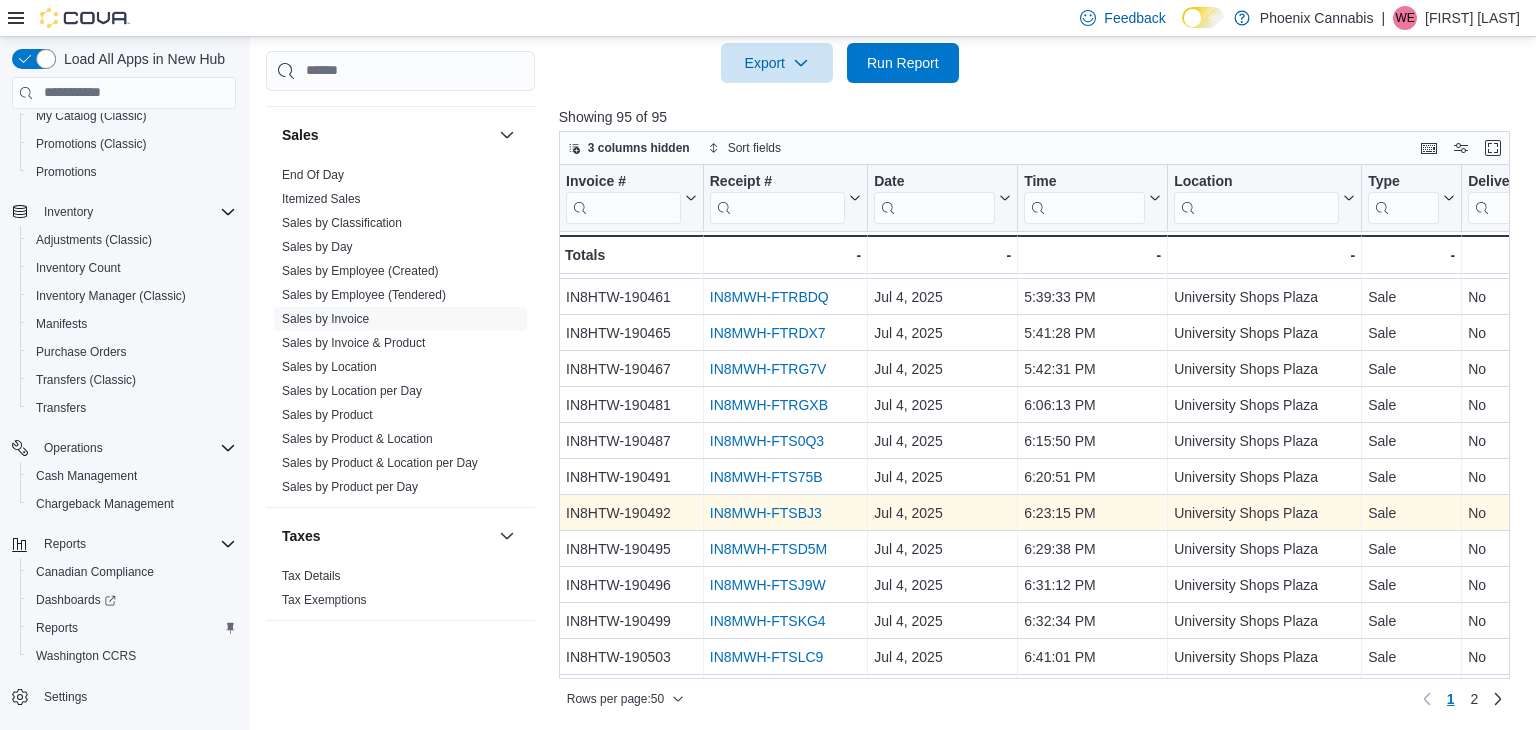 scroll, scrollTop: 1230, scrollLeft: 0, axis: vertical 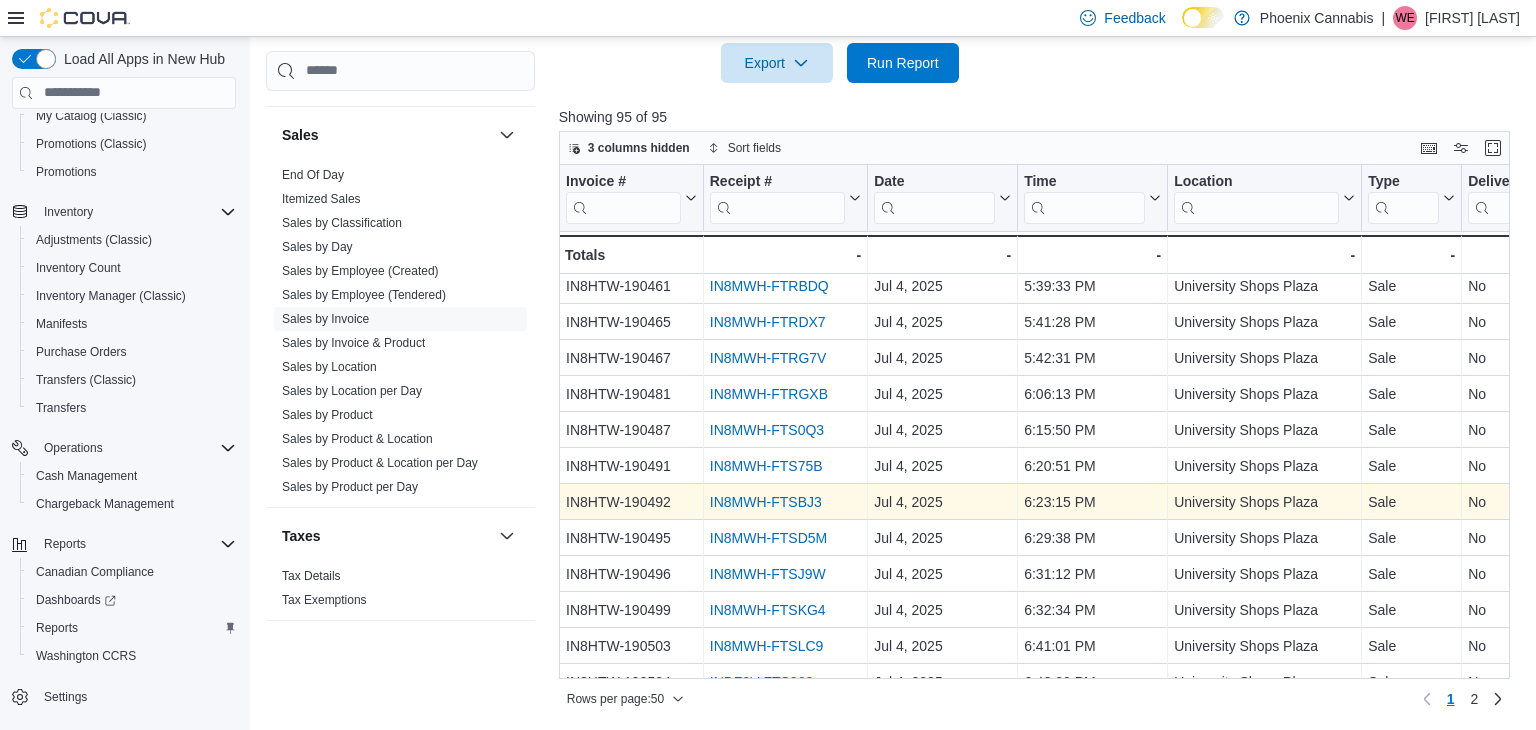click on "IN8MWH-FTSBJ3" at bounding box center [766, 502] 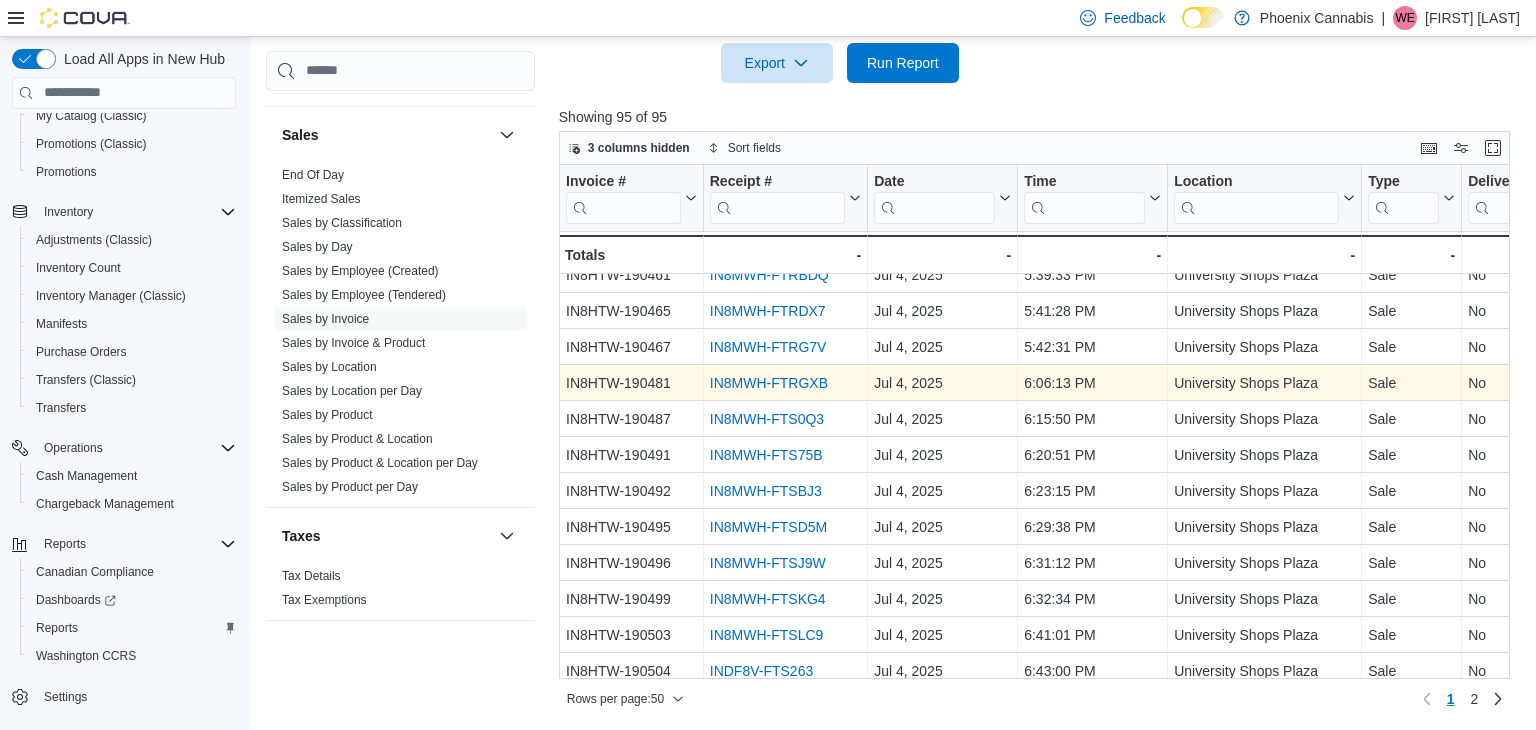 scroll, scrollTop: 1243, scrollLeft: 0, axis: vertical 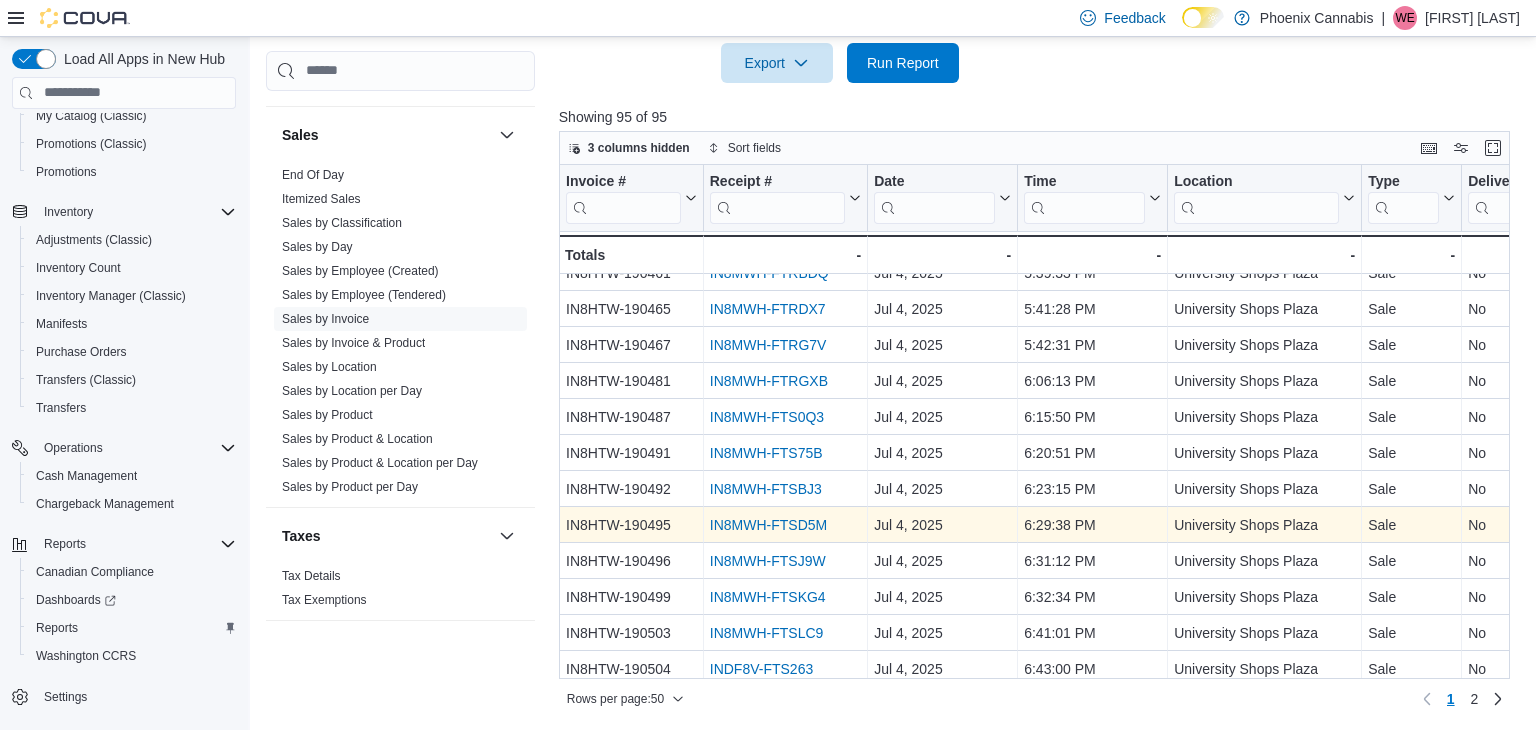 click on "IN8MWH-FTSD5M" at bounding box center [768, 525] 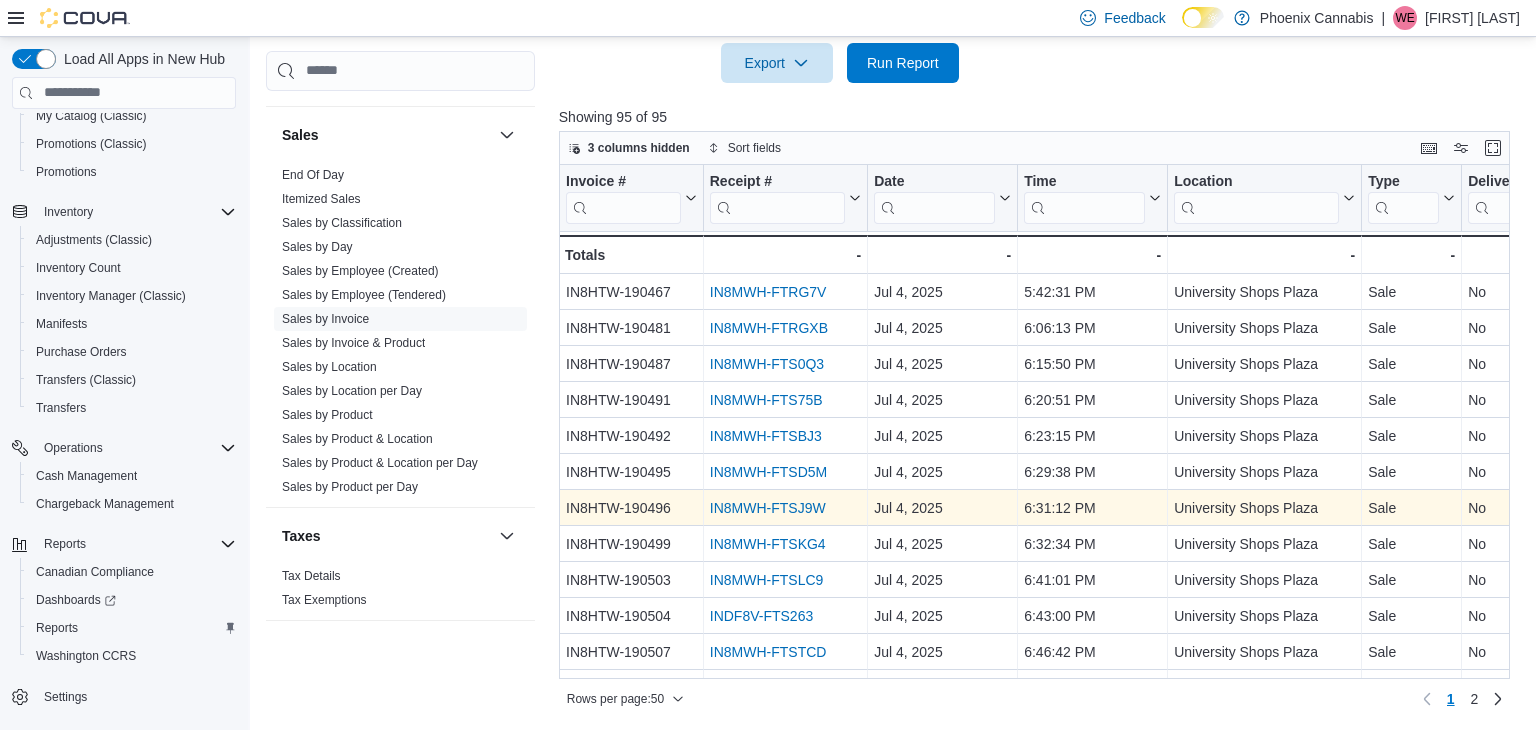 scroll, scrollTop: 1304, scrollLeft: 0, axis: vertical 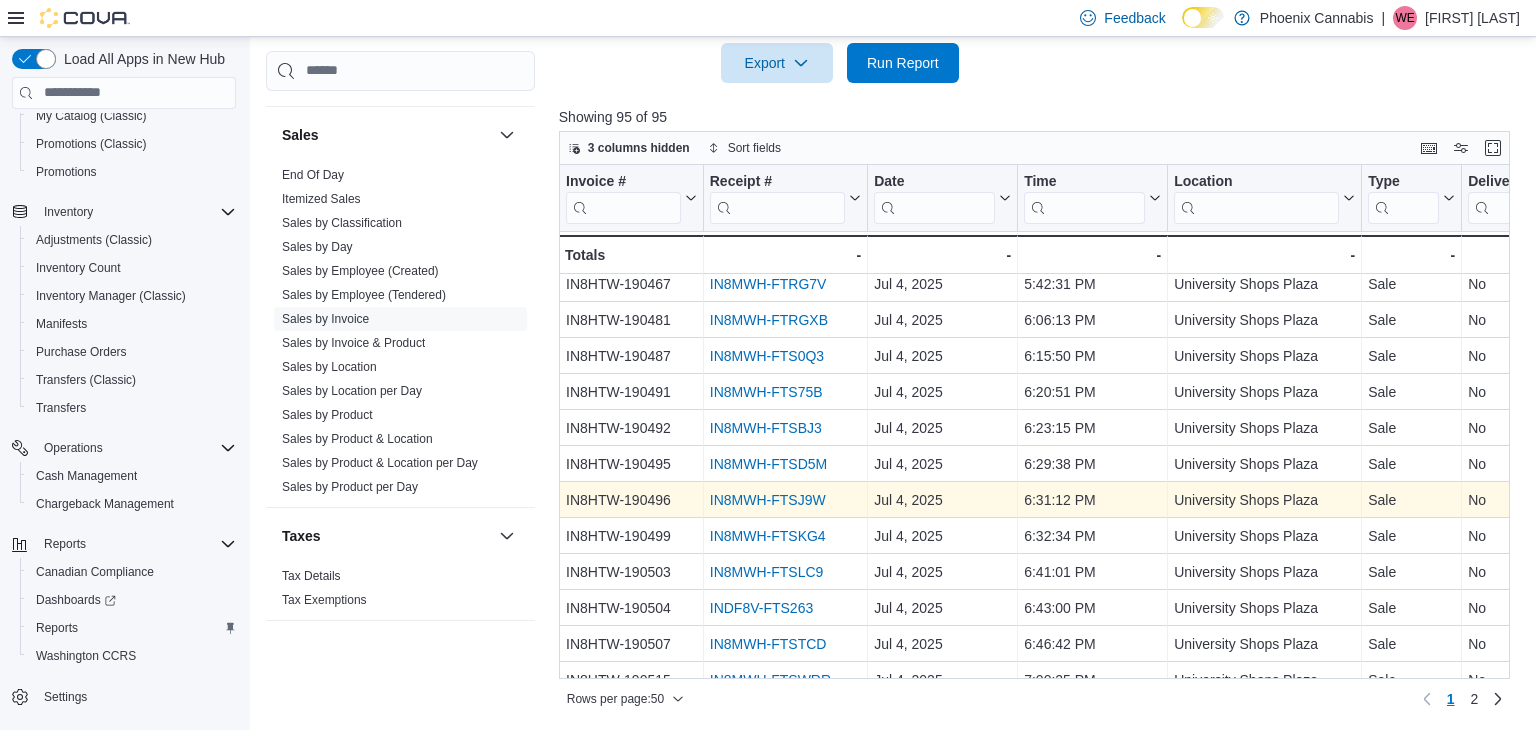 click on "IN8MWH-FTSJ9W" at bounding box center (768, 500) 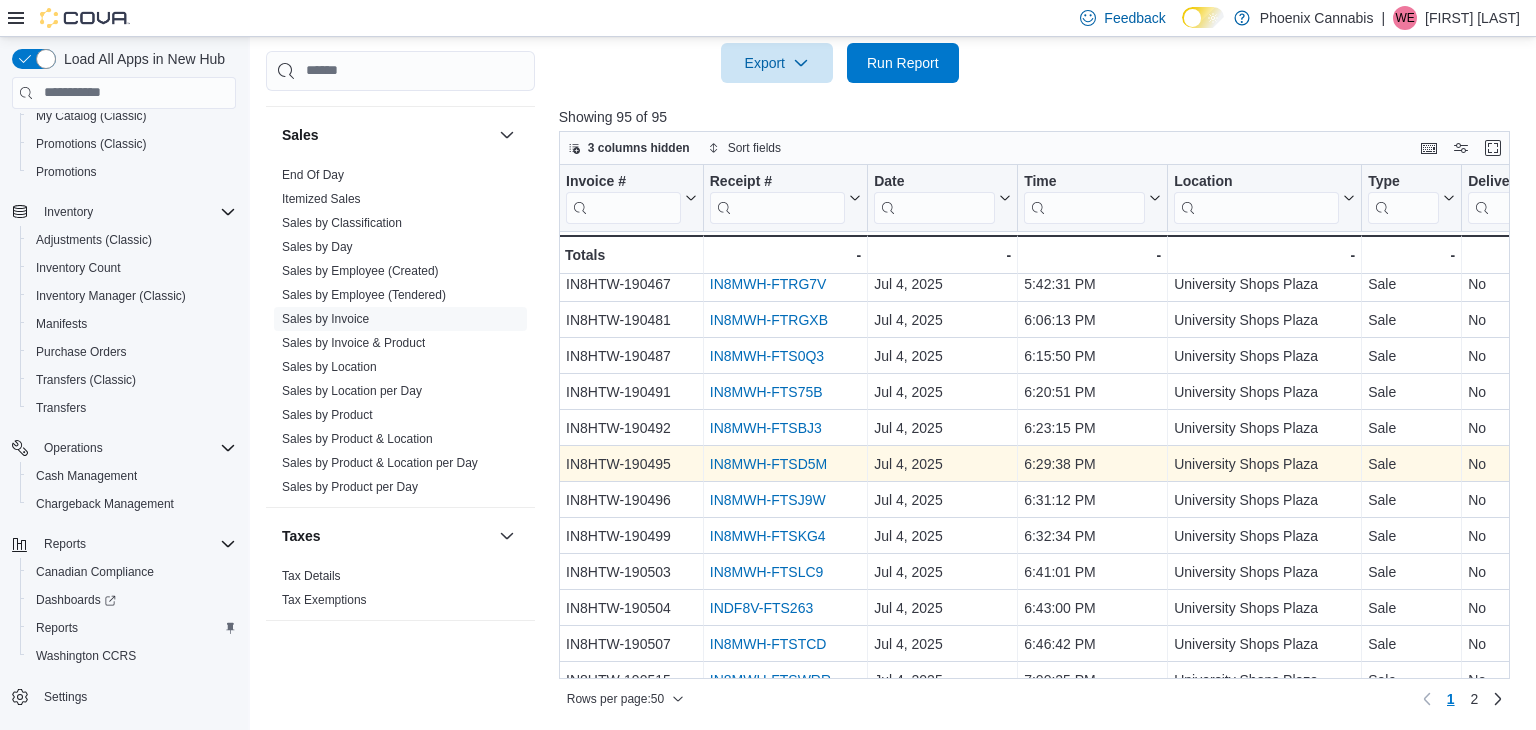 scroll, scrollTop: 1322, scrollLeft: 0, axis: vertical 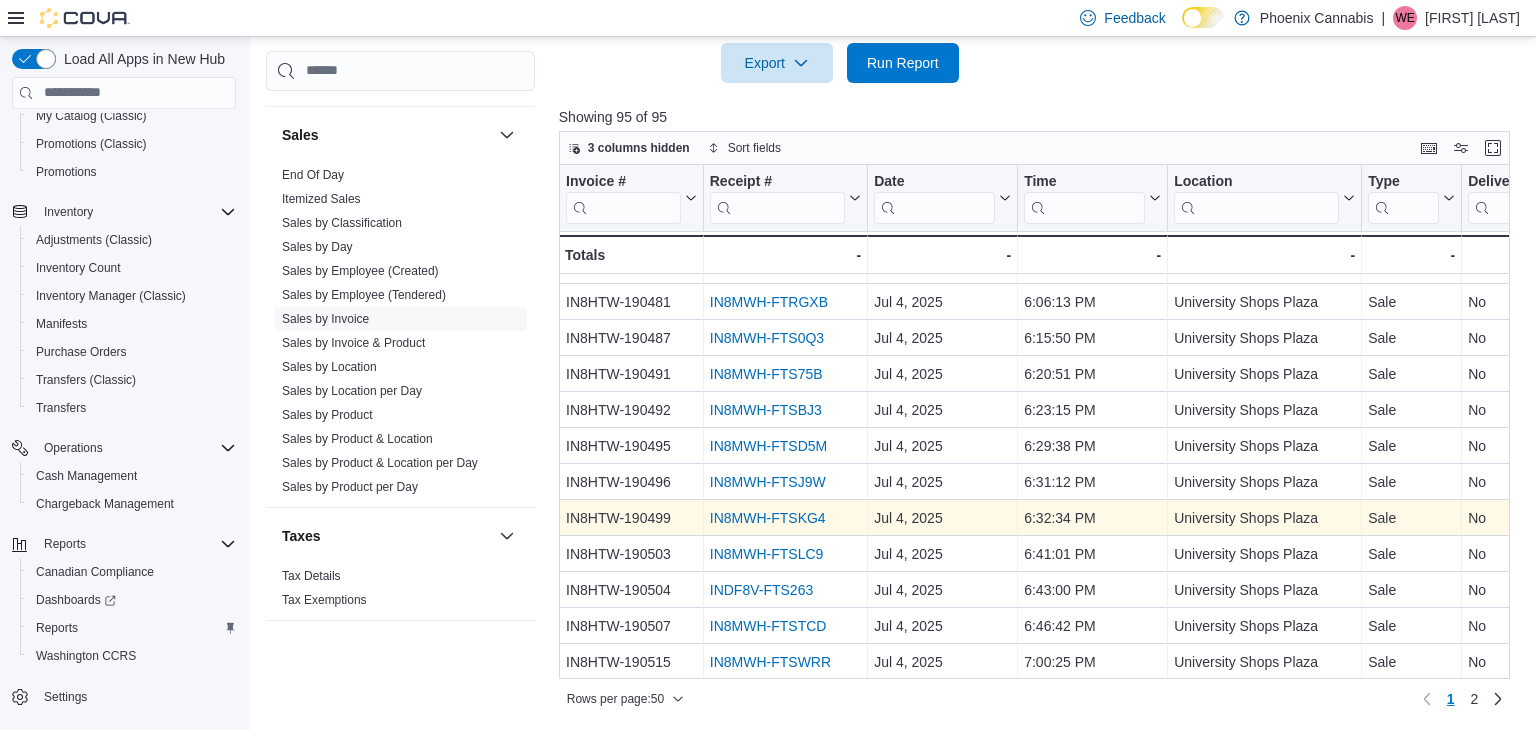 click on "IN8MWH-FTSKG4" at bounding box center [768, 518] 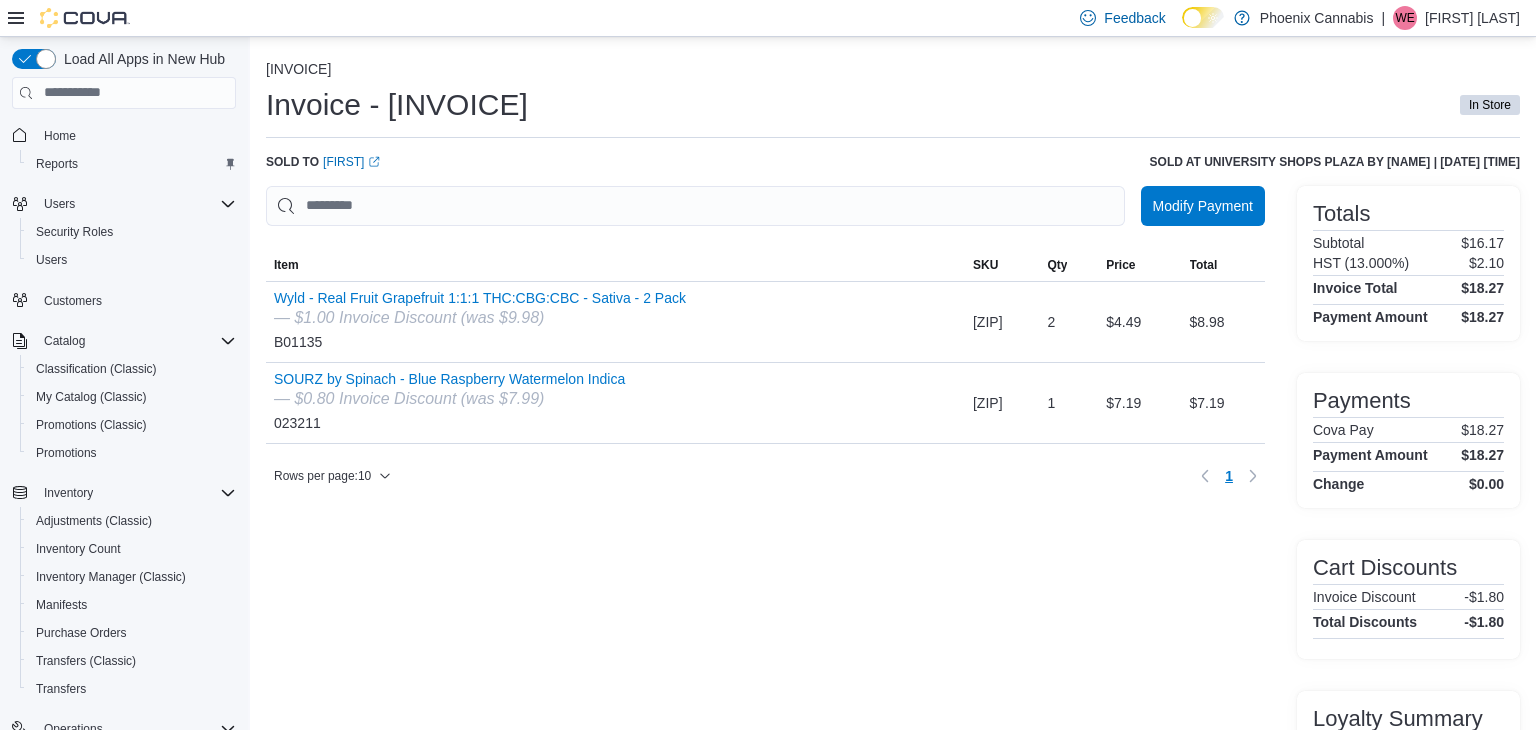 scroll, scrollTop: 72, scrollLeft: 0, axis: vertical 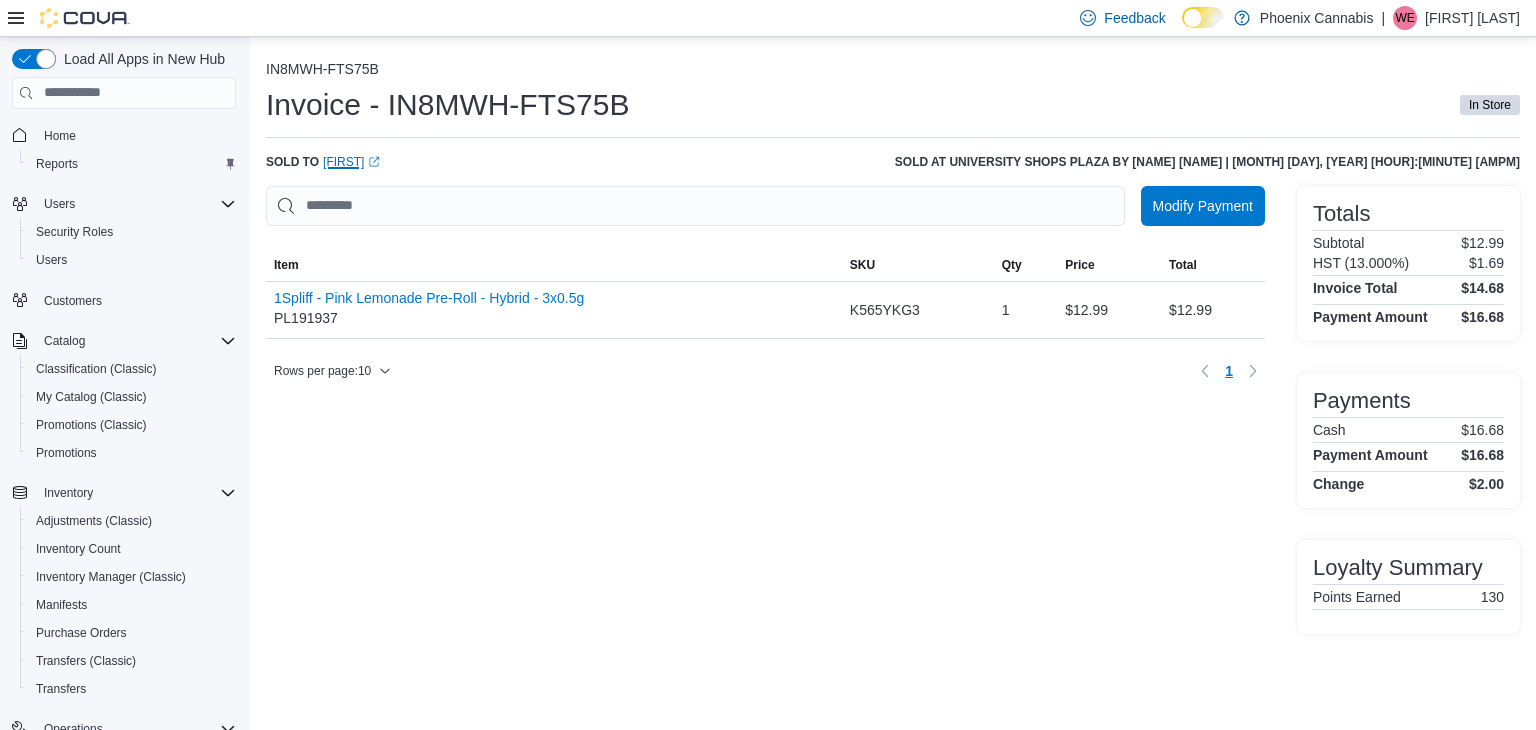 click on "[FIRST] (opens in a new tab or window)" at bounding box center [351, 162] 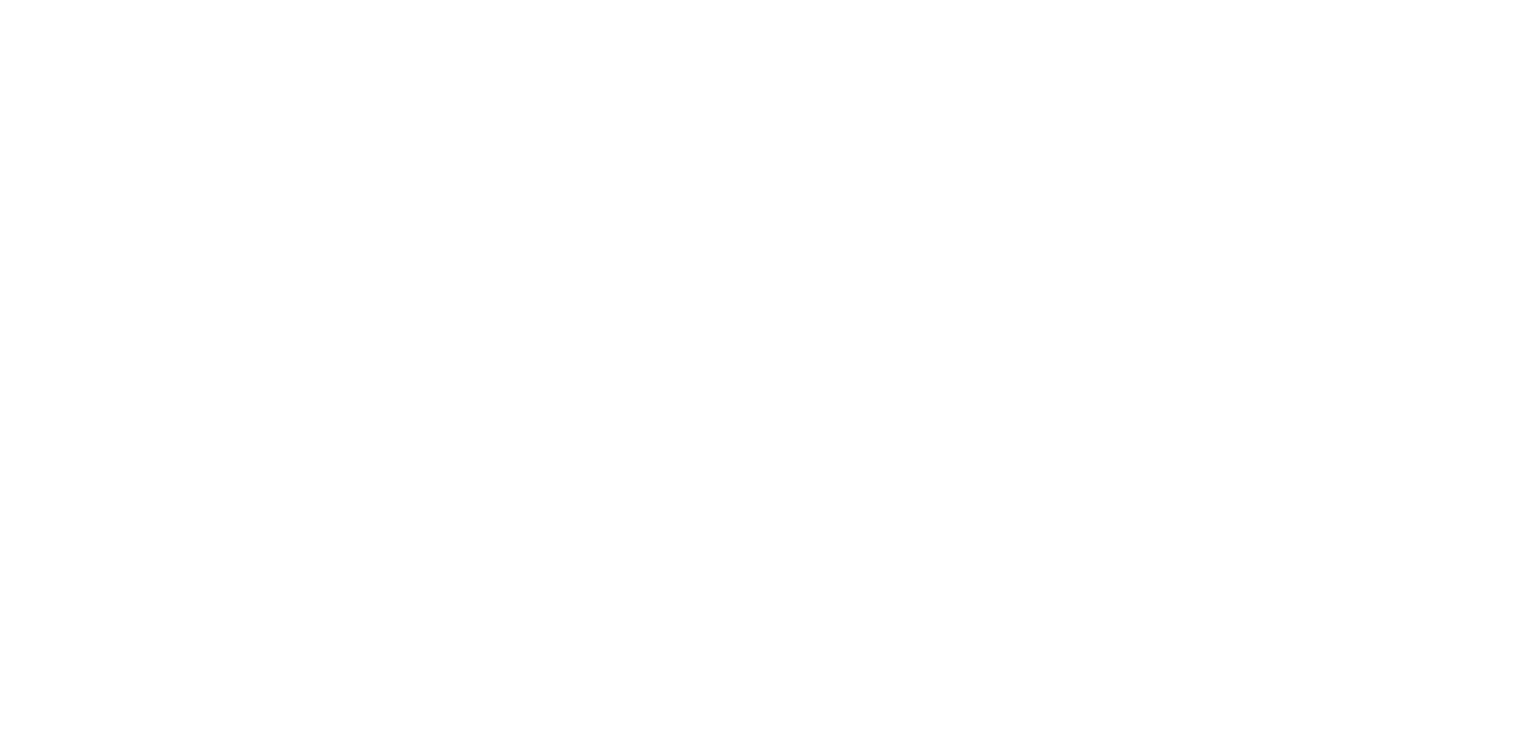 scroll, scrollTop: 0, scrollLeft: 0, axis: both 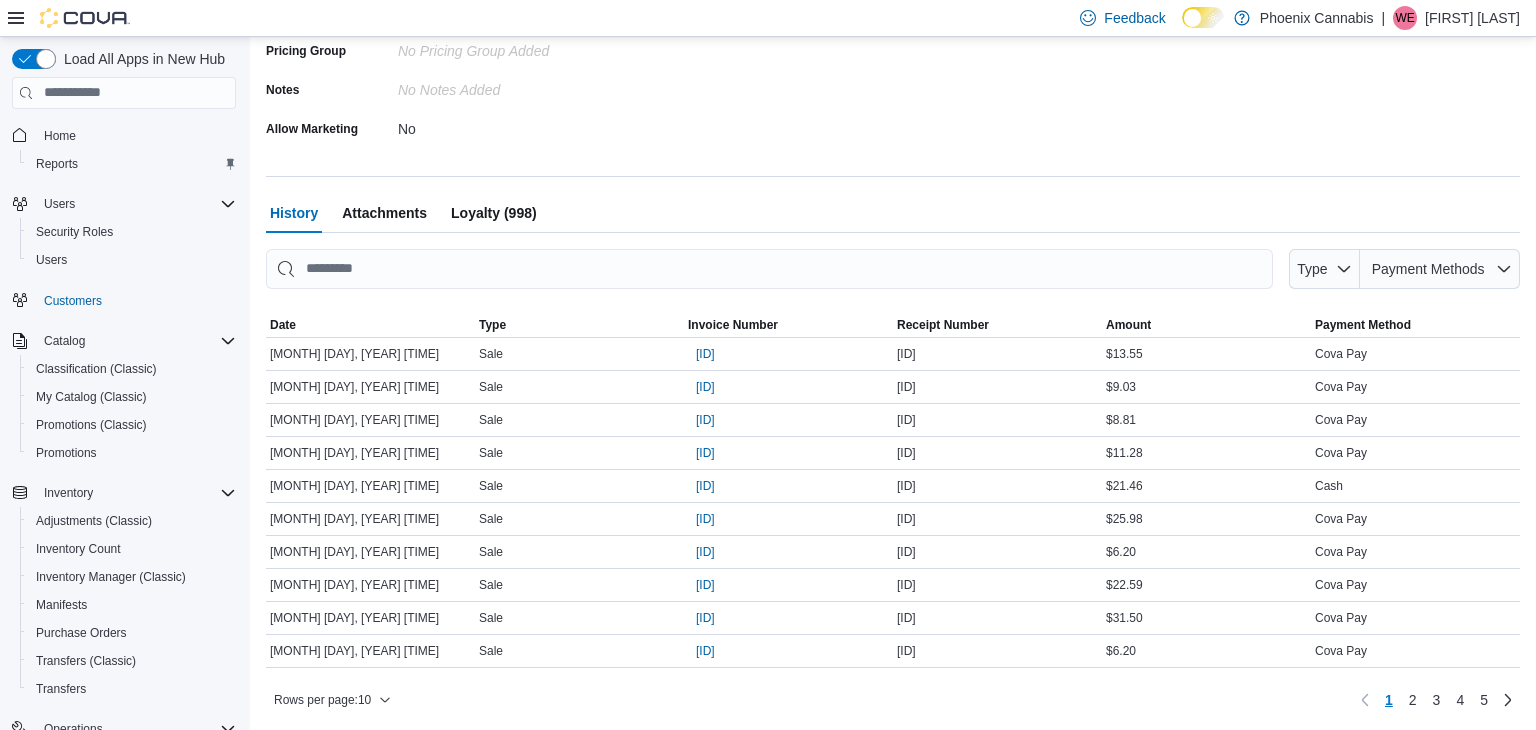 click on "History Attachments Loyalty (998)" at bounding box center [893, 213] 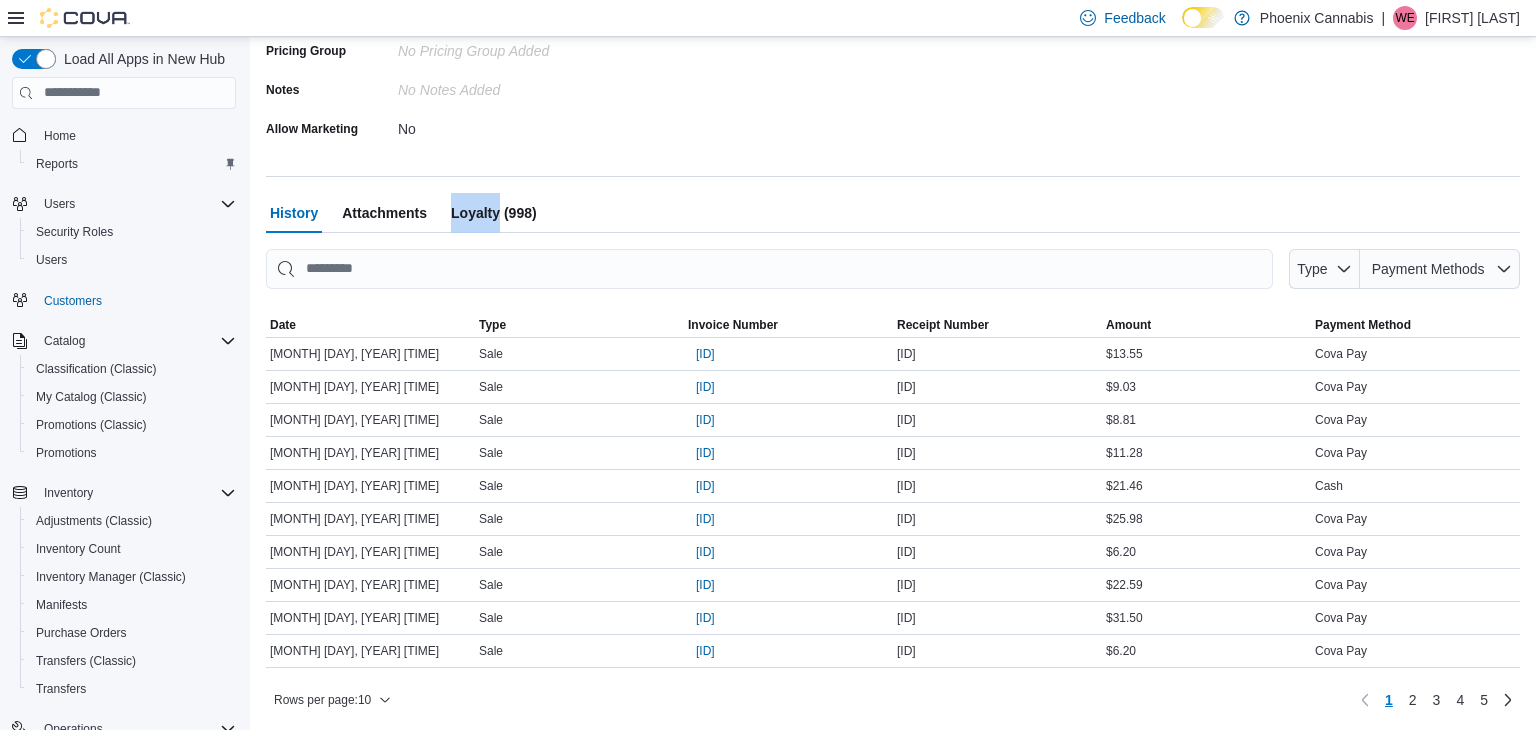 click on "History Attachments Loyalty (998)" at bounding box center [893, 213] 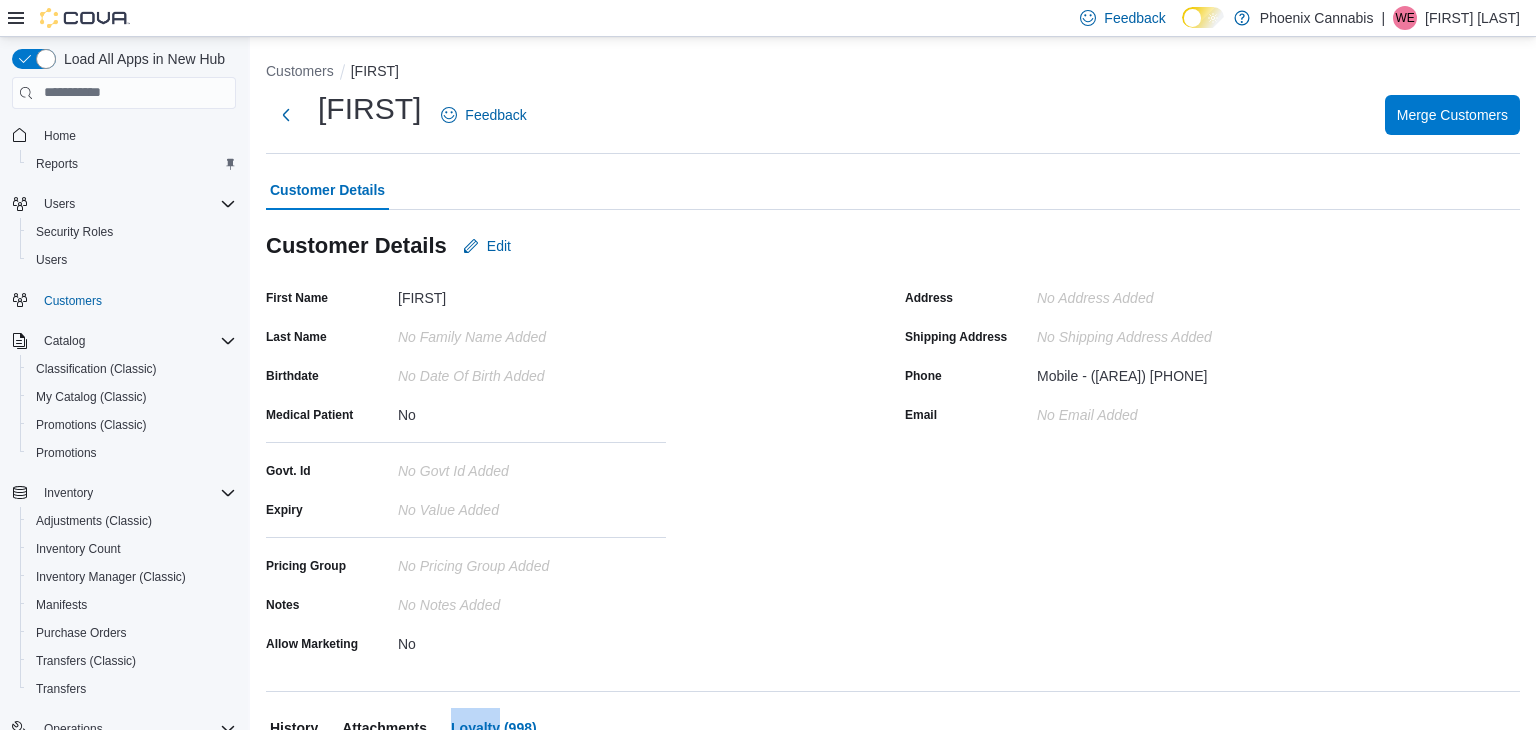 scroll, scrollTop: 109, scrollLeft: 0, axis: vertical 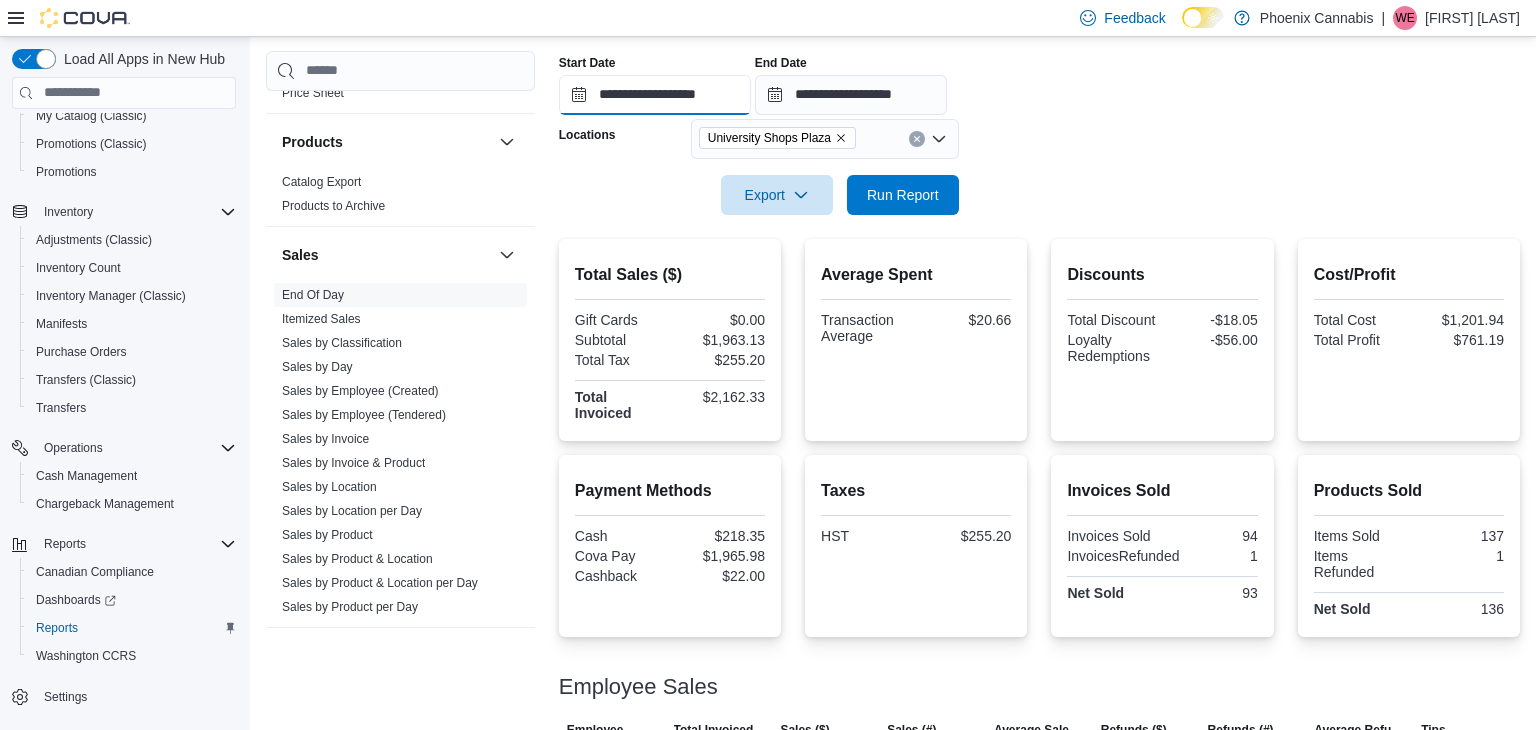 click on "**********" at bounding box center (655, 95) 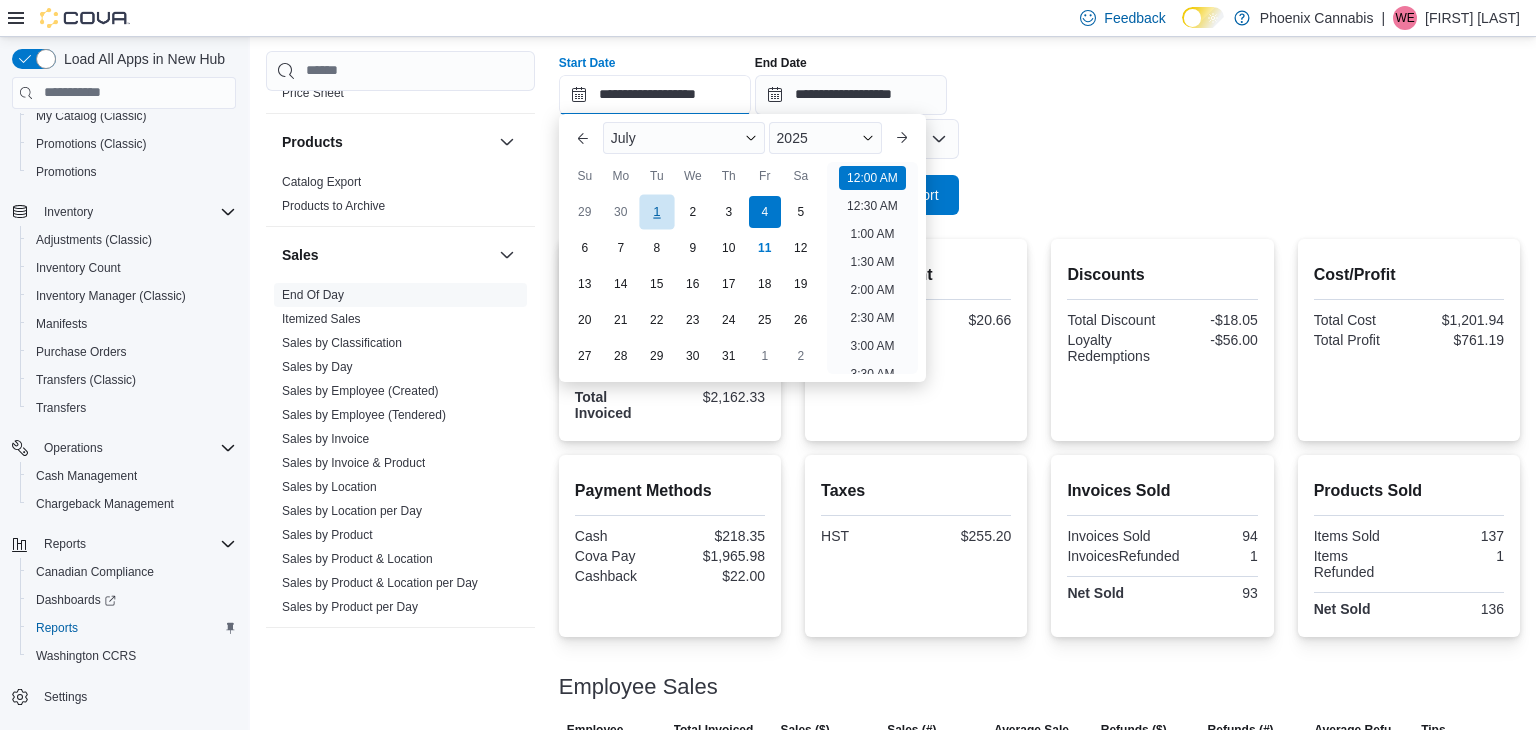 scroll, scrollTop: 62, scrollLeft: 0, axis: vertical 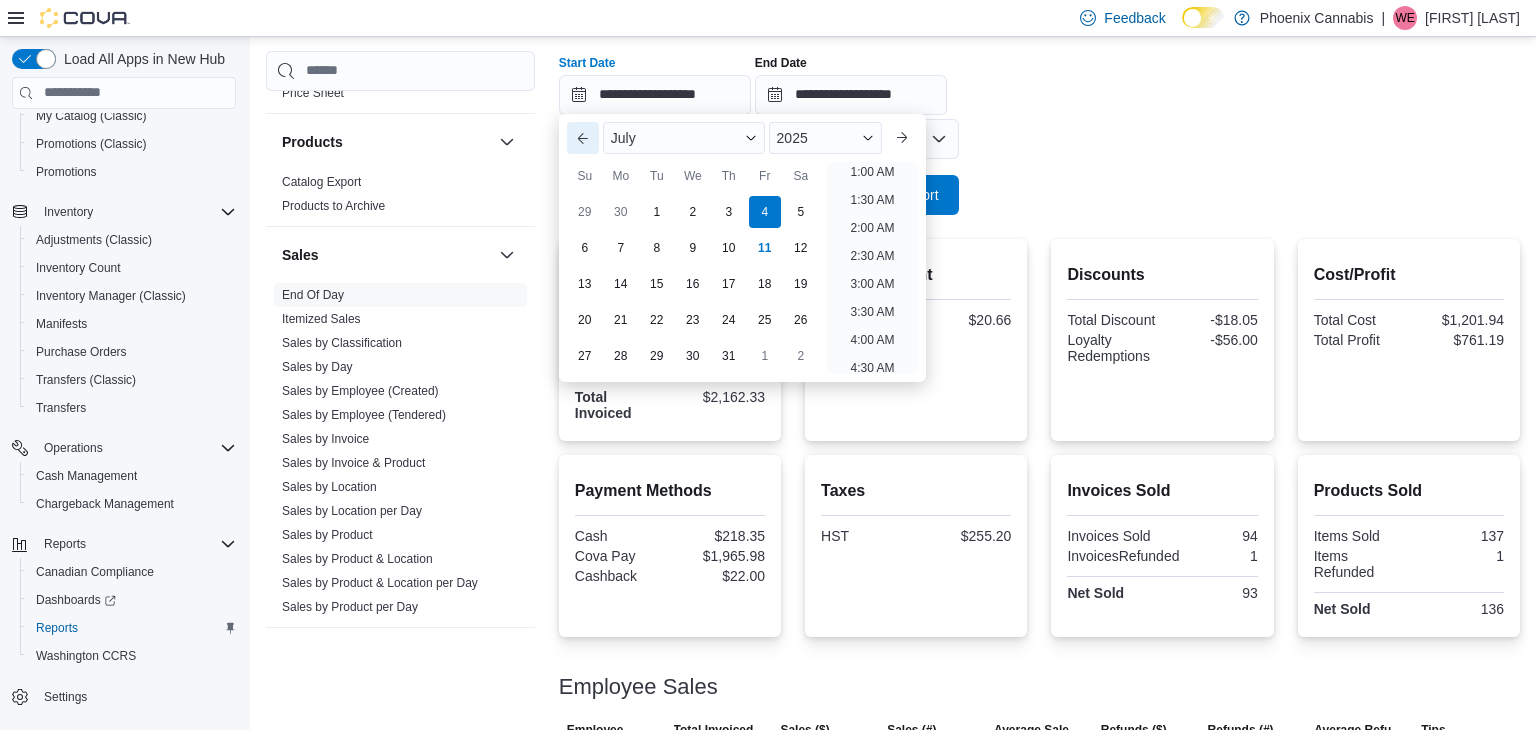 click on "Previous Month" at bounding box center (583, 138) 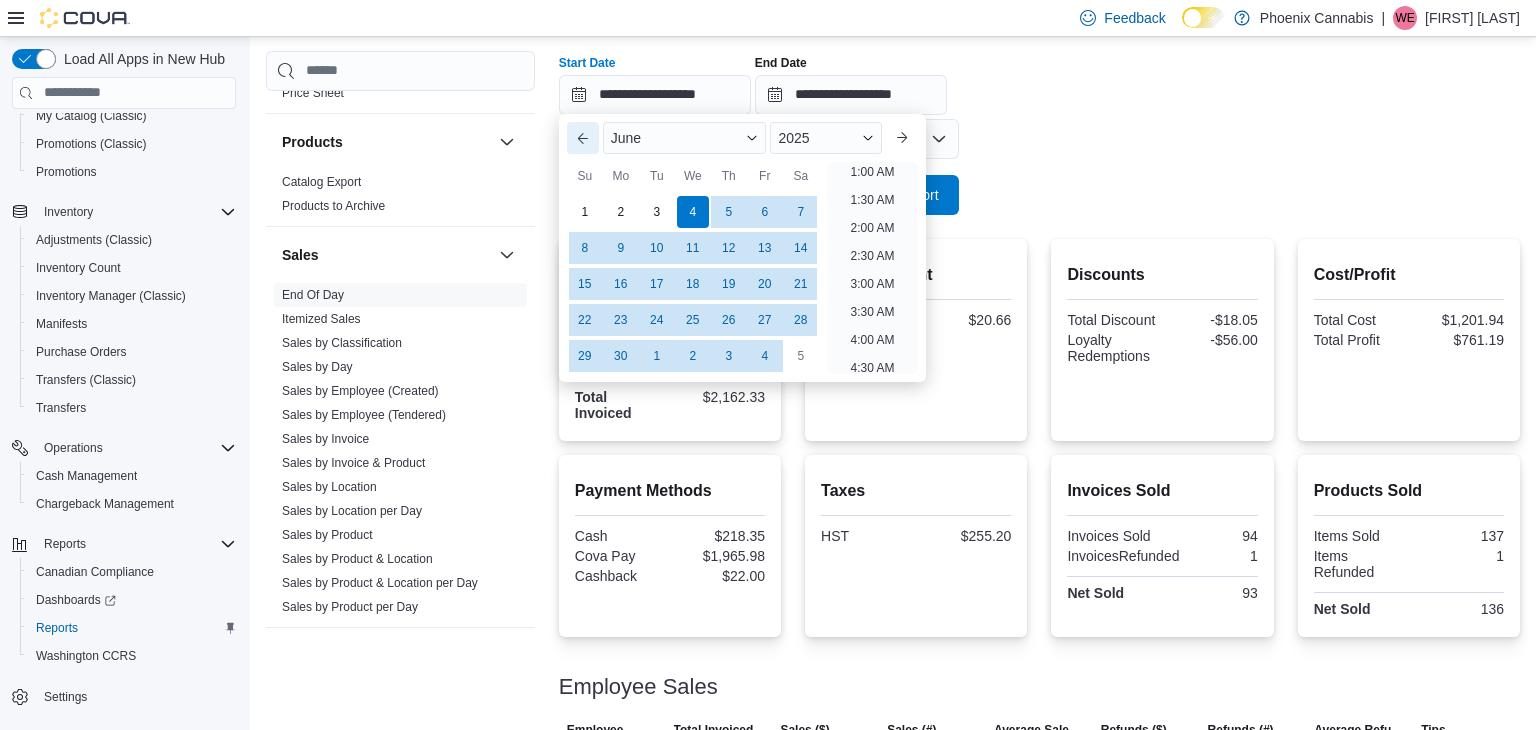 scroll, scrollTop: 4, scrollLeft: 0, axis: vertical 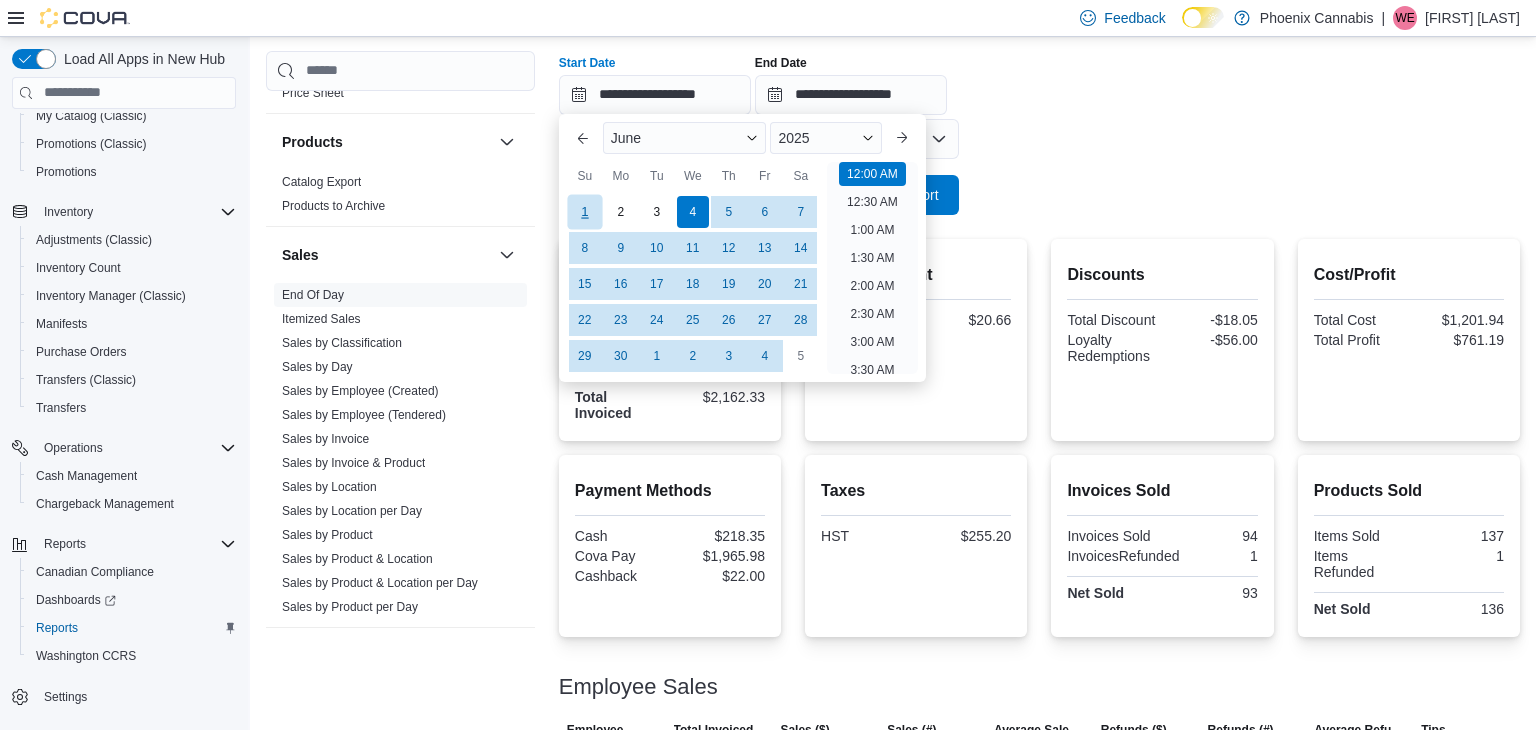 click on "1" at bounding box center (584, 212) 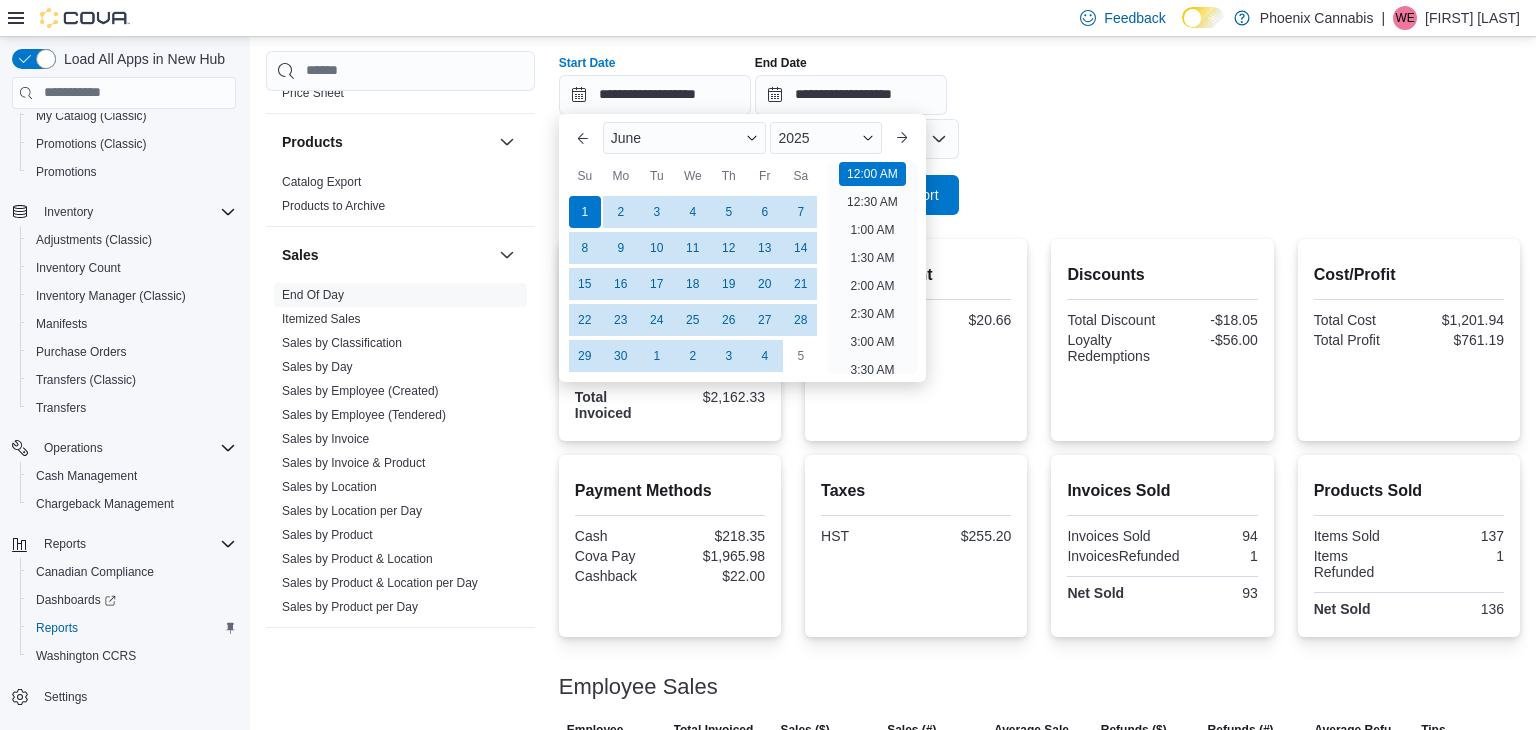 click on "**********" at bounding box center [1039, 93] 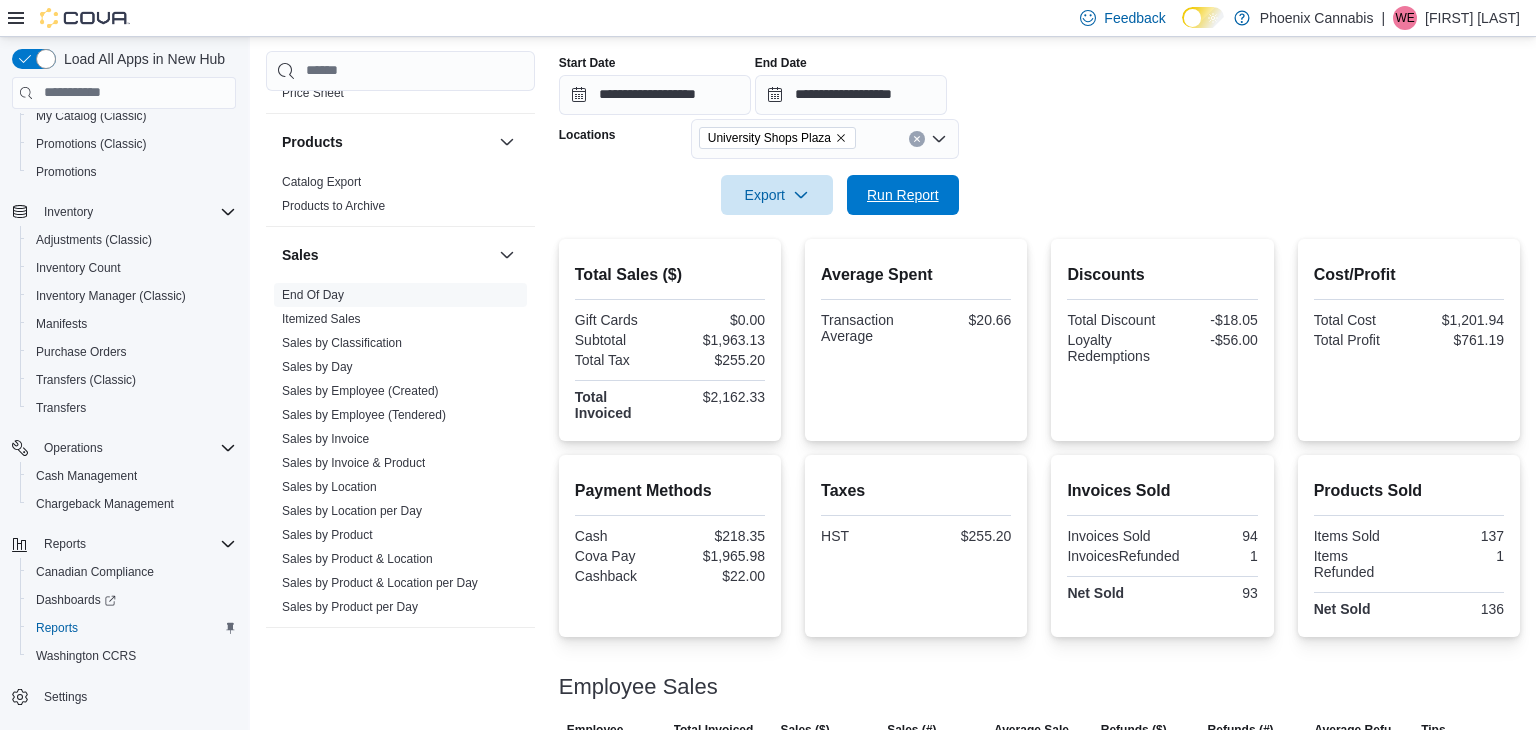 click on "Run Report" at bounding box center (903, 195) 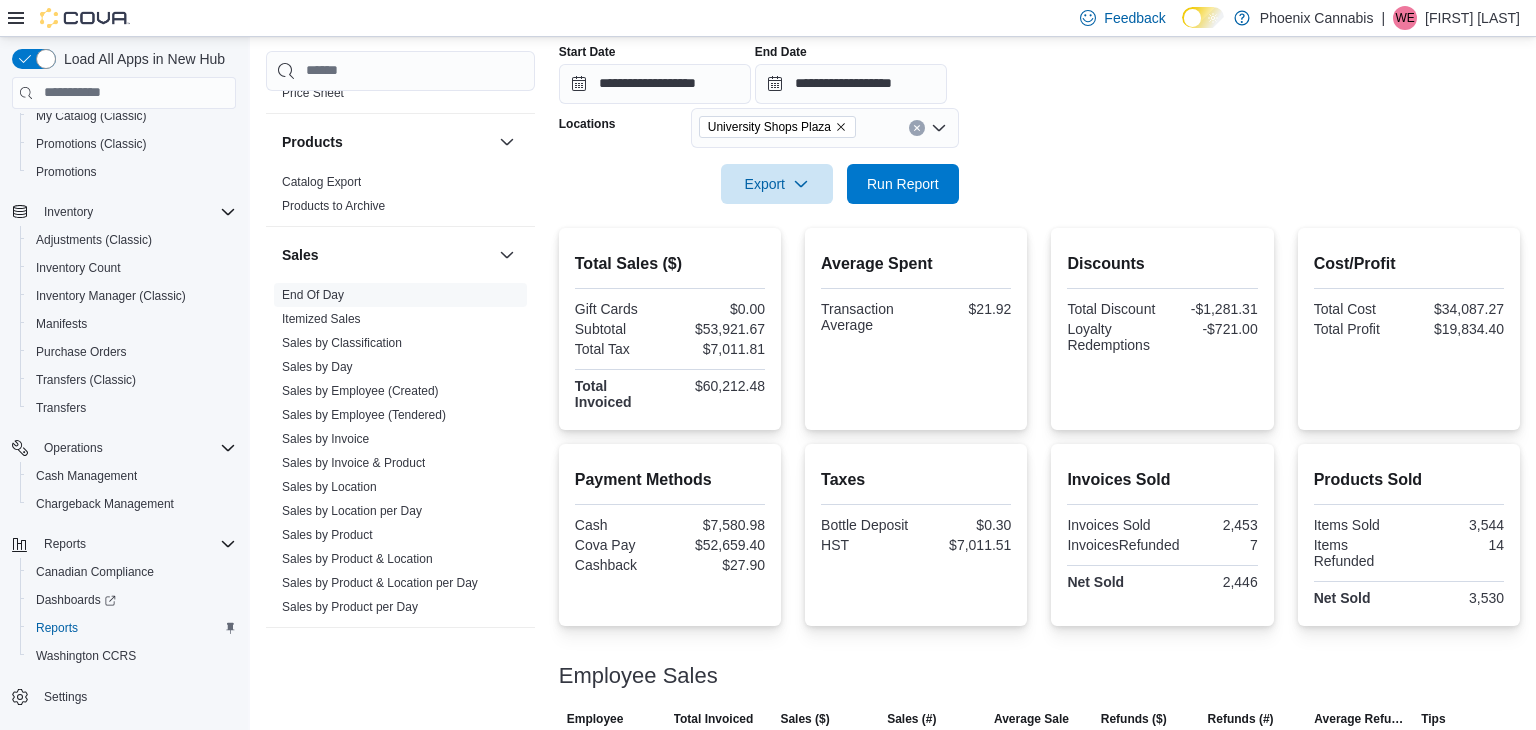 scroll, scrollTop: 360, scrollLeft: 0, axis: vertical 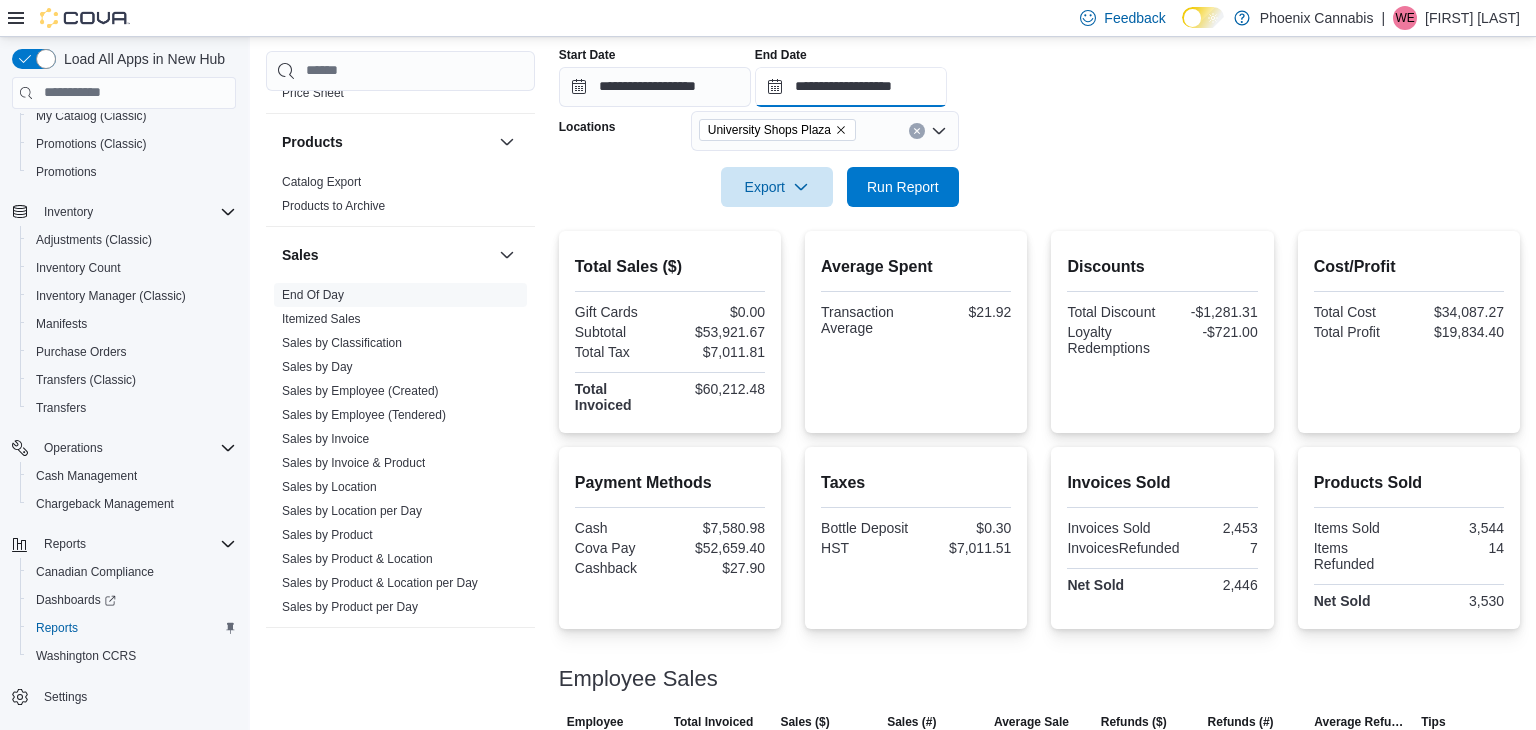 click on "**********" at bounding box center (851, 87) 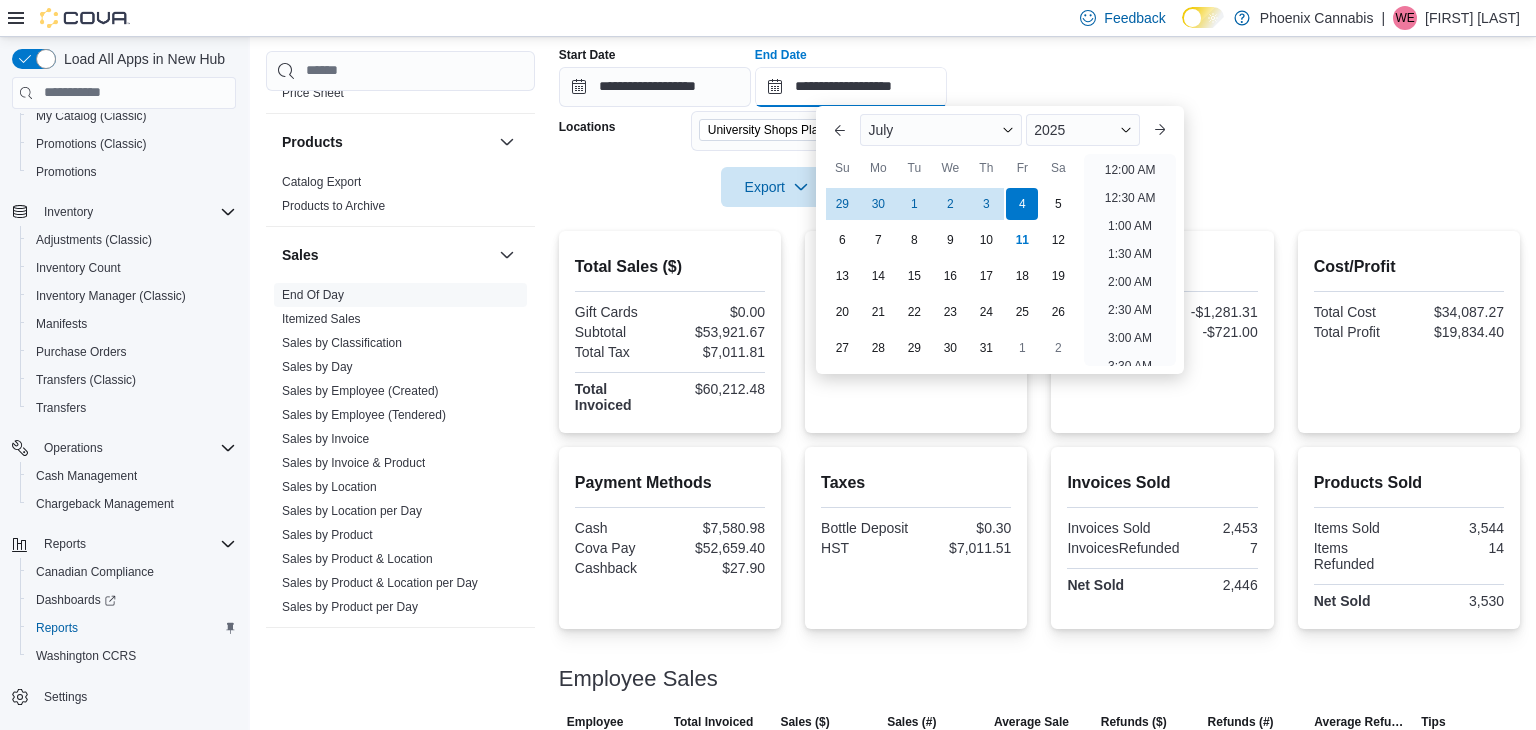 scroll, scrollTop: 1136, scrollLeft: 0, axis: vertical 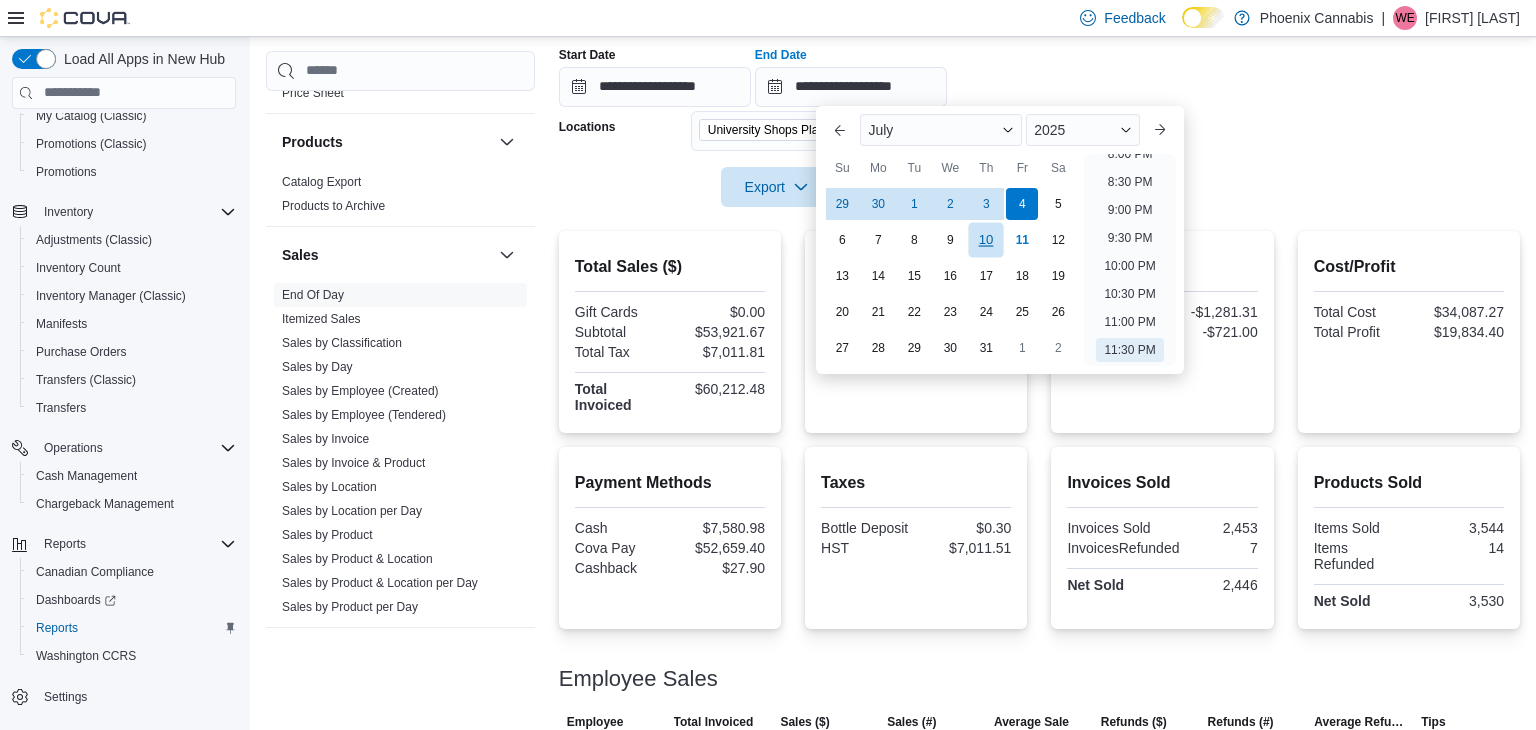 click on "10" at bounding box center (986, 240) 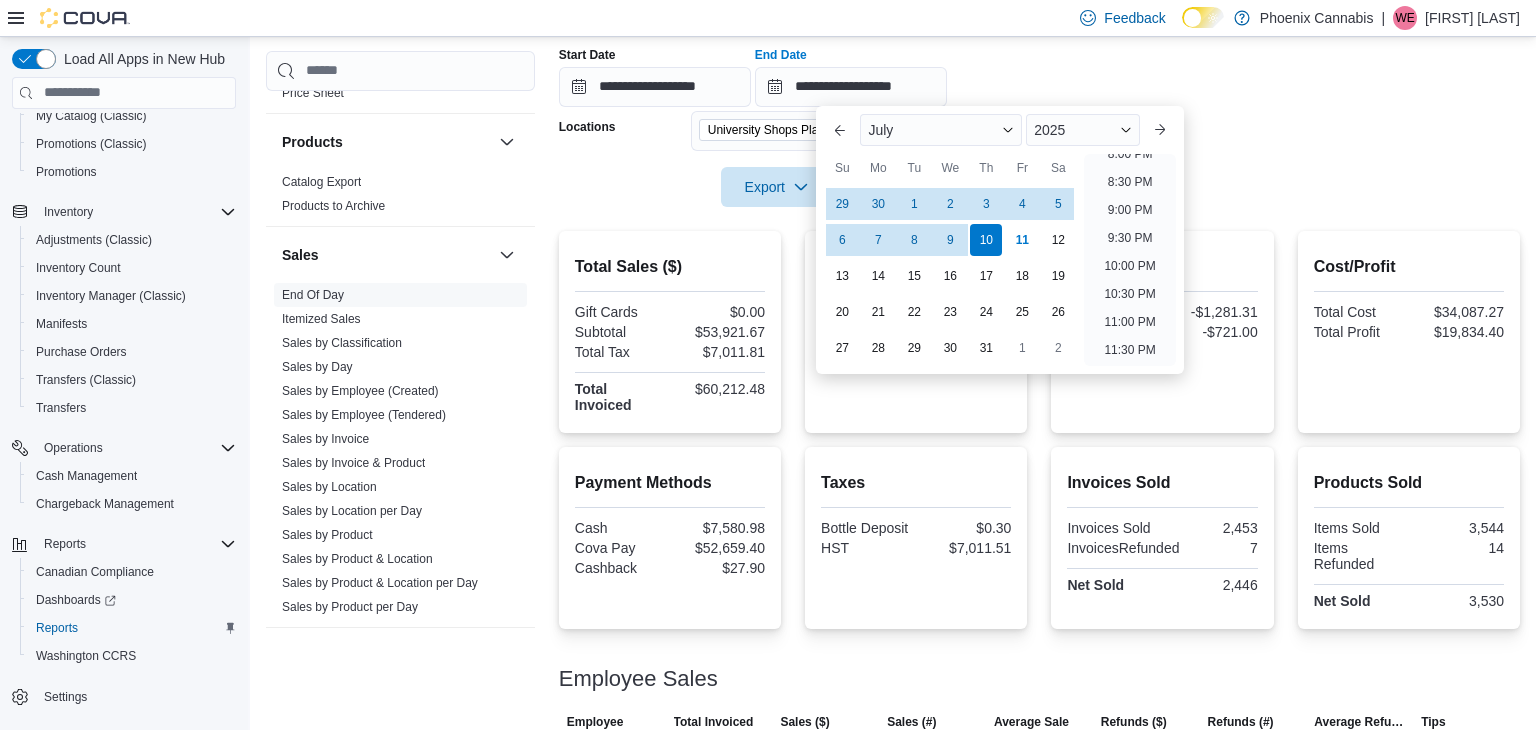 click on "**********" at bounding box center [1039, 85] 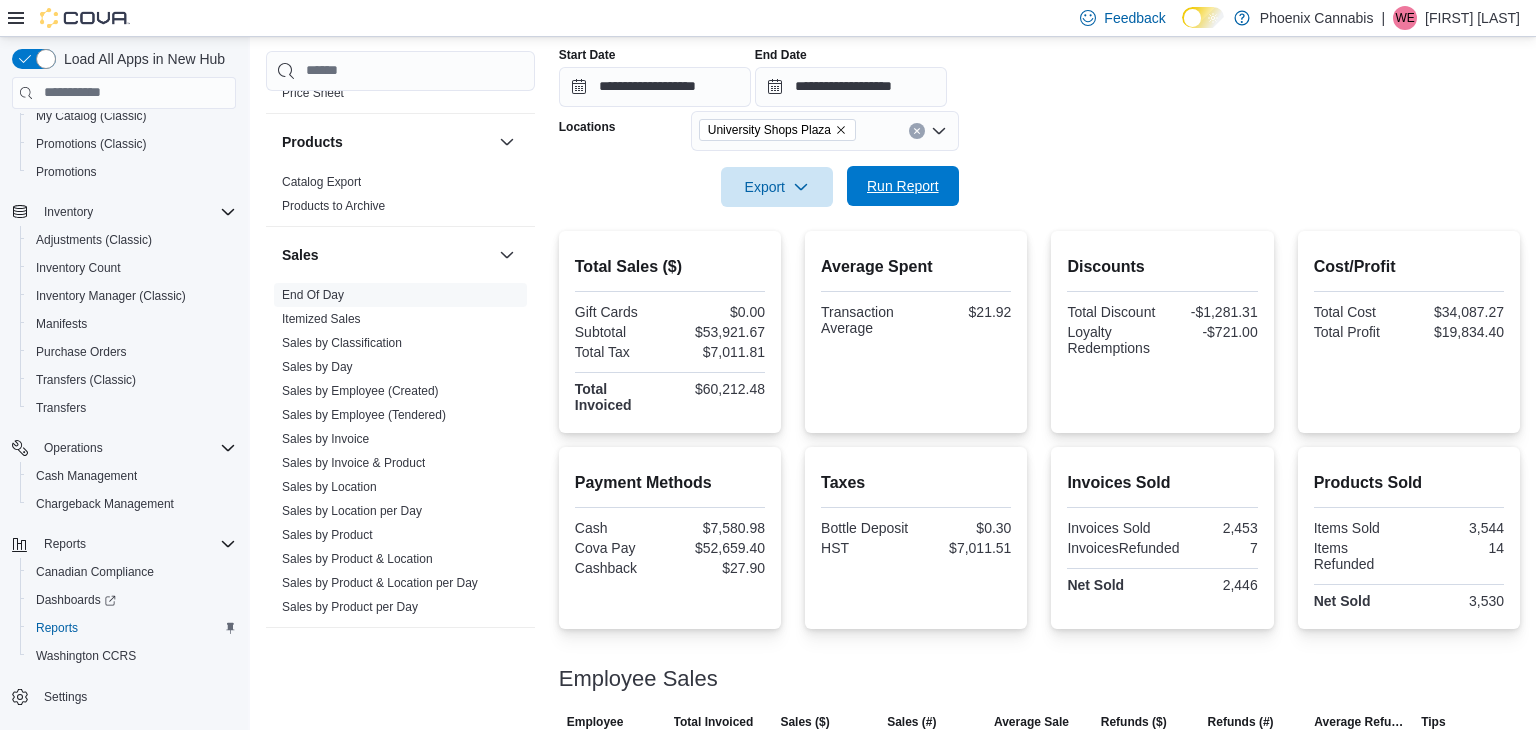 click on "Run Report" at bounding box center [903, 186] 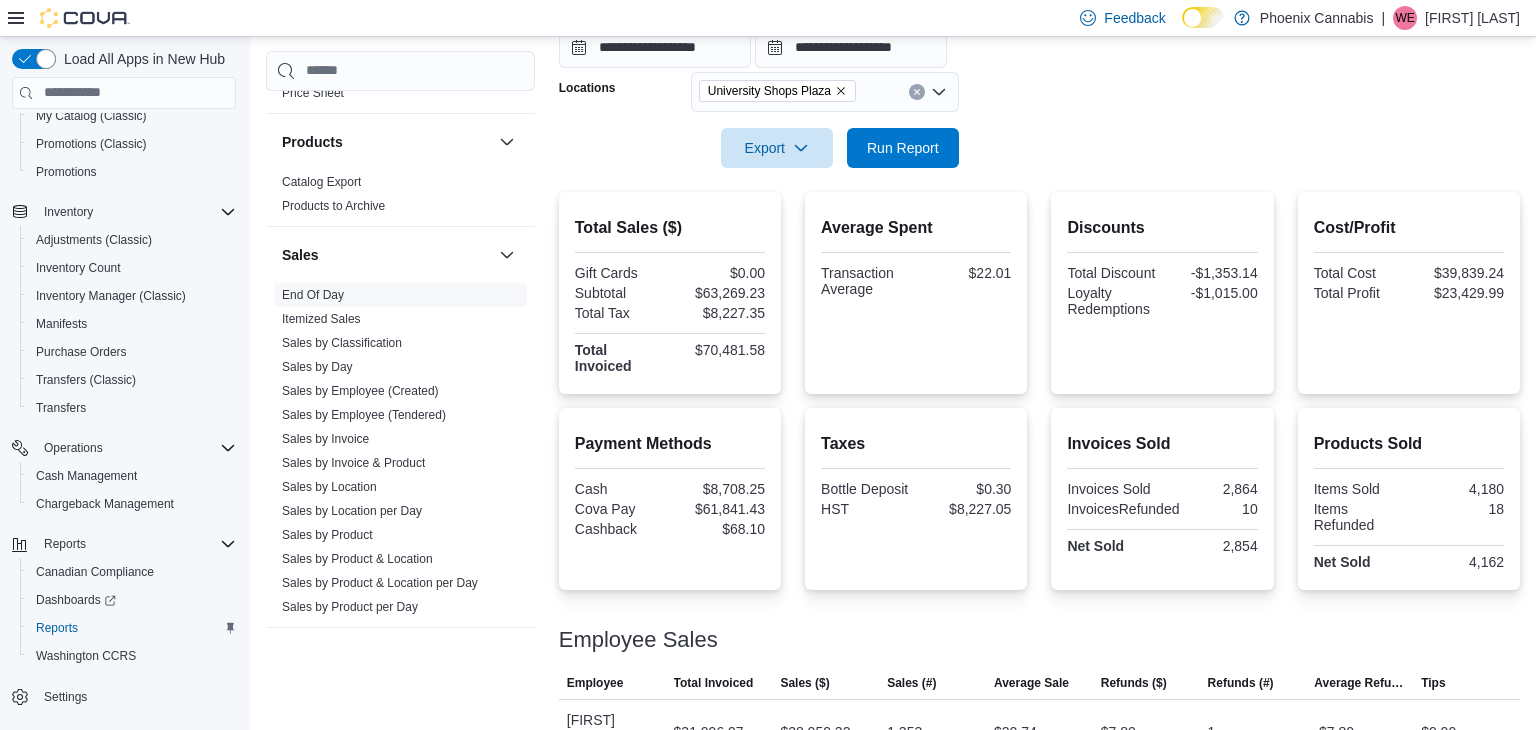 scroll, scrollTop: 416, scrollLeft: 0, axis: vertical 